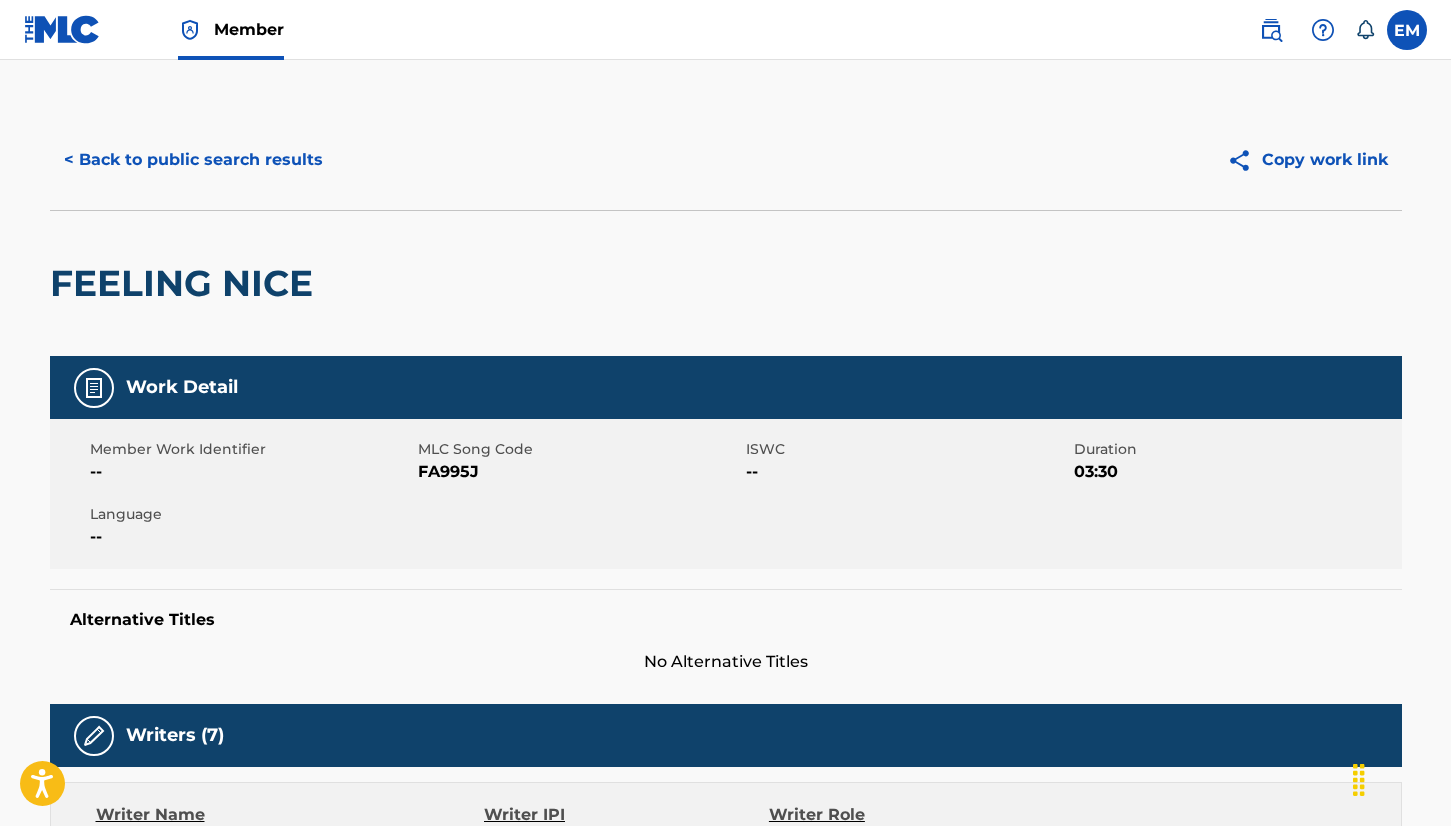 scroll, scrollTop: 0, scrollLeft: 0, axis: both 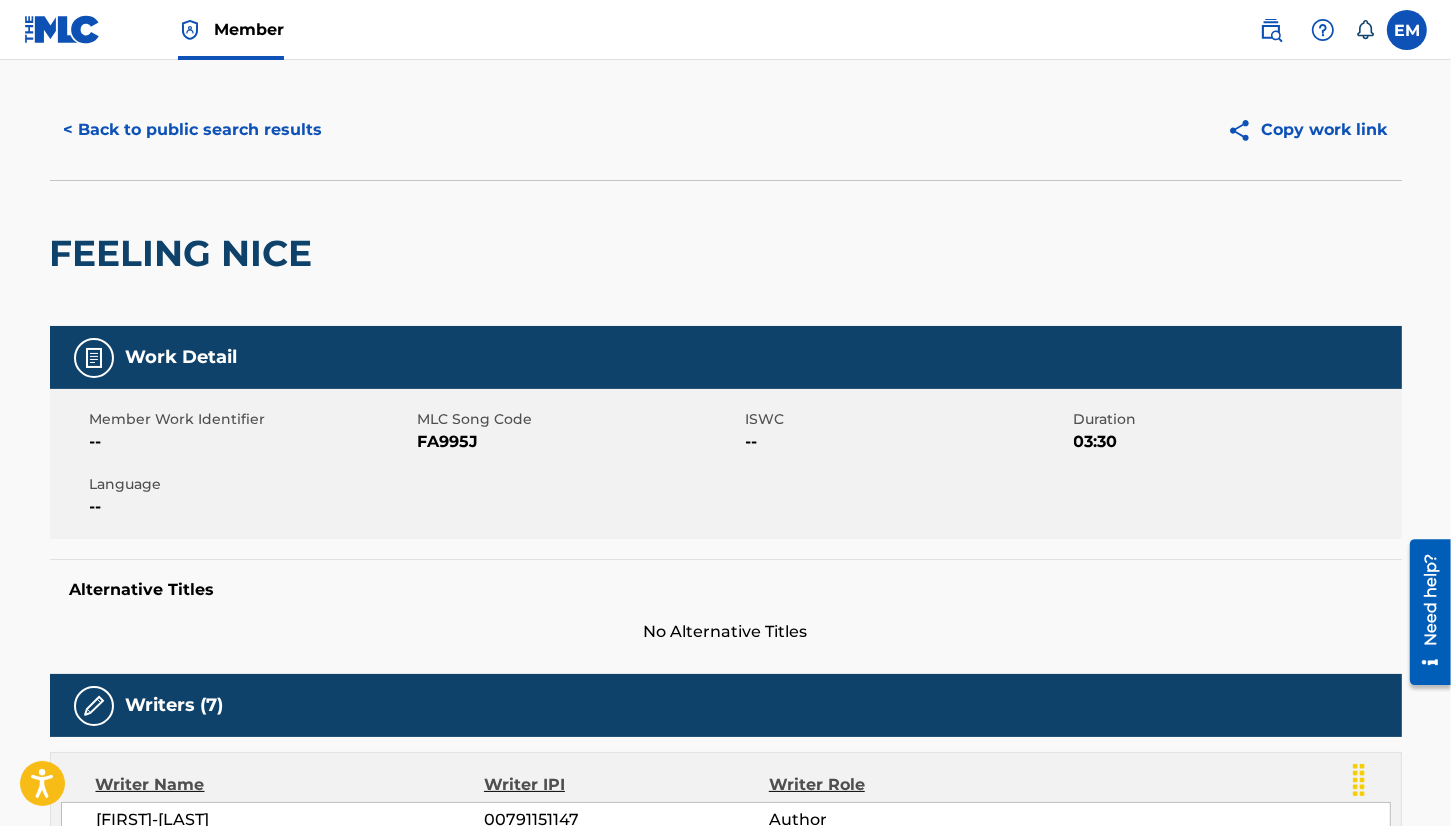 click on "< Back to public search results" at bounding box center [193, 130] 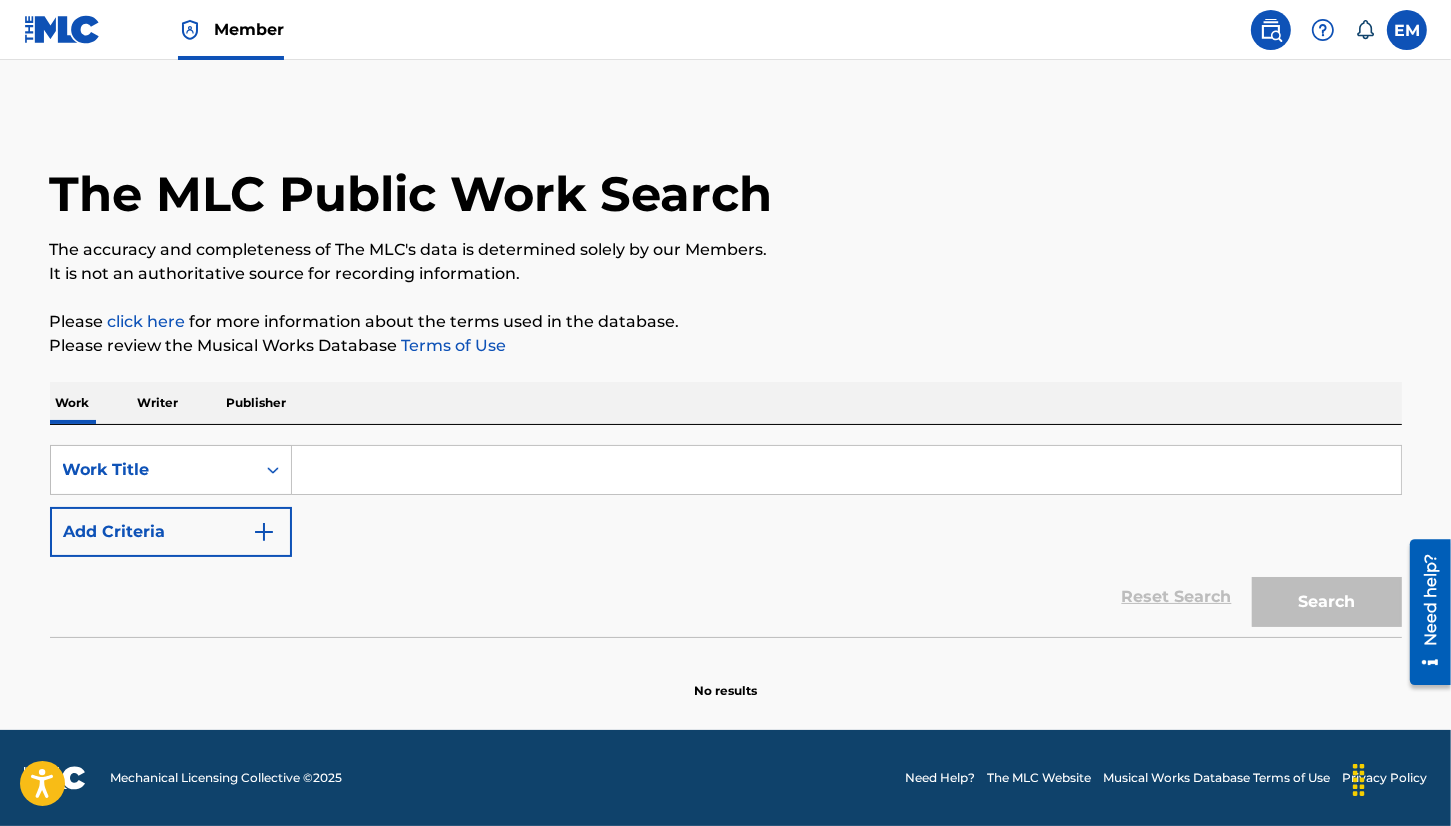 scroll, scrollTop: 0, scrollLeft: 0, axis: both 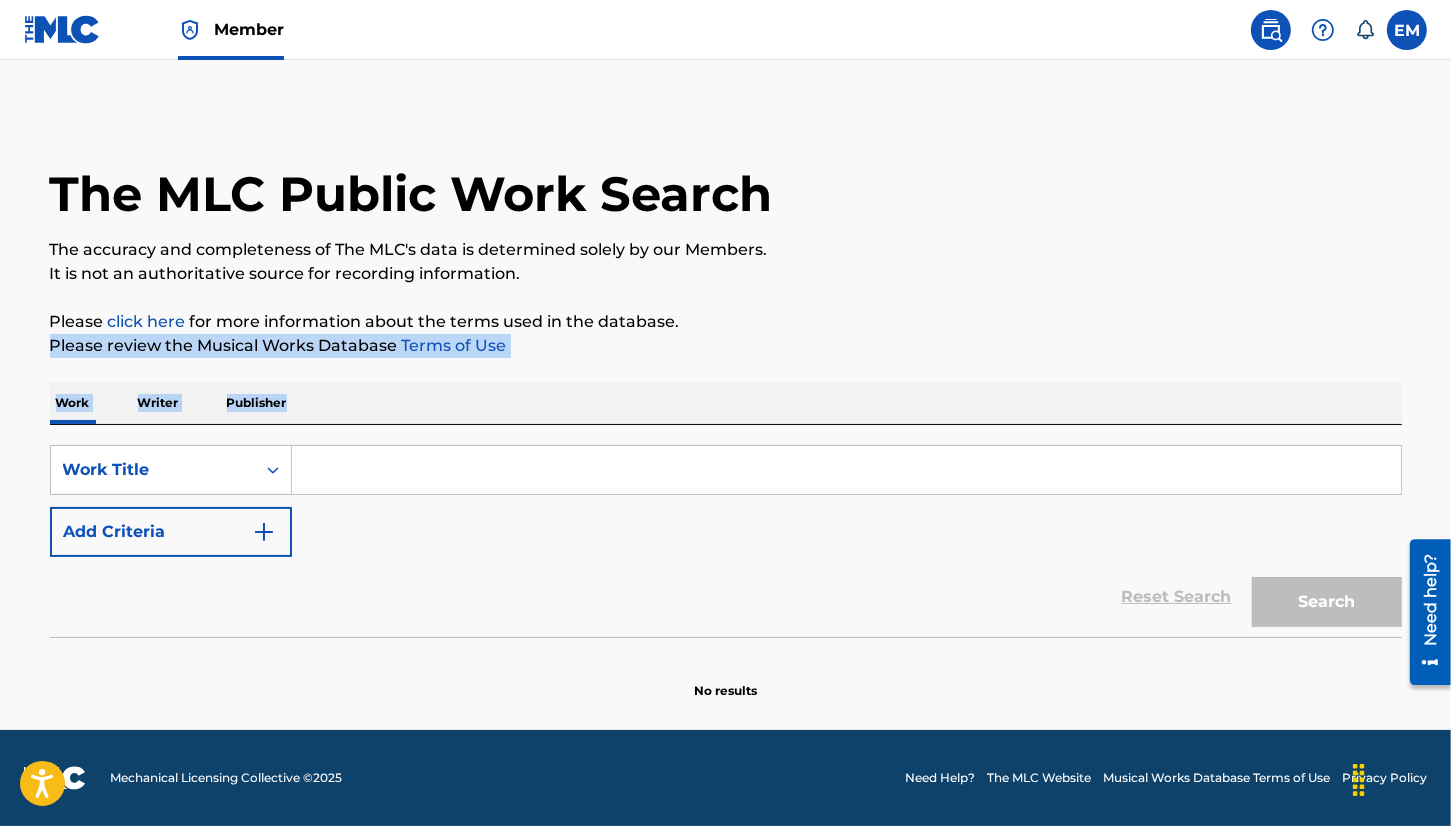 drag, startPoint x: 1260, startPoint y: 289, endPoint x: 632, endPoint y: 397, distance: 637.21893 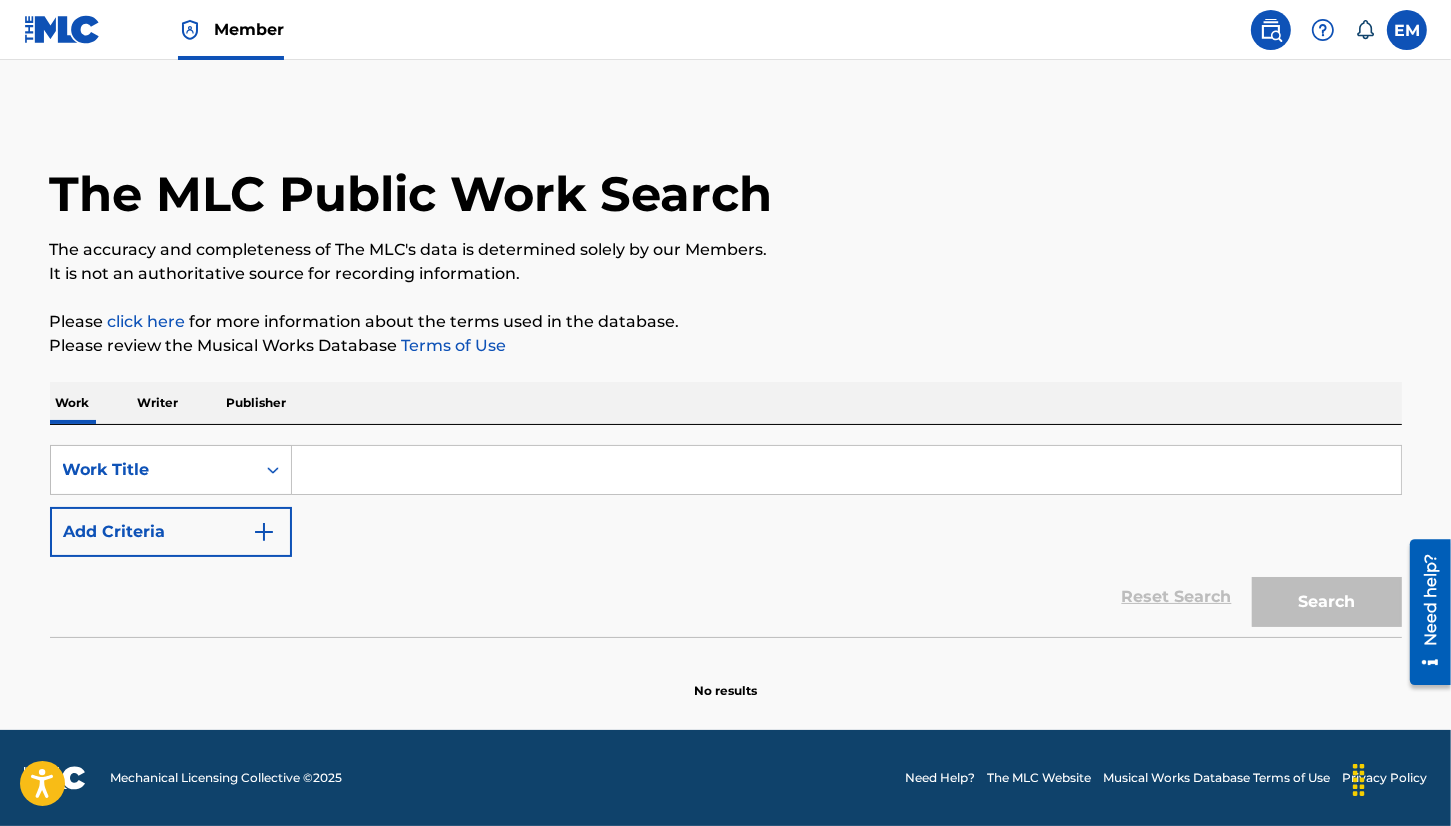 click on "Please   click here   for more information about the terms used in the database." at bounding box center (726, 322) 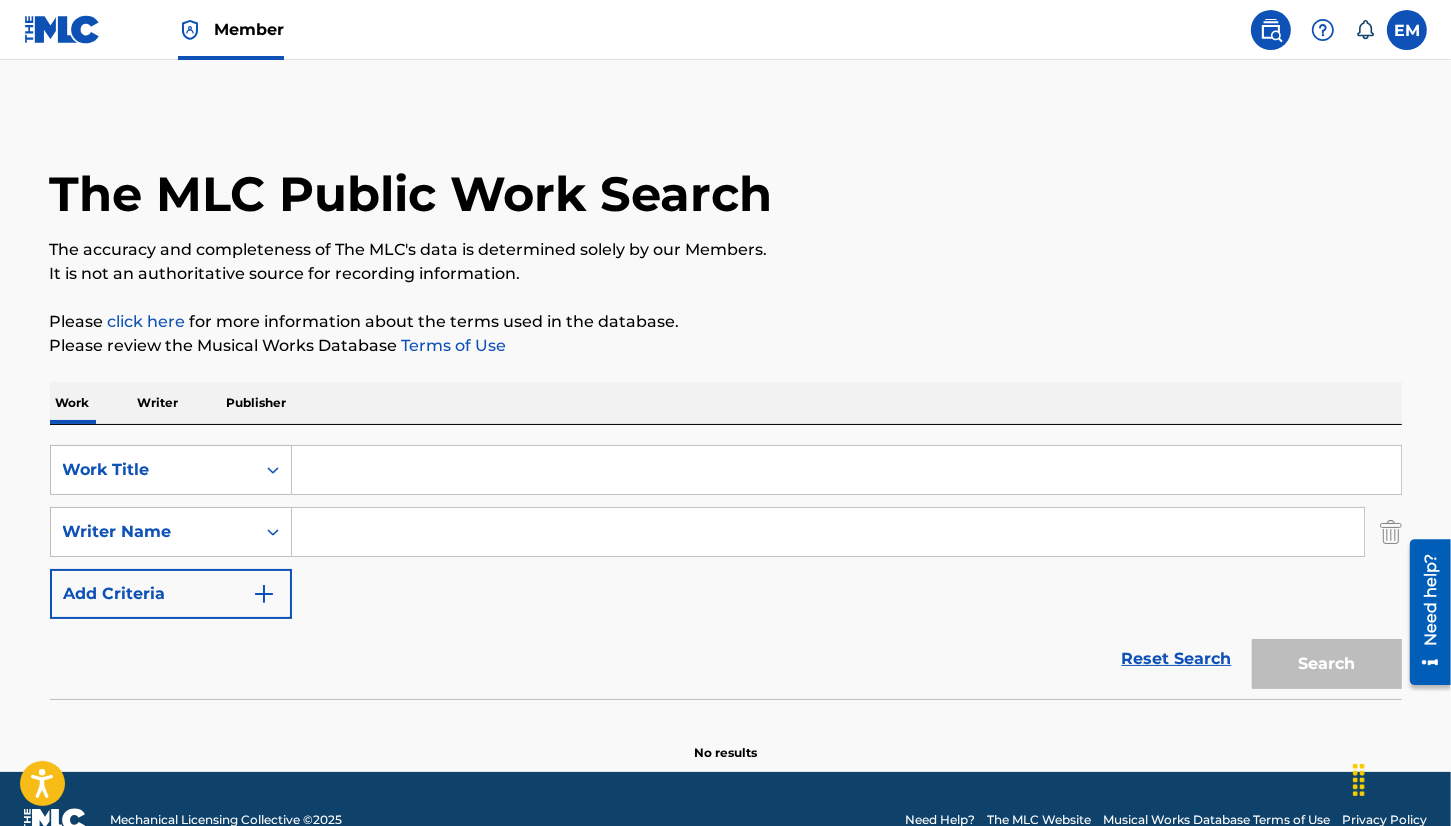 click at bounding box center (846, 470) 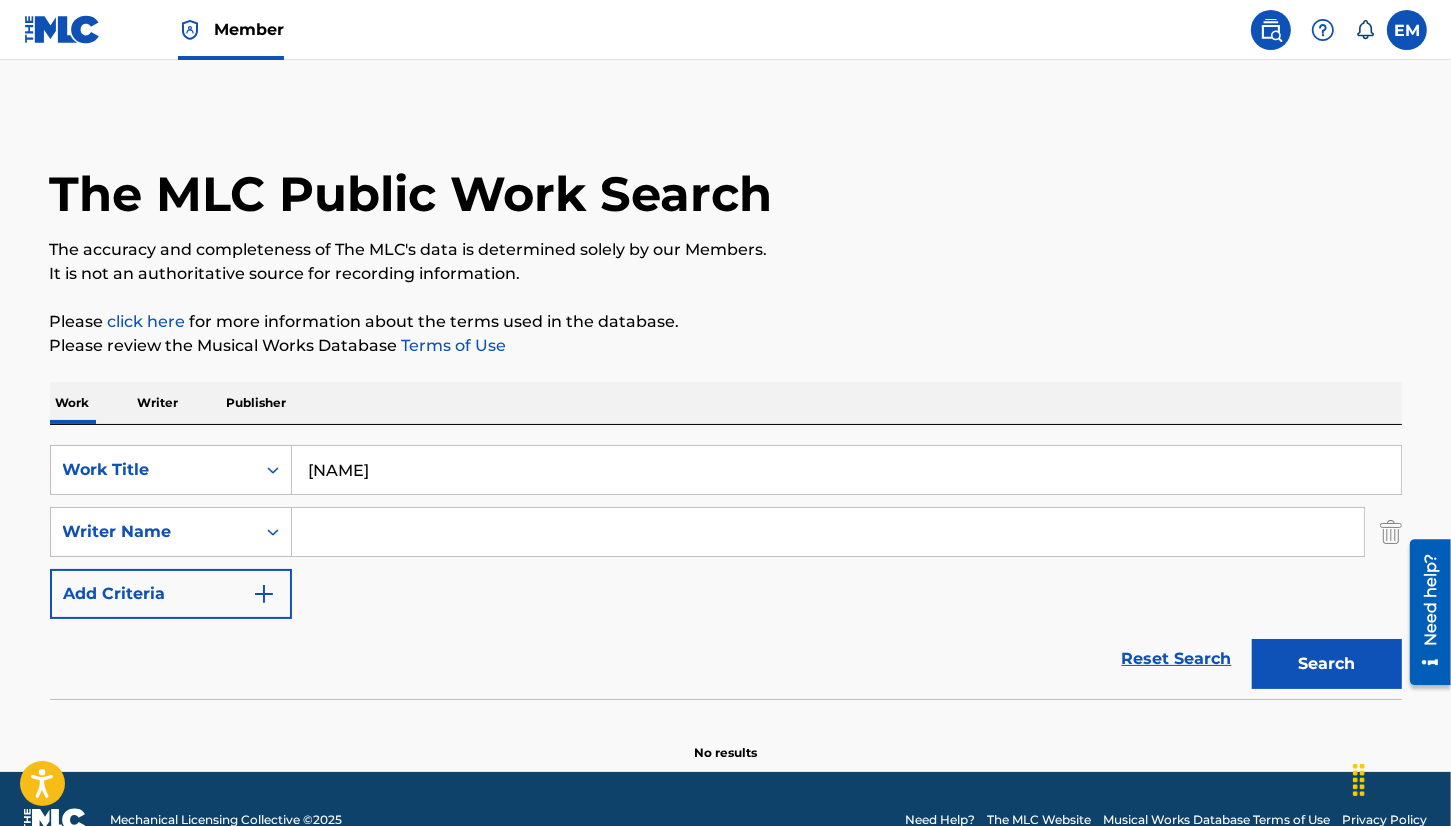 type on "DOLRIDO" 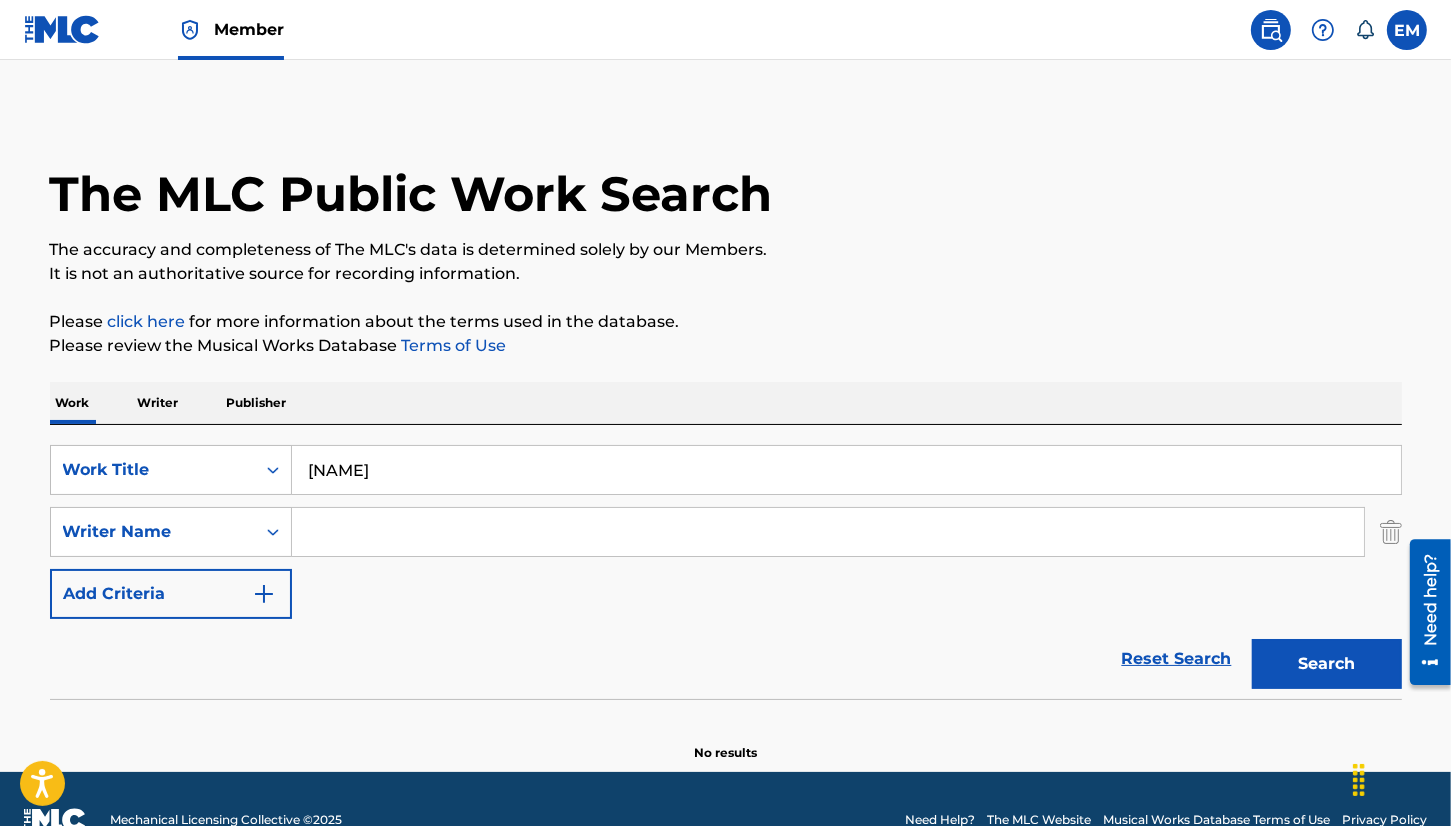 click on "The accuracy and completeness of The MLC's data is determined solely by our Members." at bounding box center [726, 250] 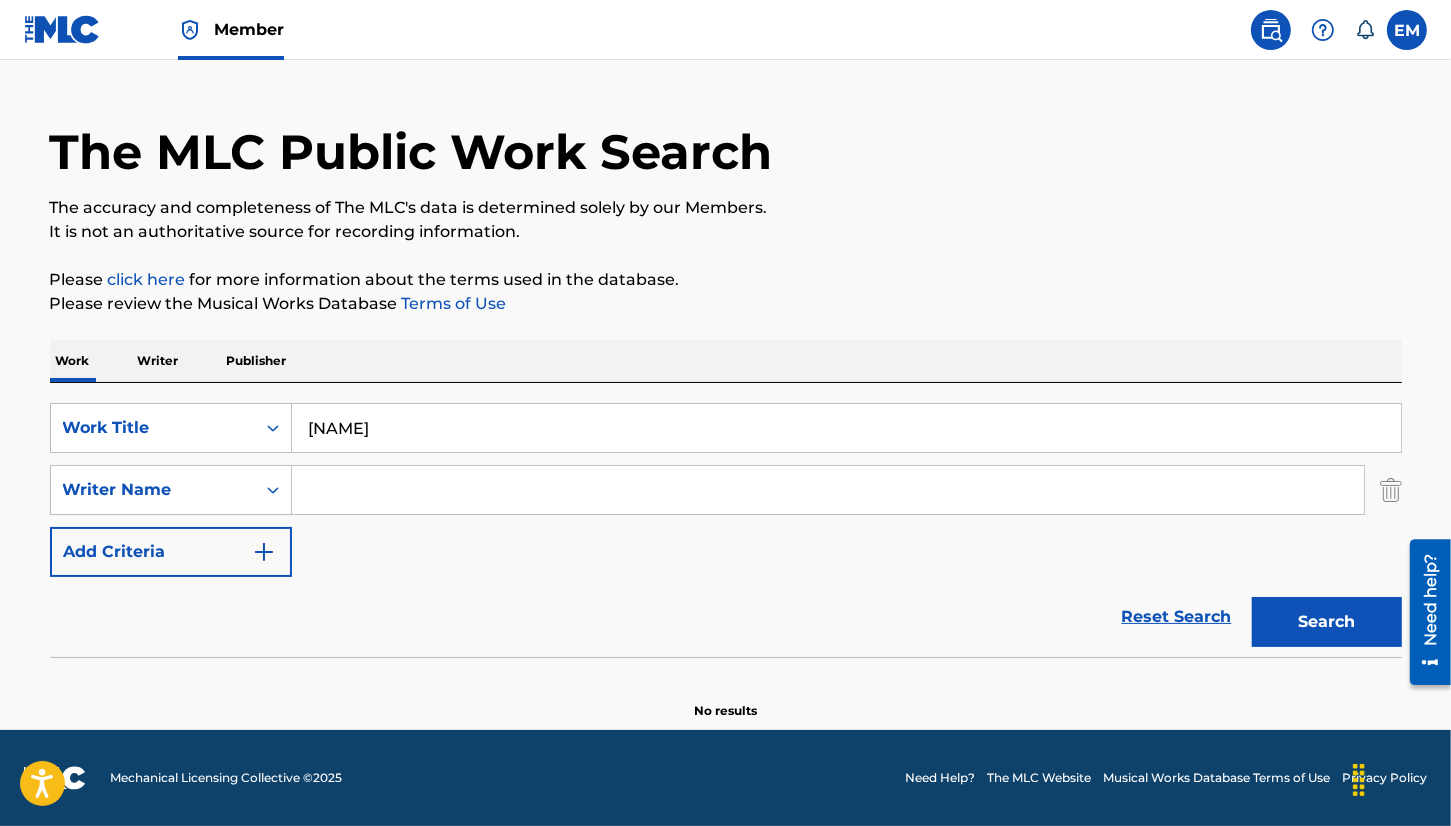 click at bounding box center (828, 490) 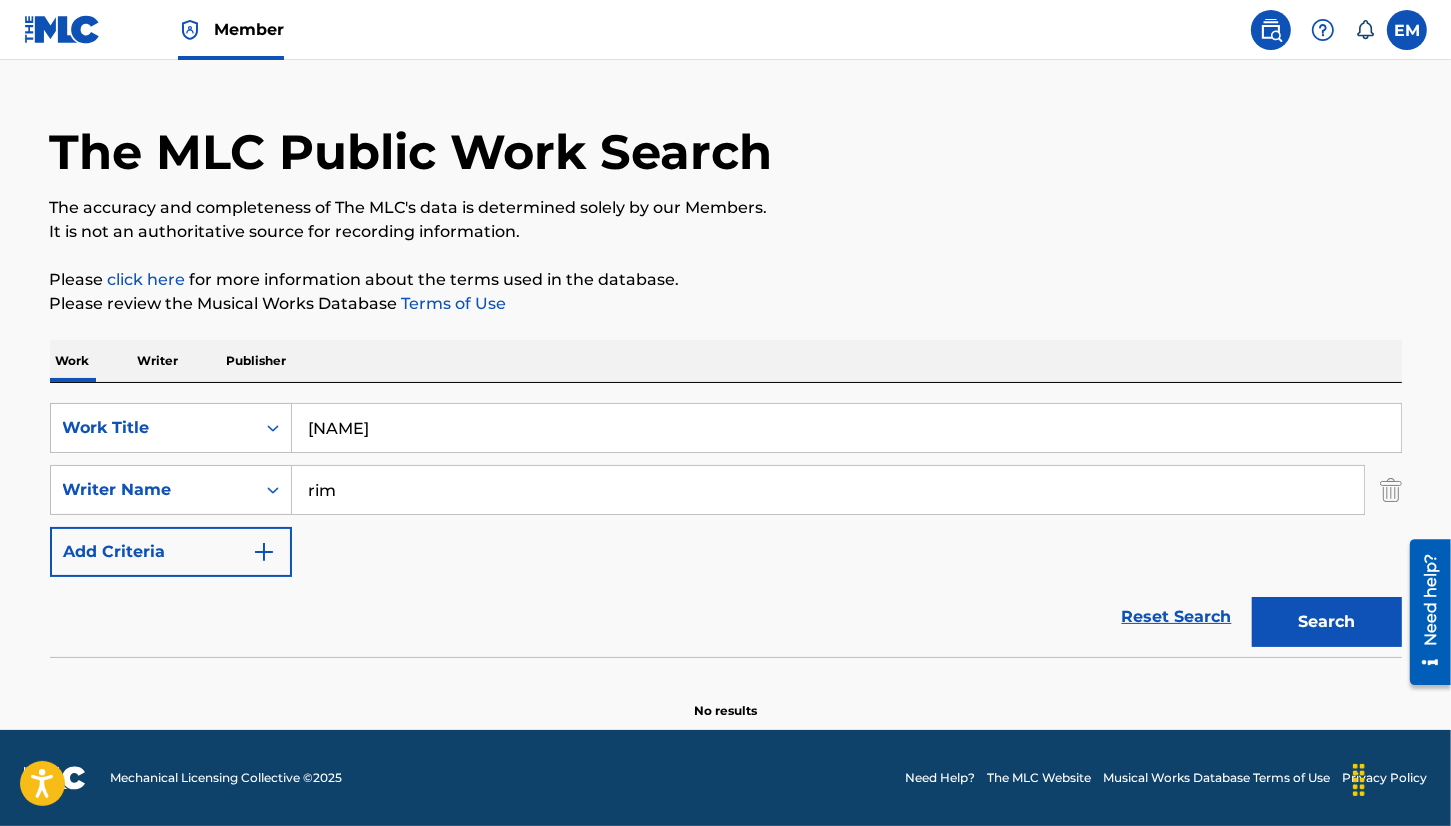 click on "Search" at bounding box center (1327, 622) 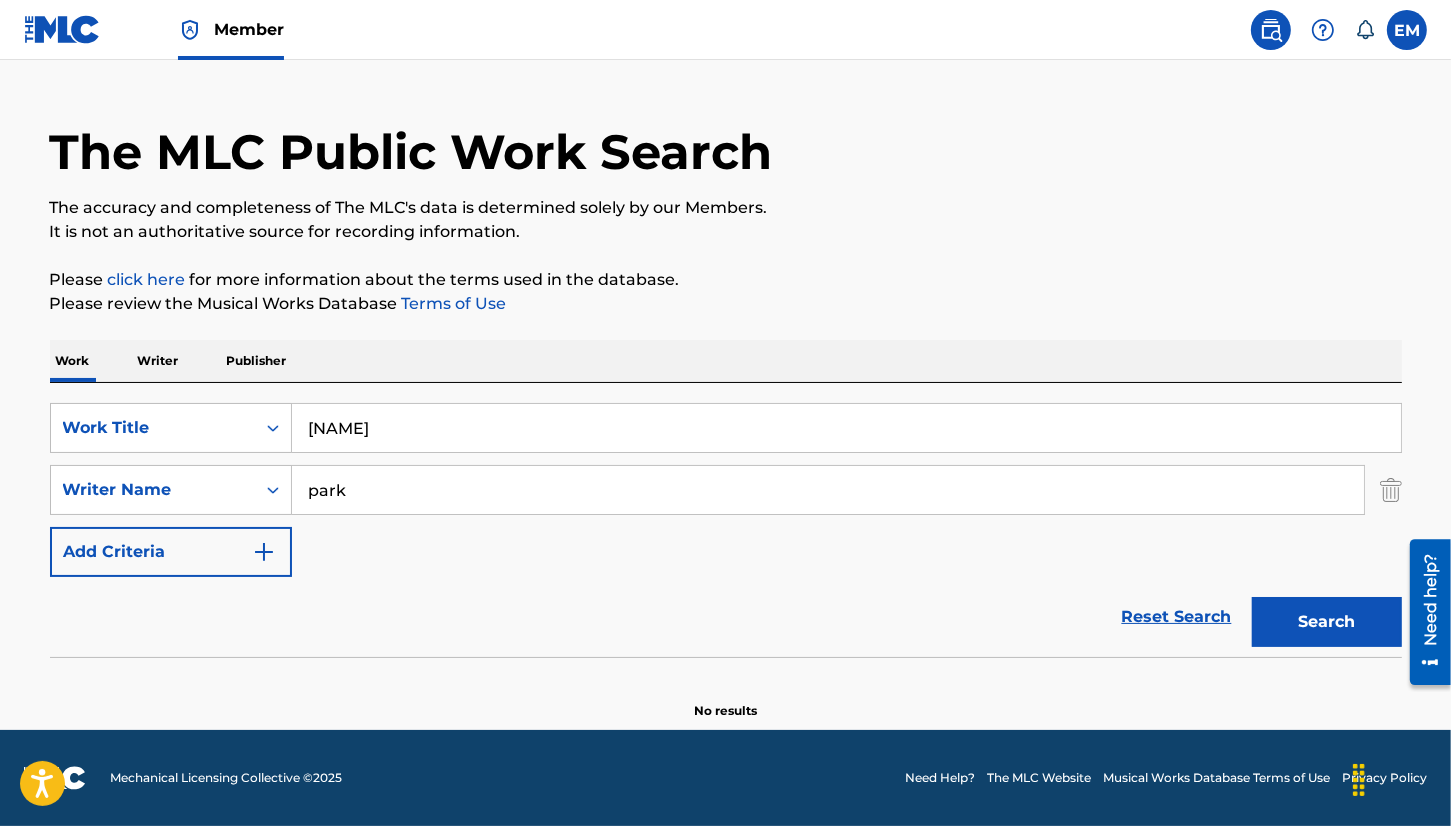 click on "SearchWithCriteria6cb638d7-61df-4fbe-a774-3415137bd58a Work Title DOLRIDO SearchWithCriteriabf44ce15-15ee-4b49-810f-05ff7f163f41 Writer Name park Add Criteria" at bounding box center (726, 490) 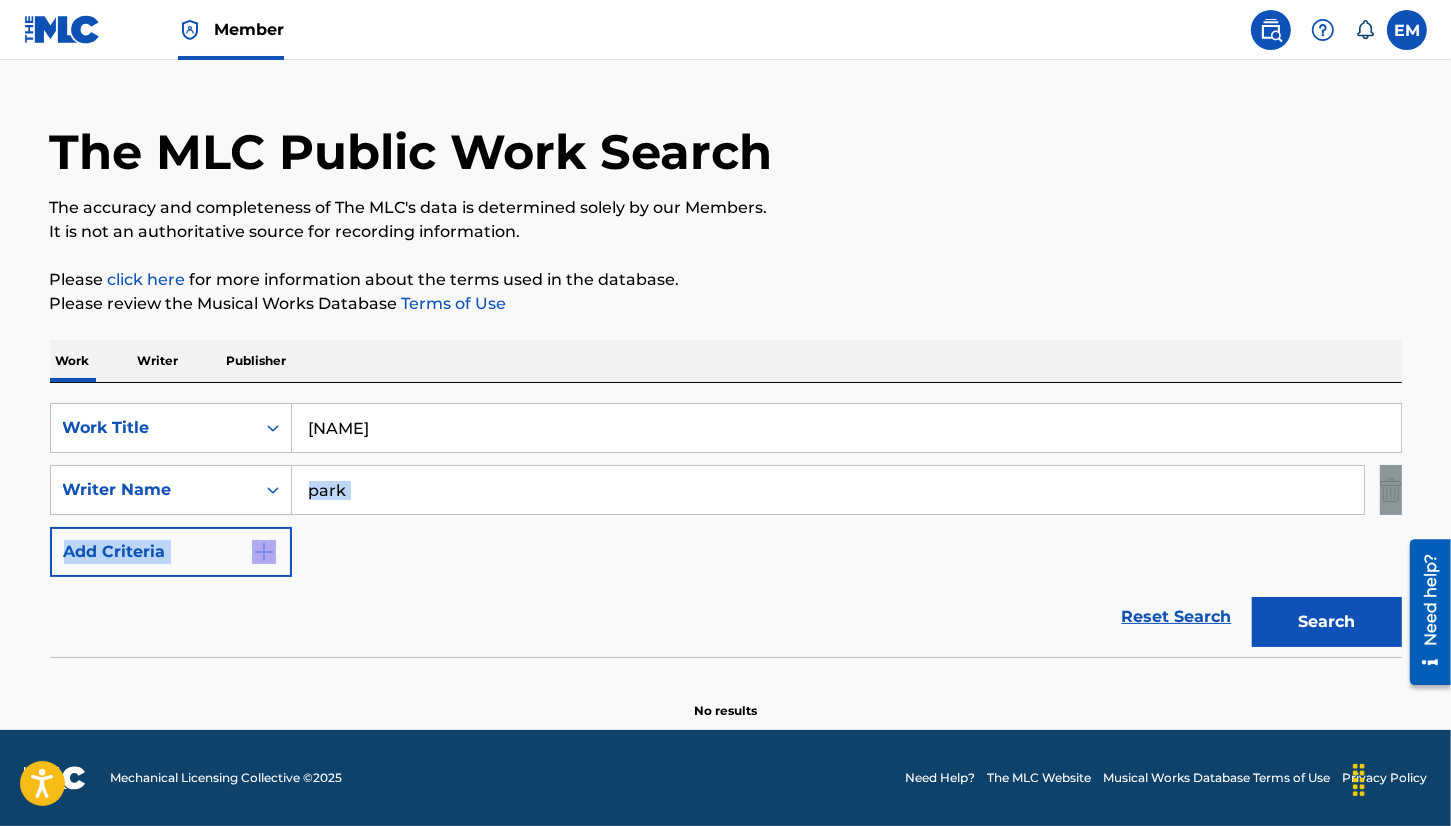 drag, startPoint x: 768, startPoint y: 584, endPoint x: -36, endPoint y: 463, distance: 813.05414 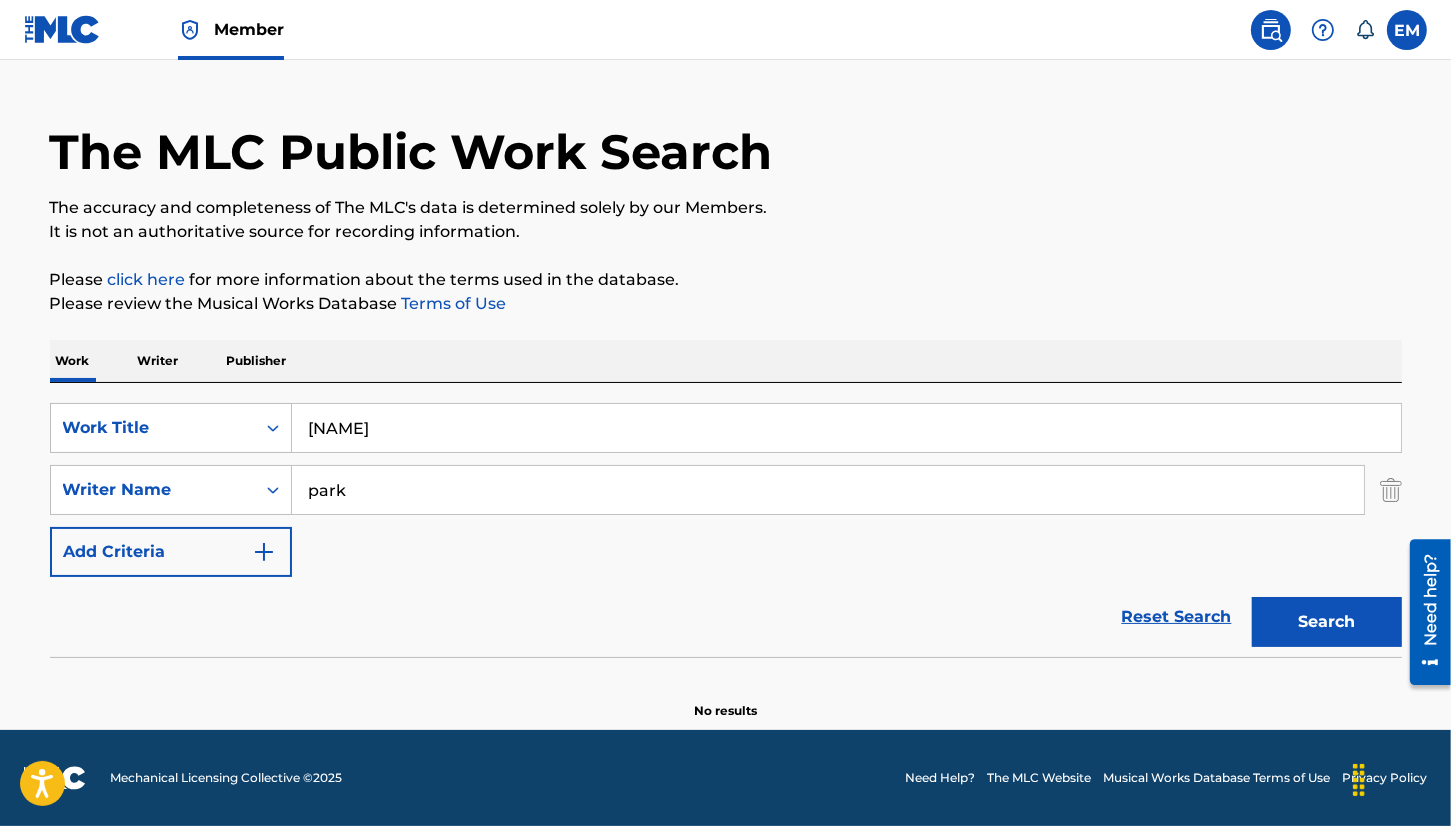 click on "Please review the Musical Works Database   Terms of Use" at bounding box center (726, 304) 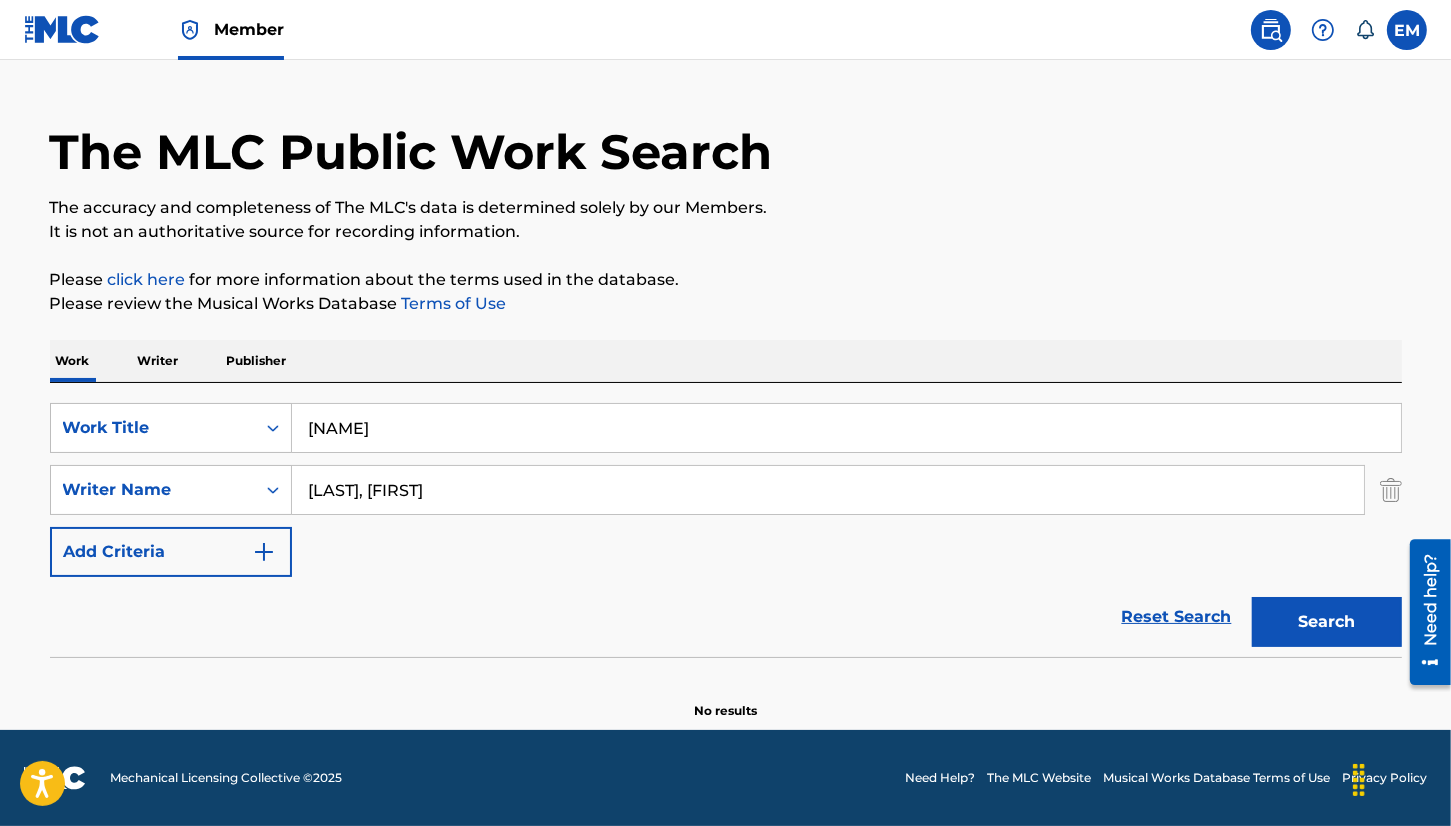 click on "Search" at bounding box center [1327, 622] 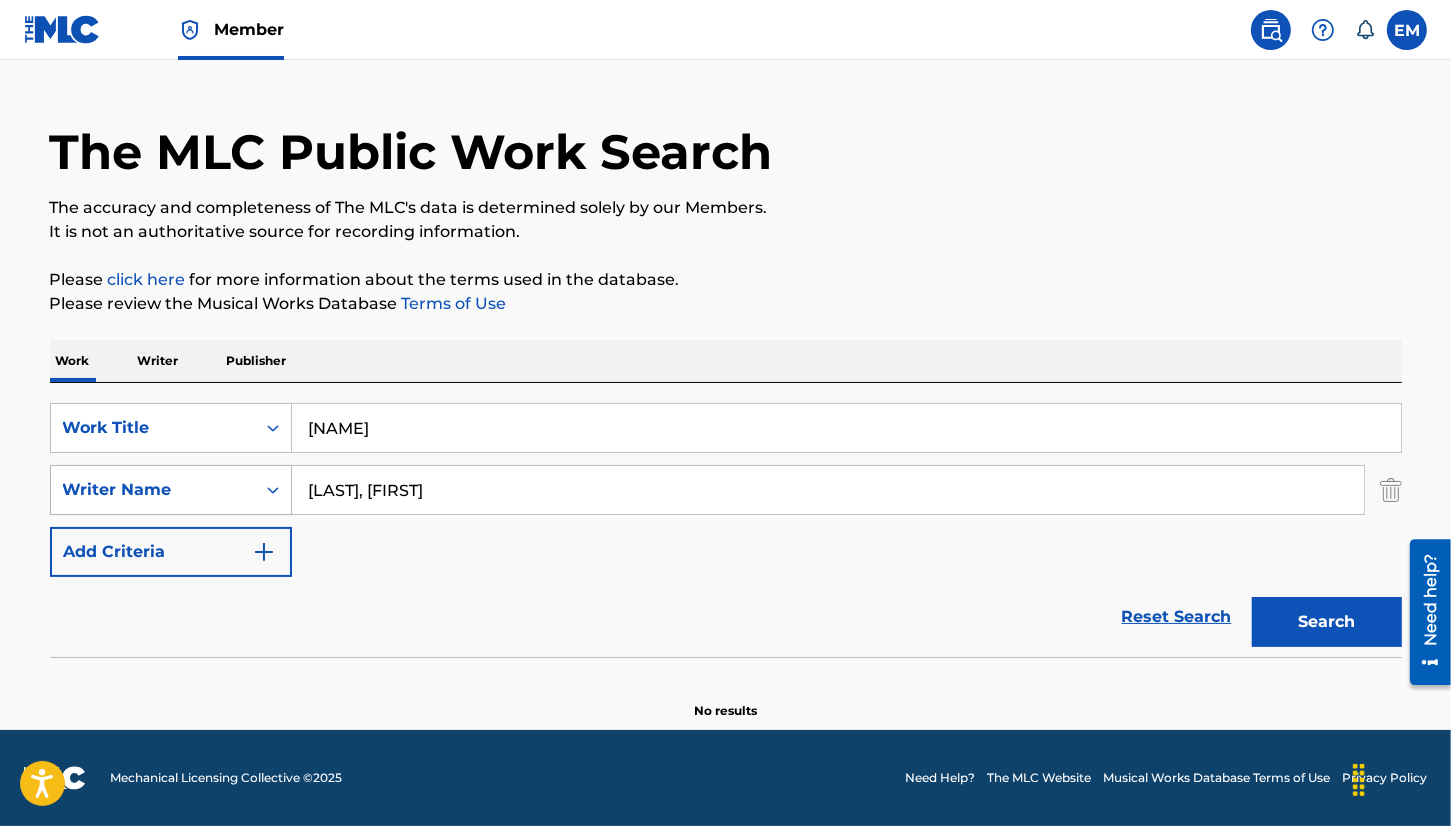 drag, startPoint x: 344, startPoint y: 490, endPoint x: 276, endPoint y: 491, distance: 68.007355 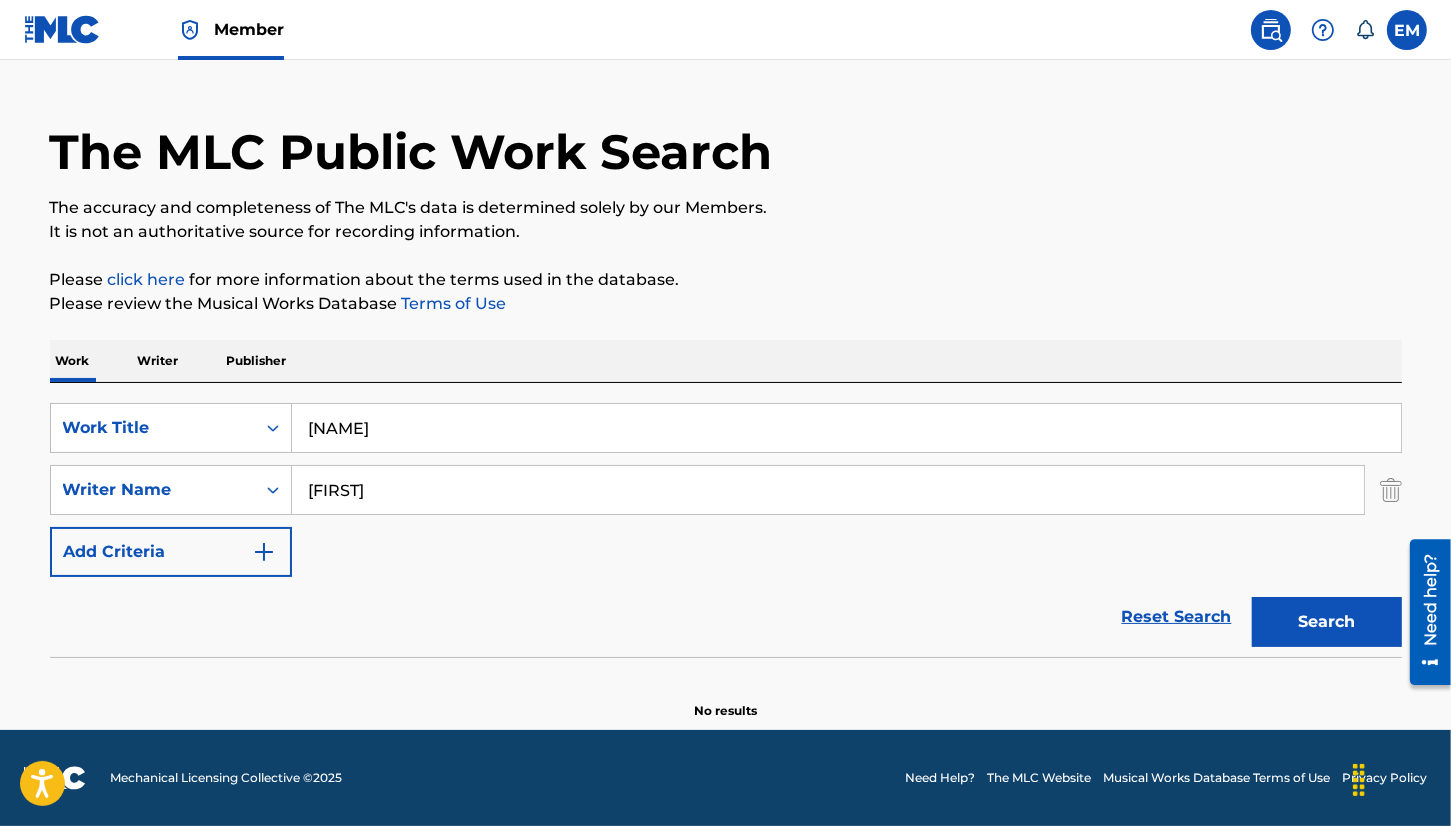type on "YOUNG OK" 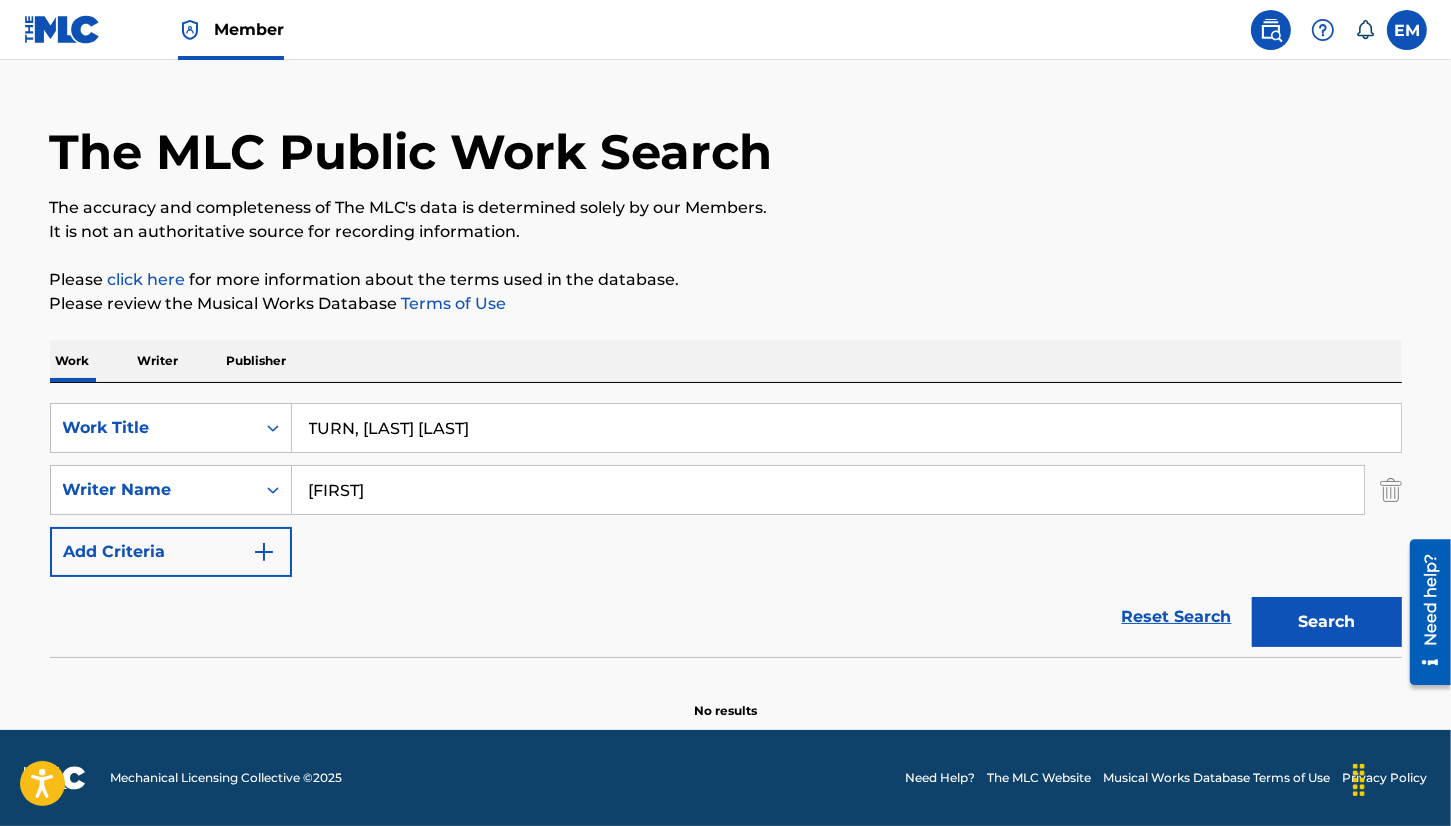 type on "TURN, DOL RI DO" 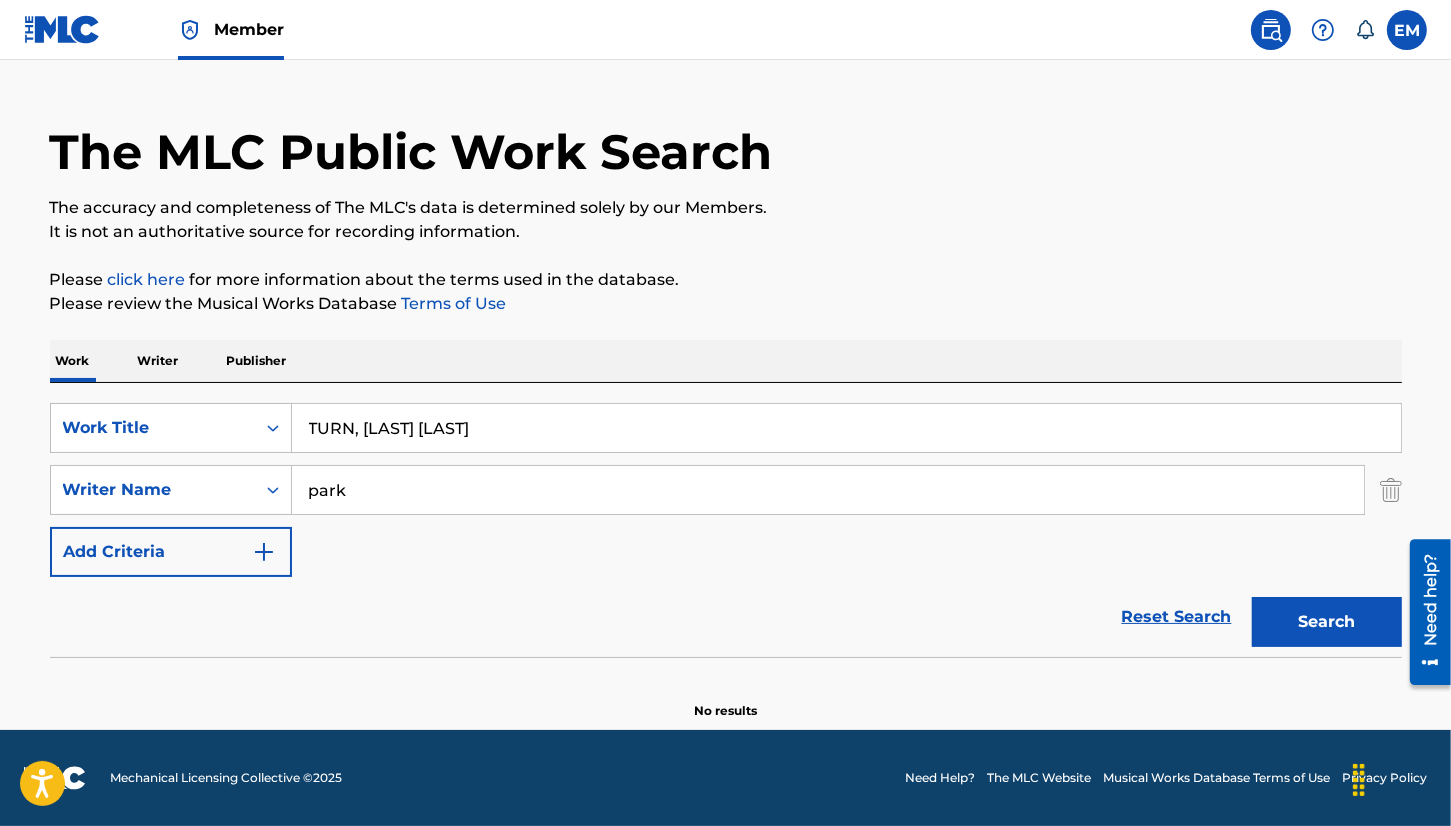 type on "park" 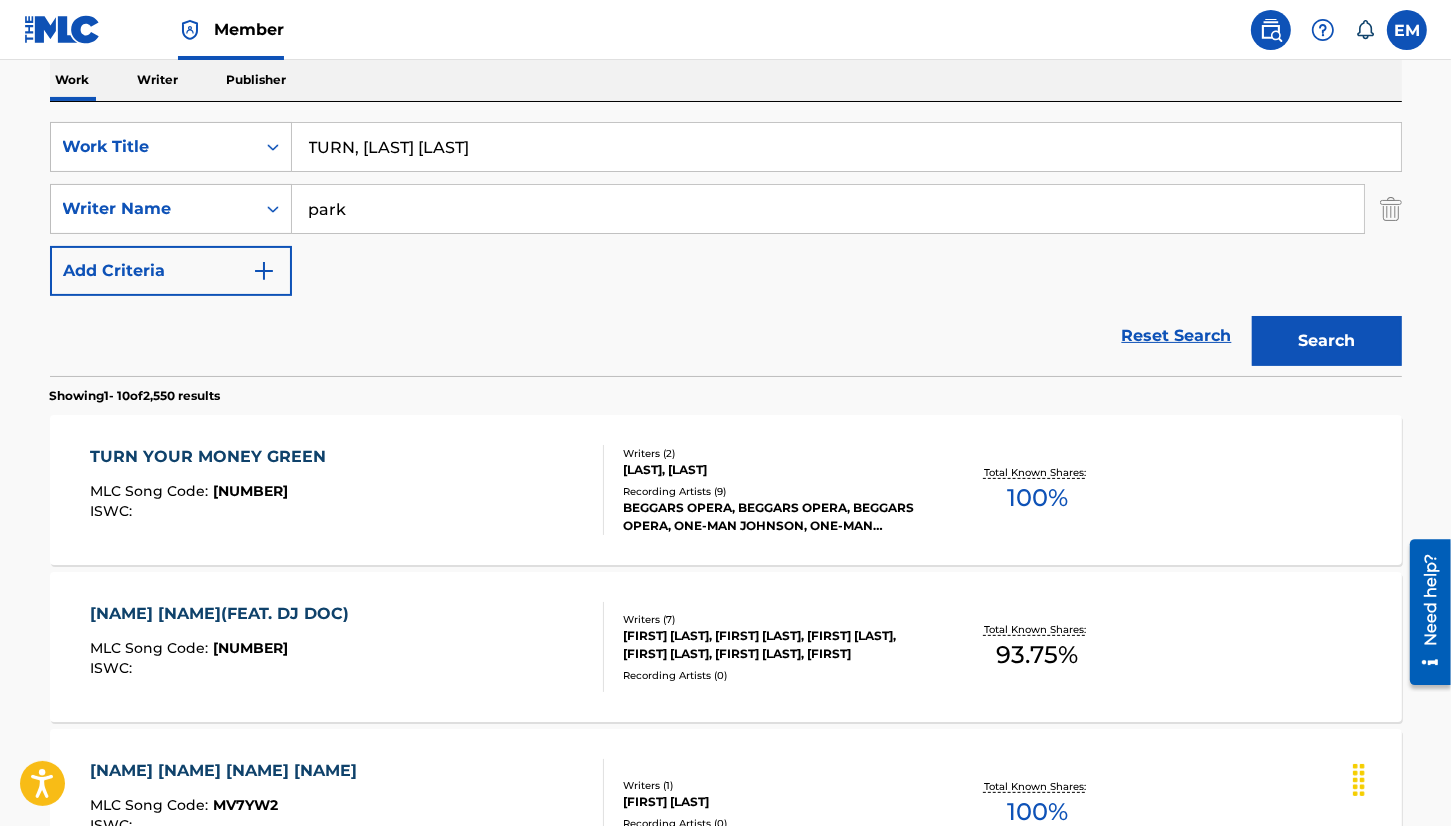 scroll, scrollTop: 400, scrollLeft: 0, axis: vertical 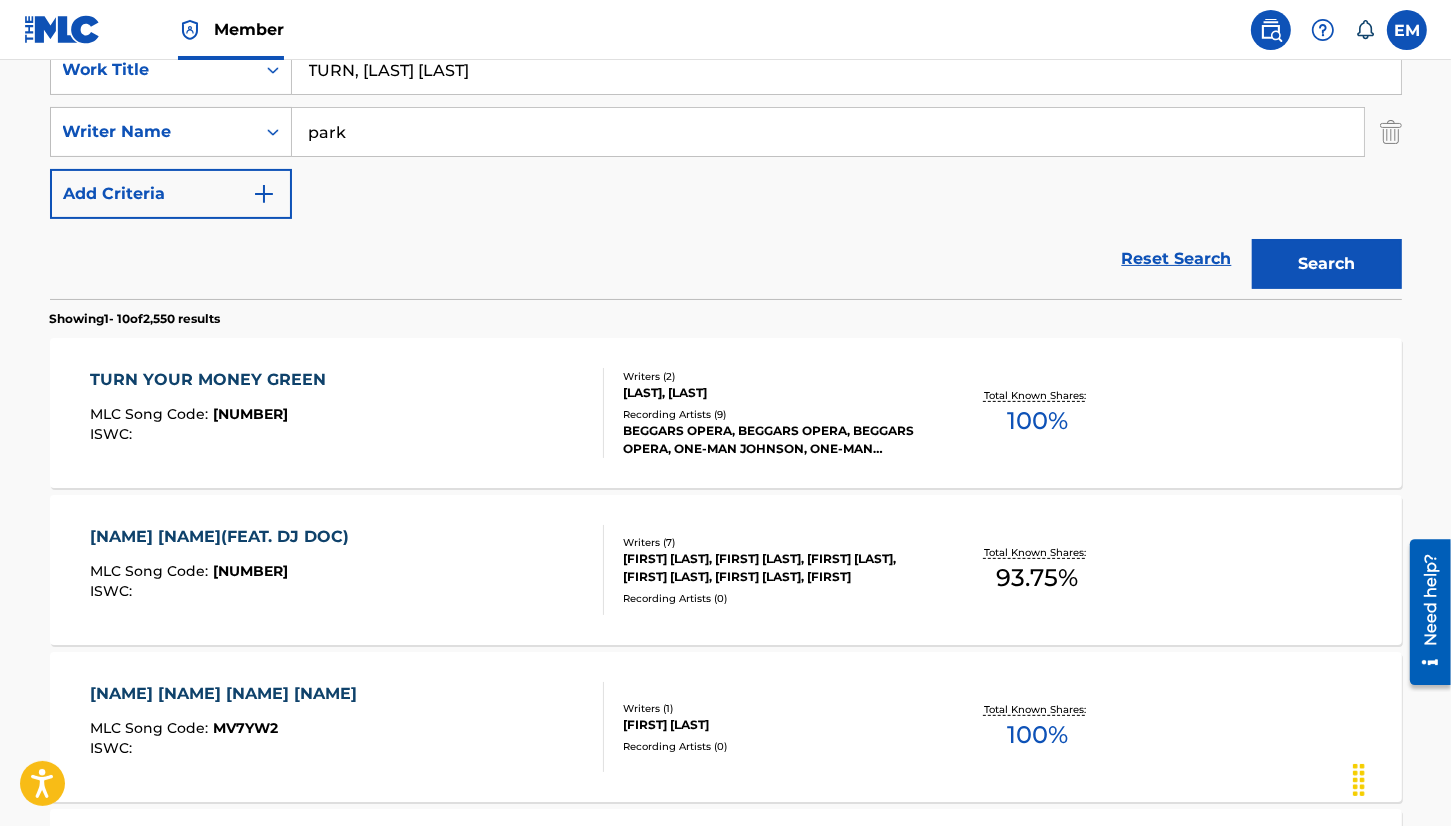 click on "TURN YOUR MONEY GREEN MLC Song Code : T76220 ISWC : Writers ( 2 ) PARK, AINSWORTH Recording Artists ( 9 ) BEGGARS OPERA, BEGGARS OPERA, BEGGARS OPERA, ONE-MAN JOHNSON, ONE-MAN JOHNSON Total Known Shares: 100 %" at bounding box center (726, 413) 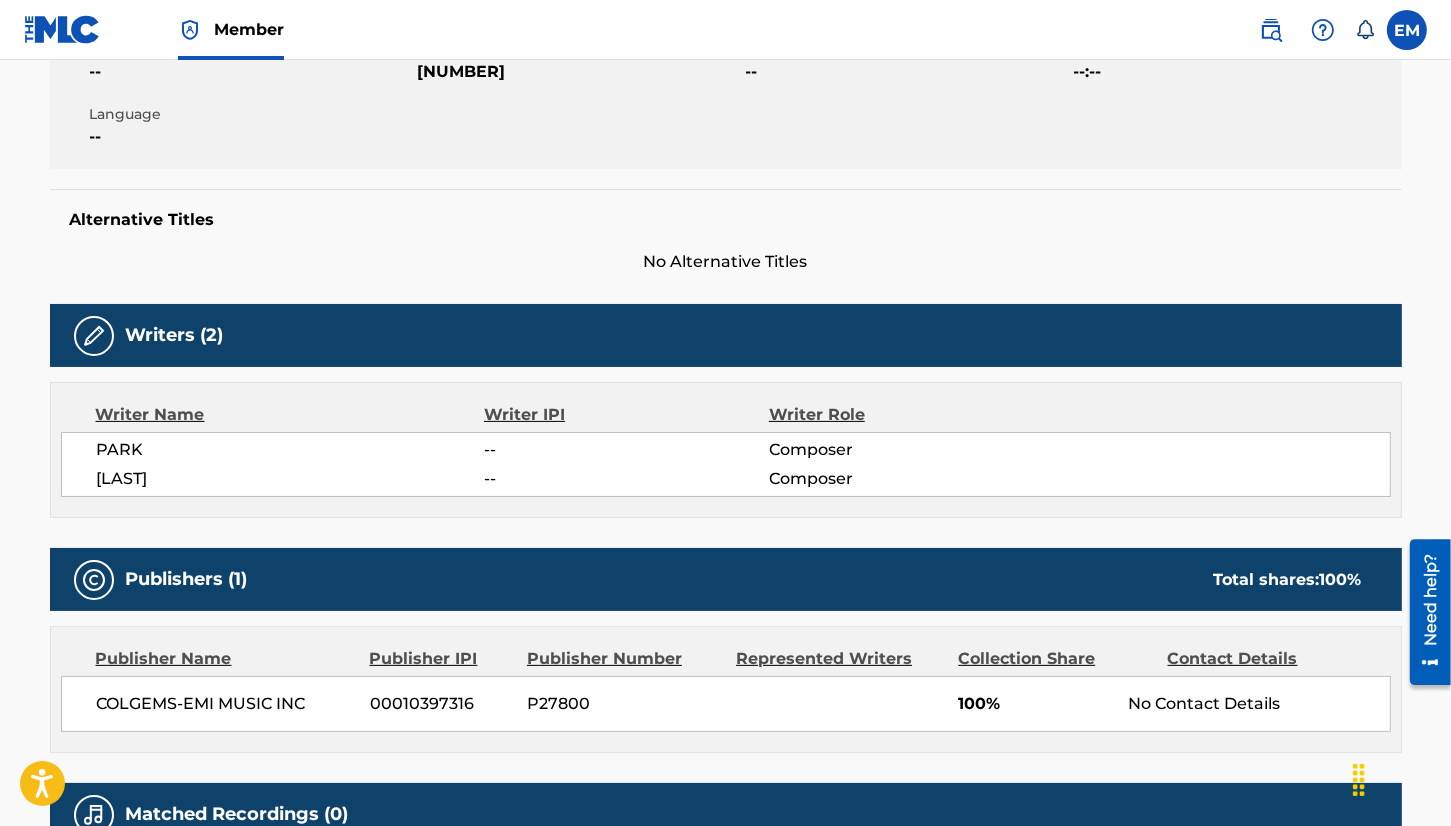 scroll, scrollTop: 0, scrollLeft: 0, axis: both 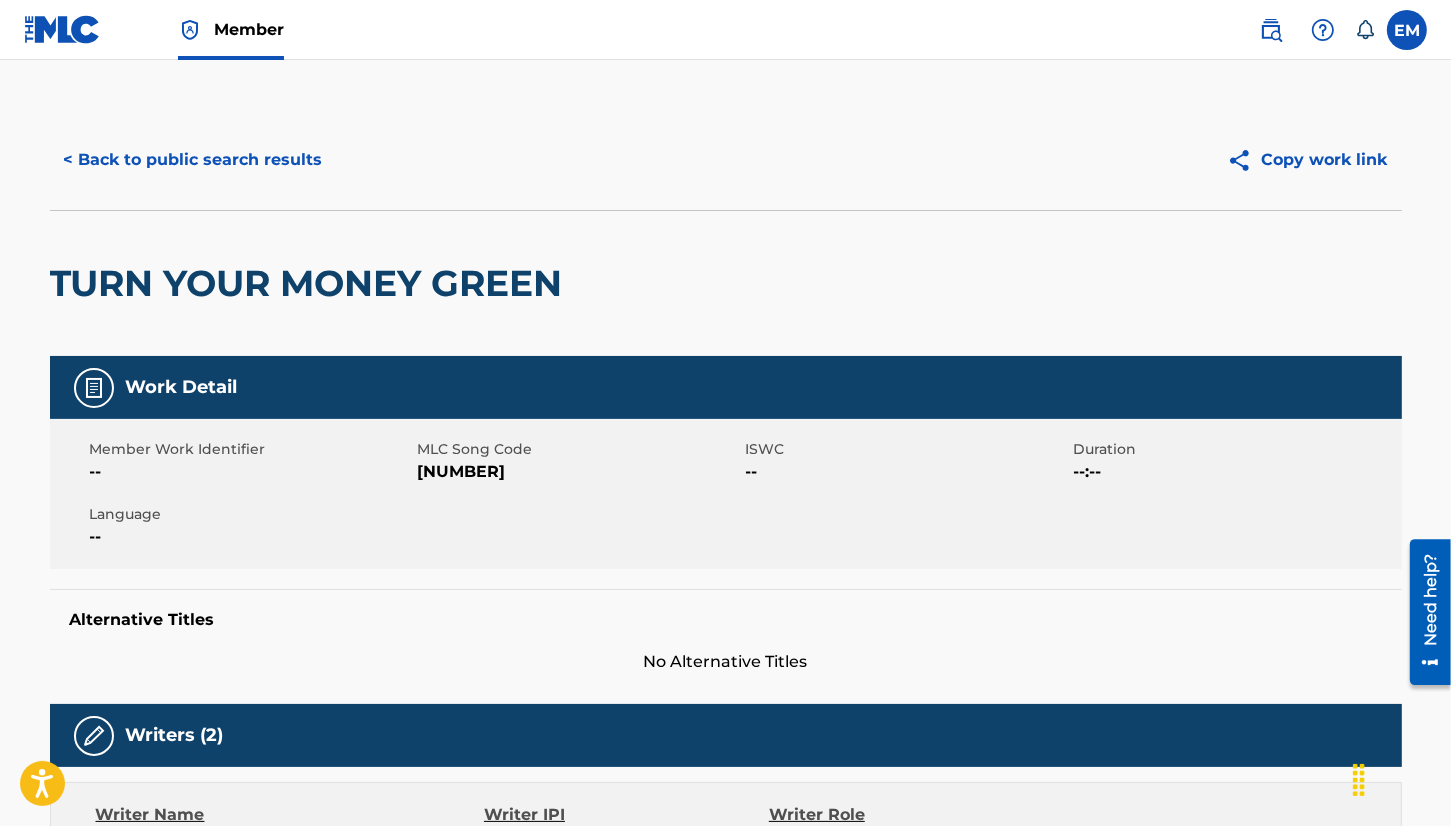 click on "< Back to public search results" at bounding box center (193, 160) 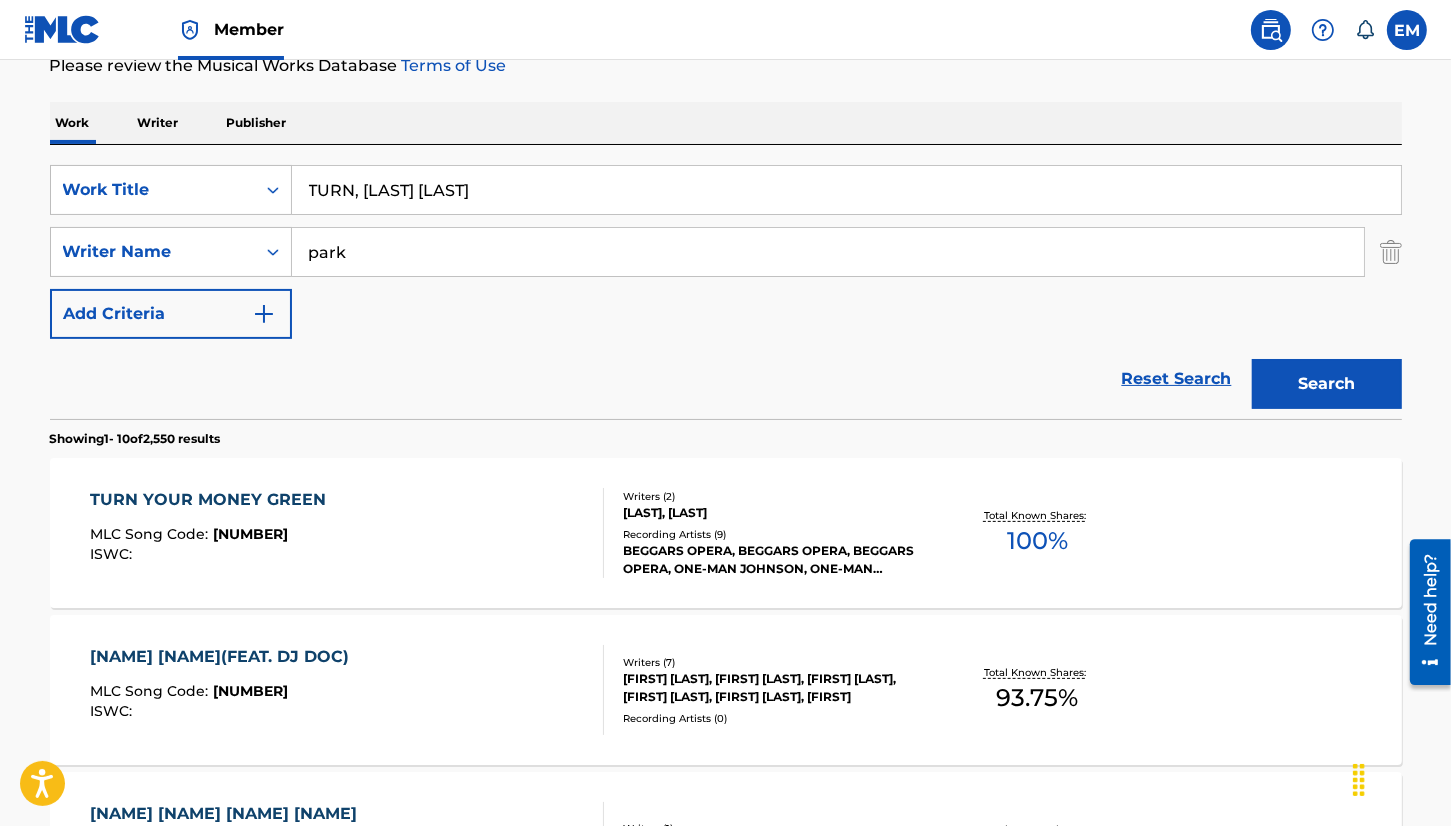 scroll, scrollTop: 276, scrollLeft: 0, axis: vertical 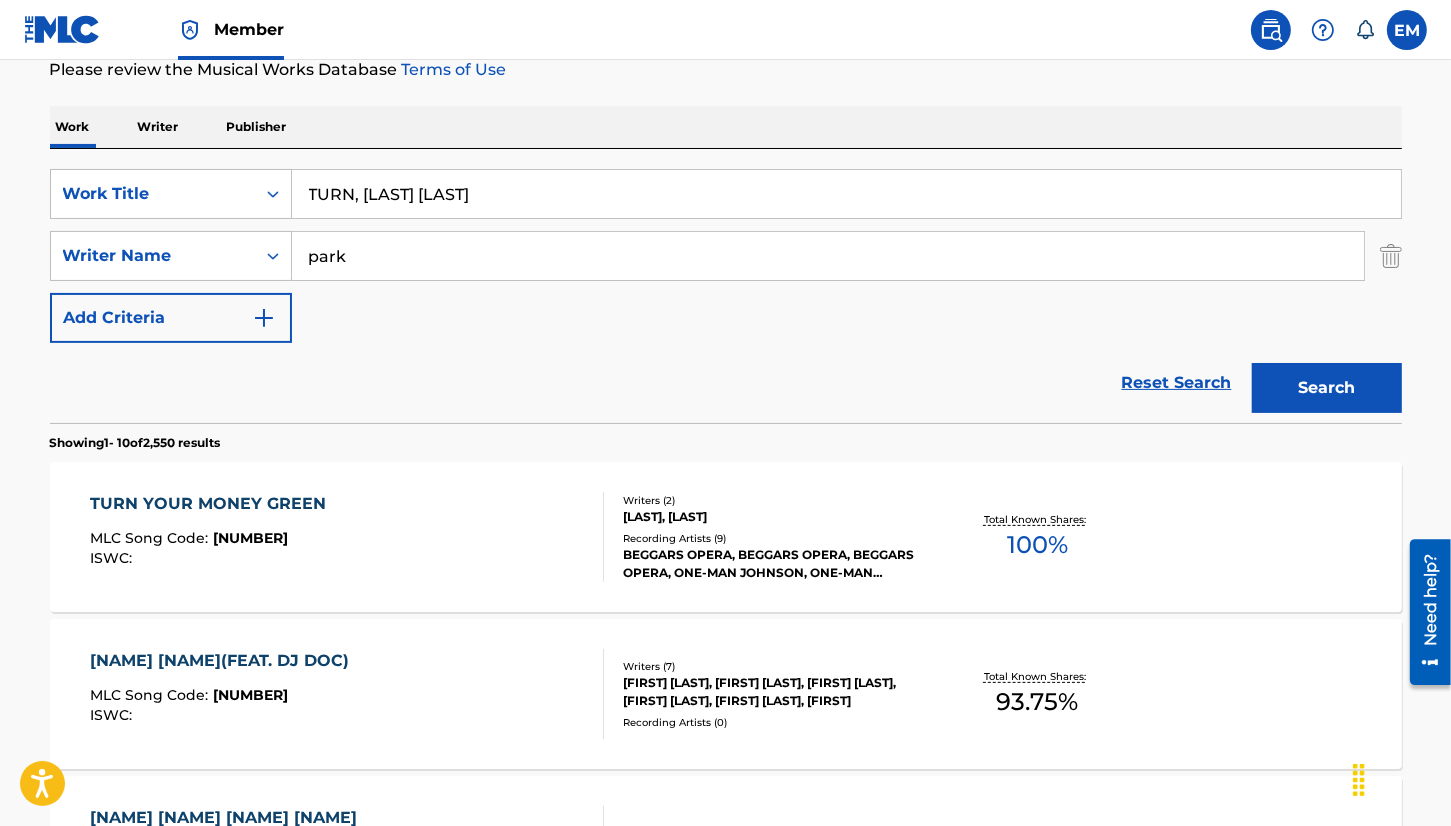 click on "TURN, DOL RI DO" at bounding box center [846, 194] 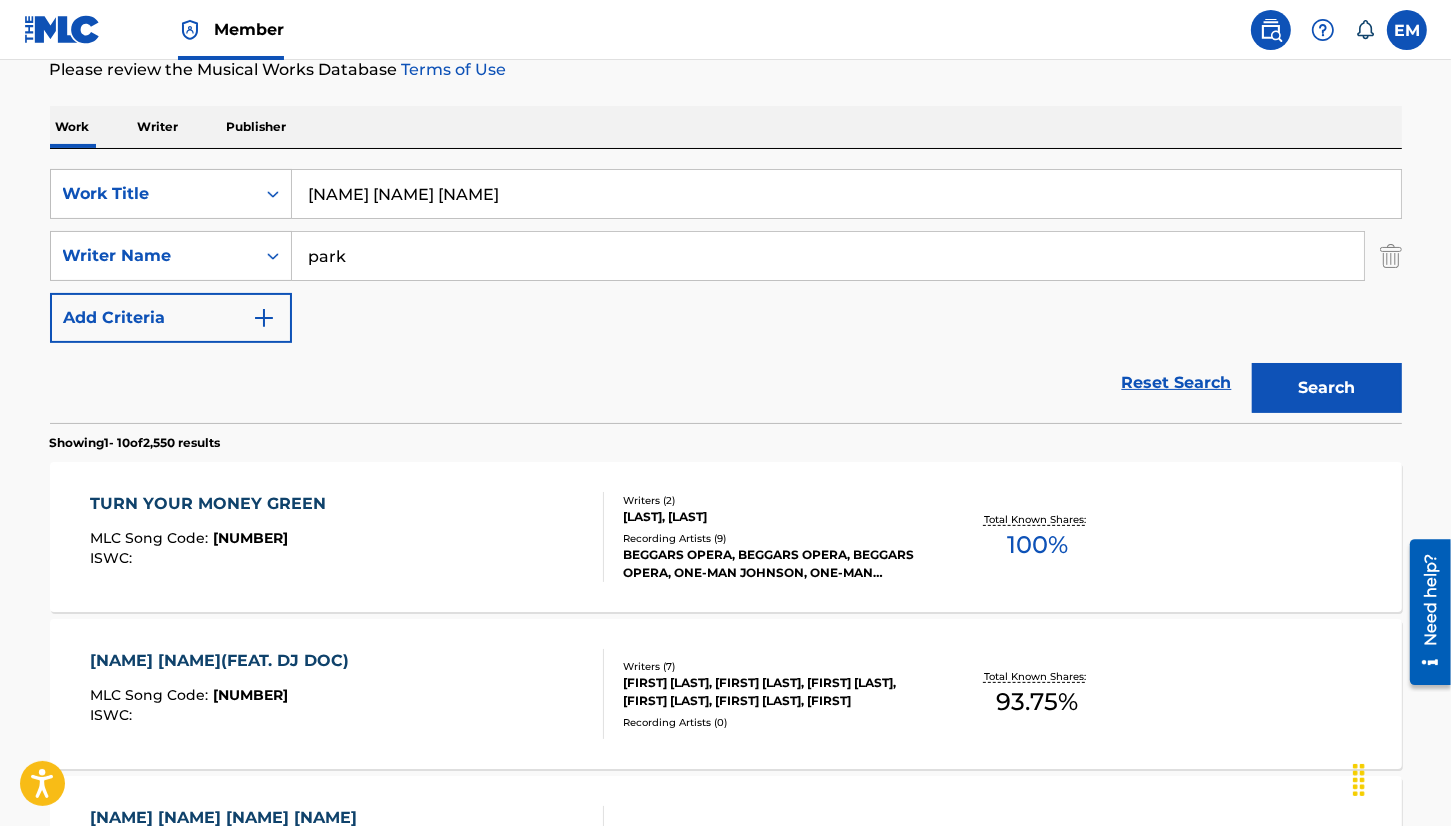type on "MU SEUN KANG EU RO" 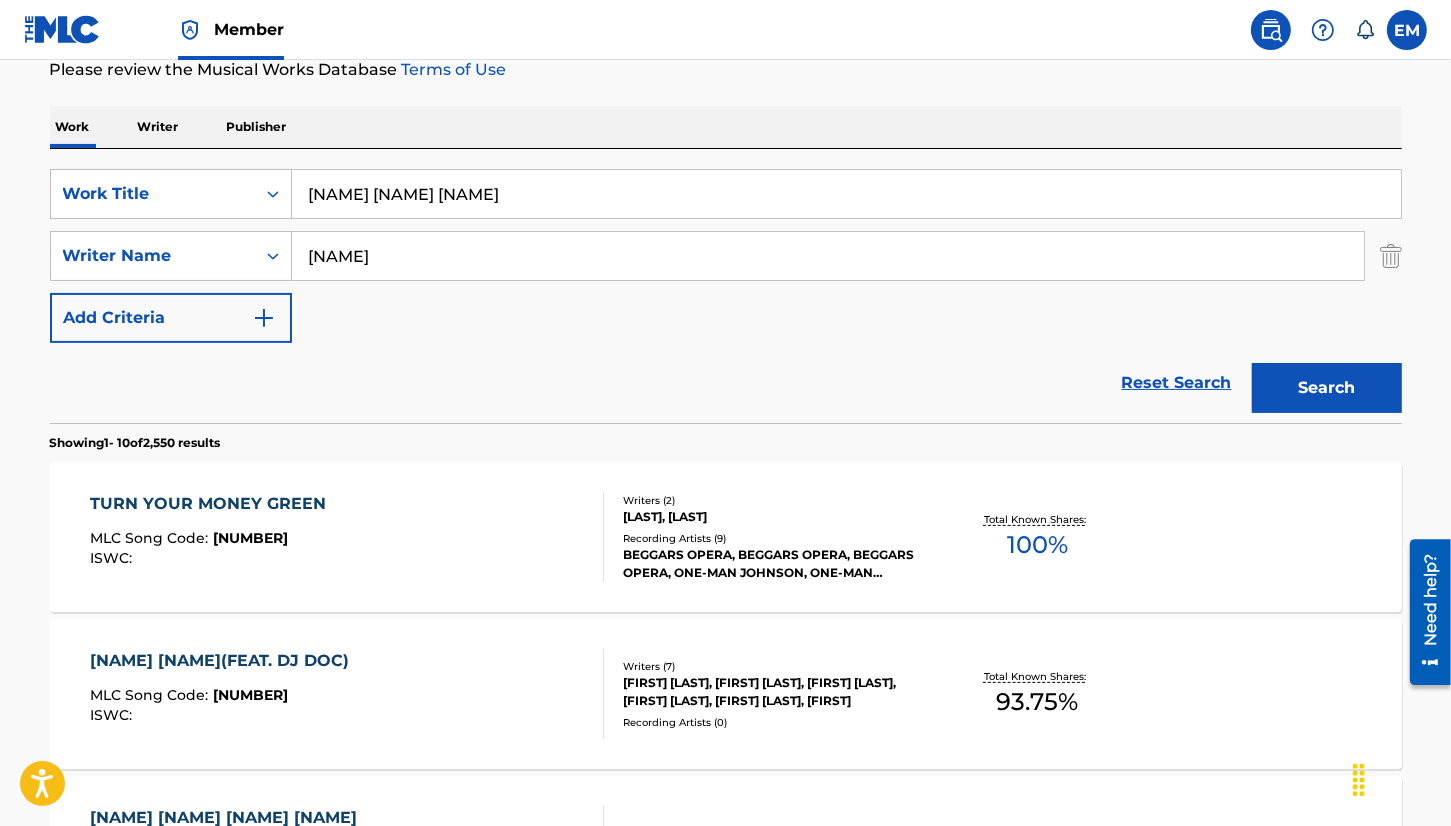 click on "Search" at bounding box center [1327, 388] 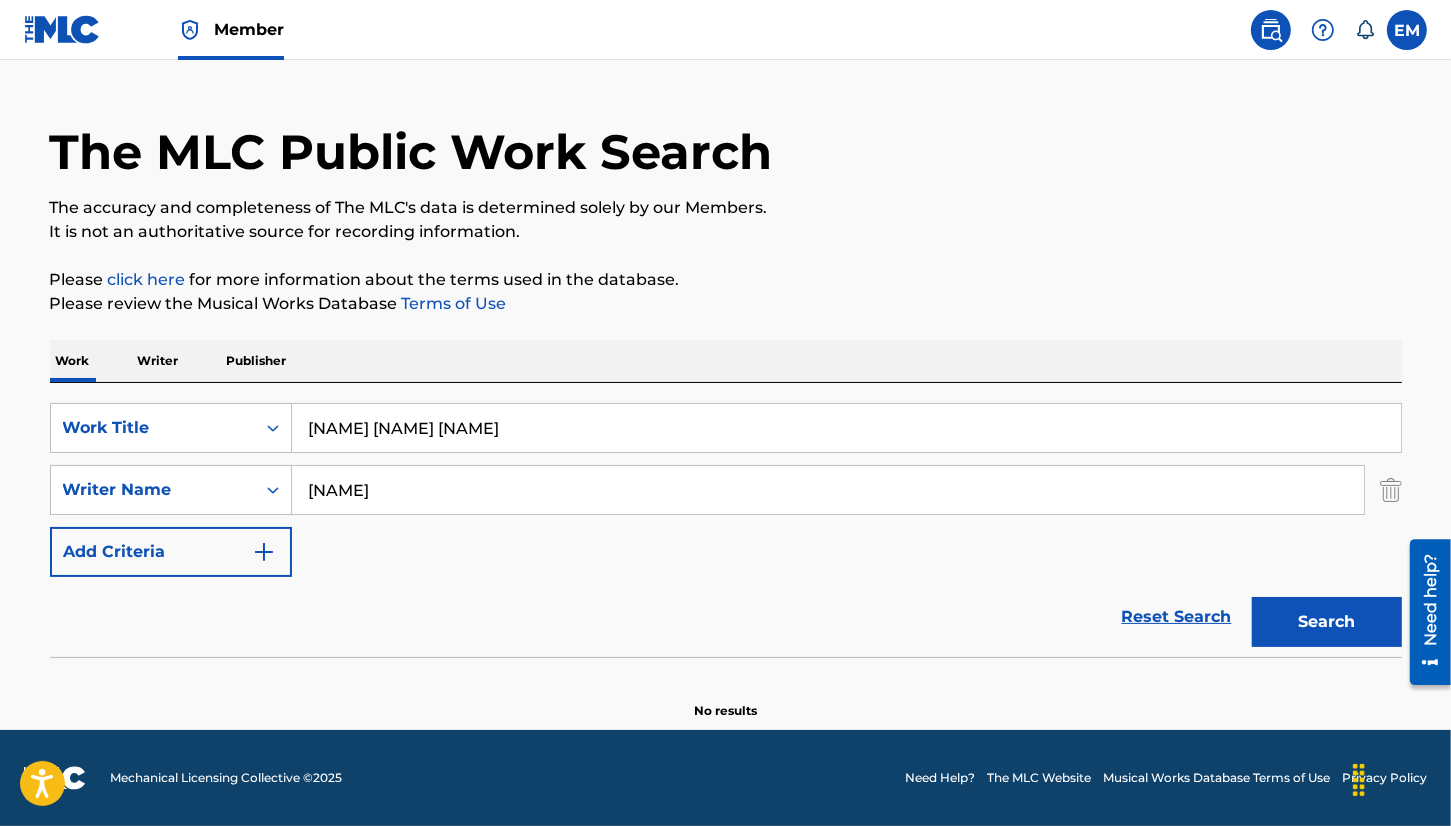 scroll, scrollTop: 42, scrollLeft: 0, axis: vertical 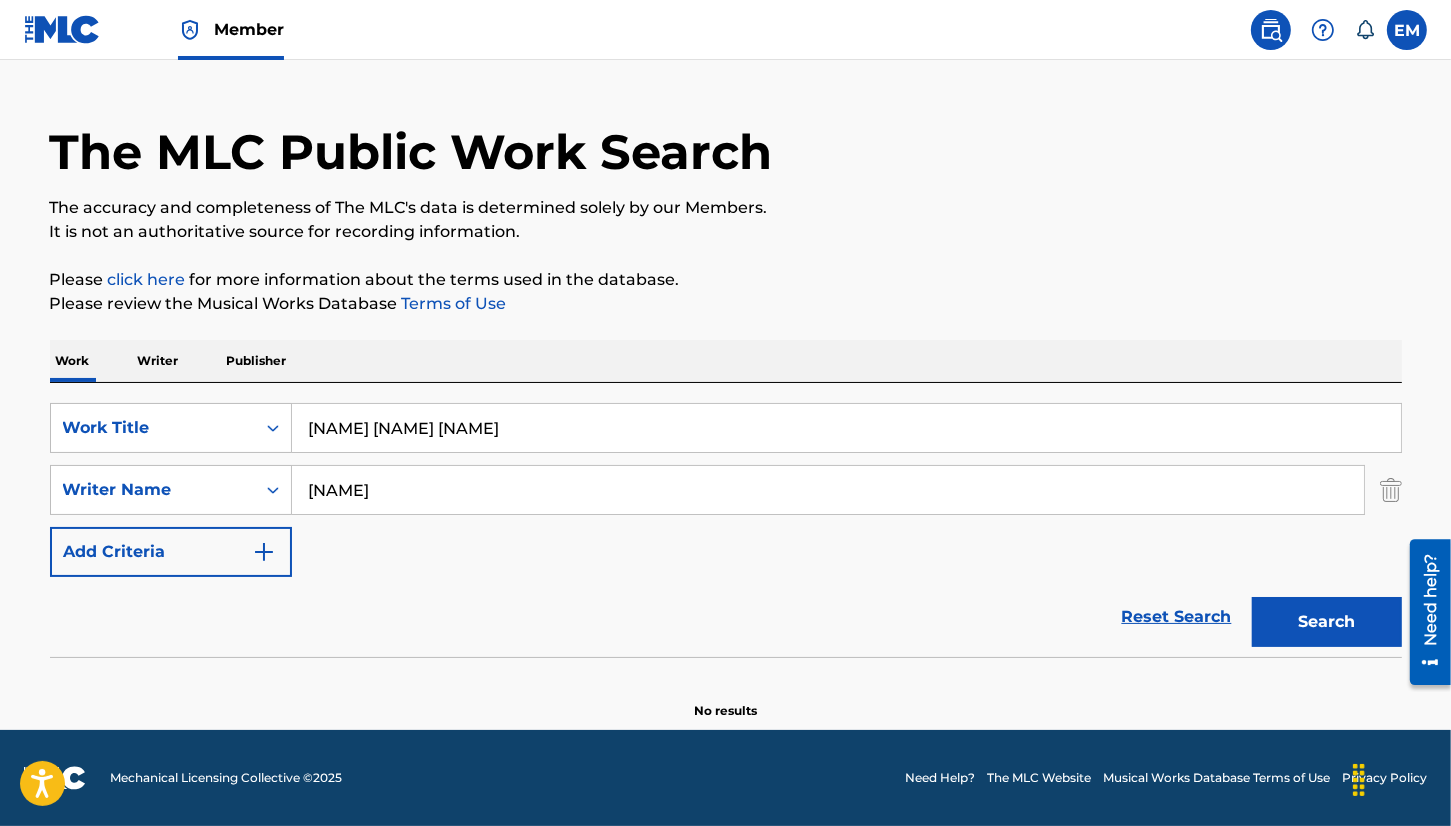 click on "Please review the Musical Works Database   Terms of Use" at bounding box center [726, 304] 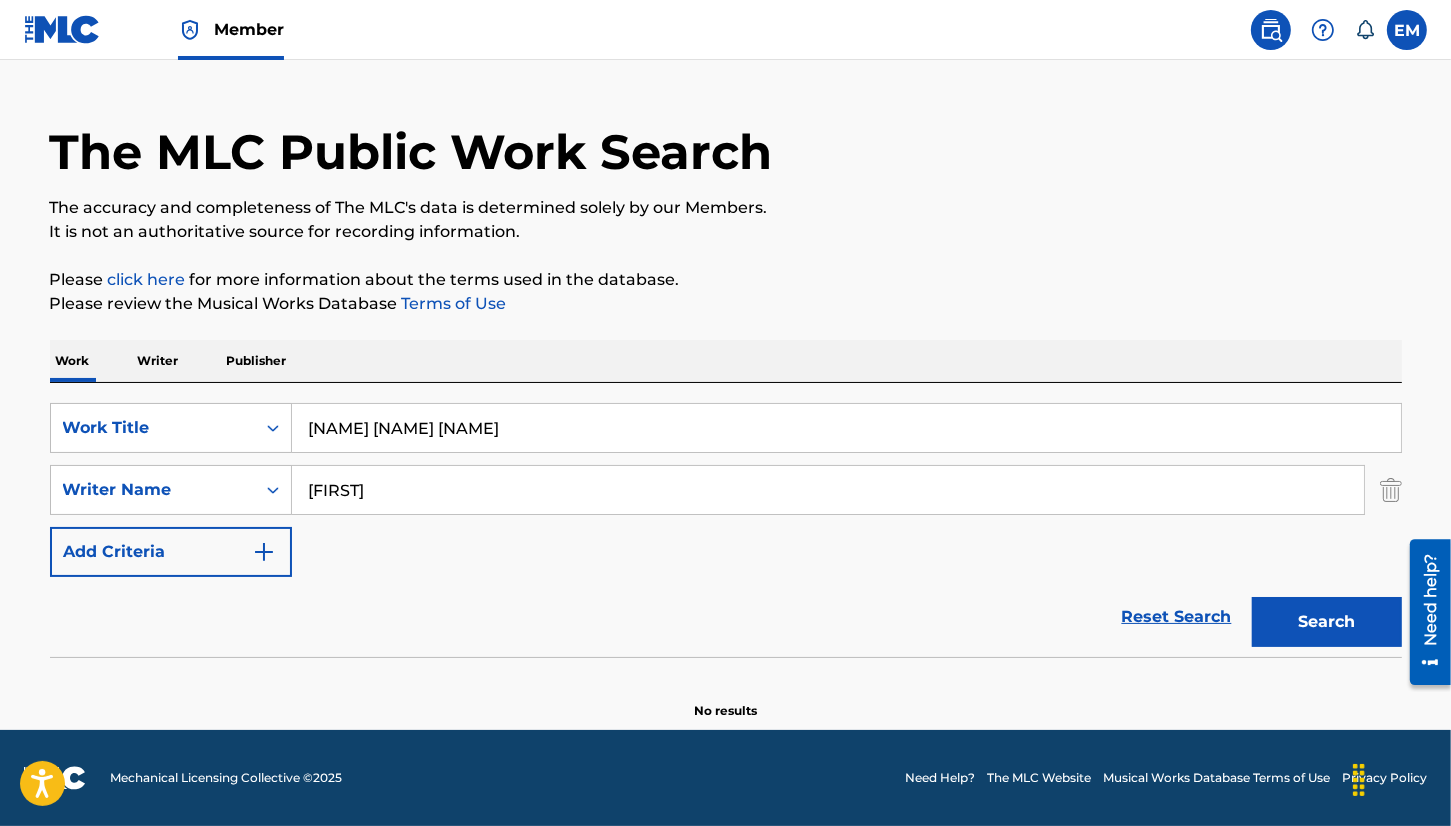 type on "jungwon" 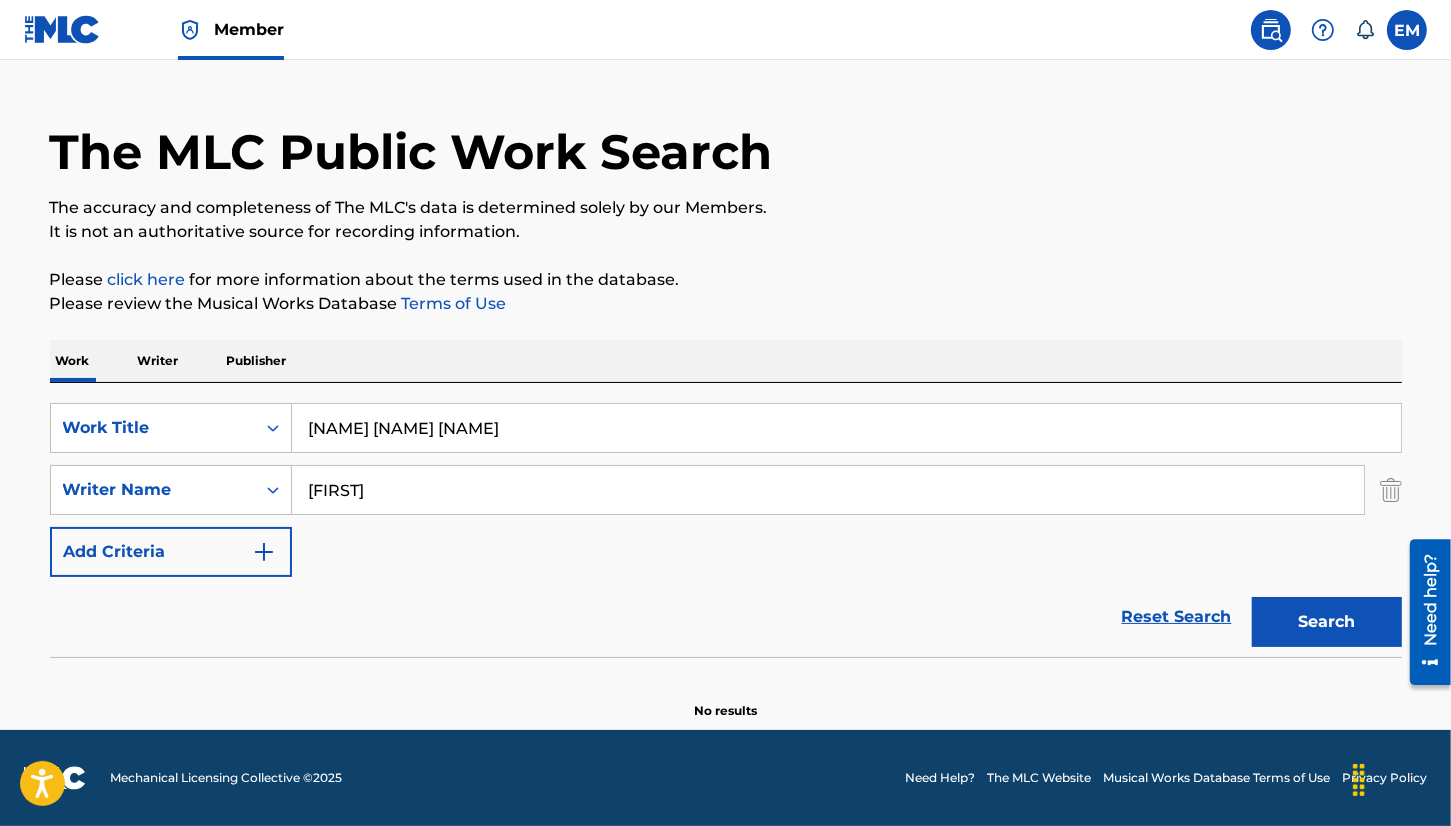 click on "Search" at bounding box center (1322, 617) 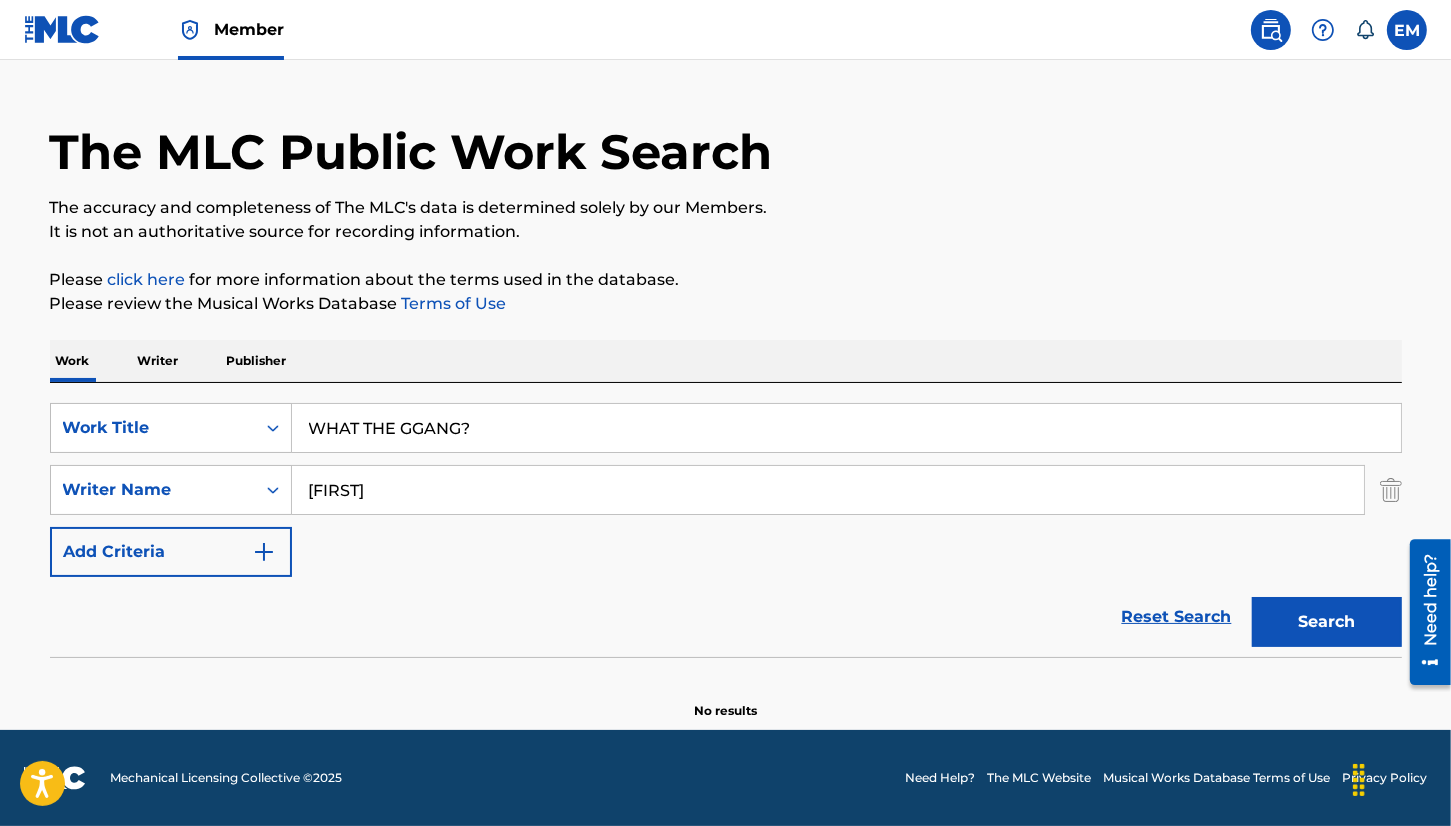 type on "WHAT THE GGANG?" 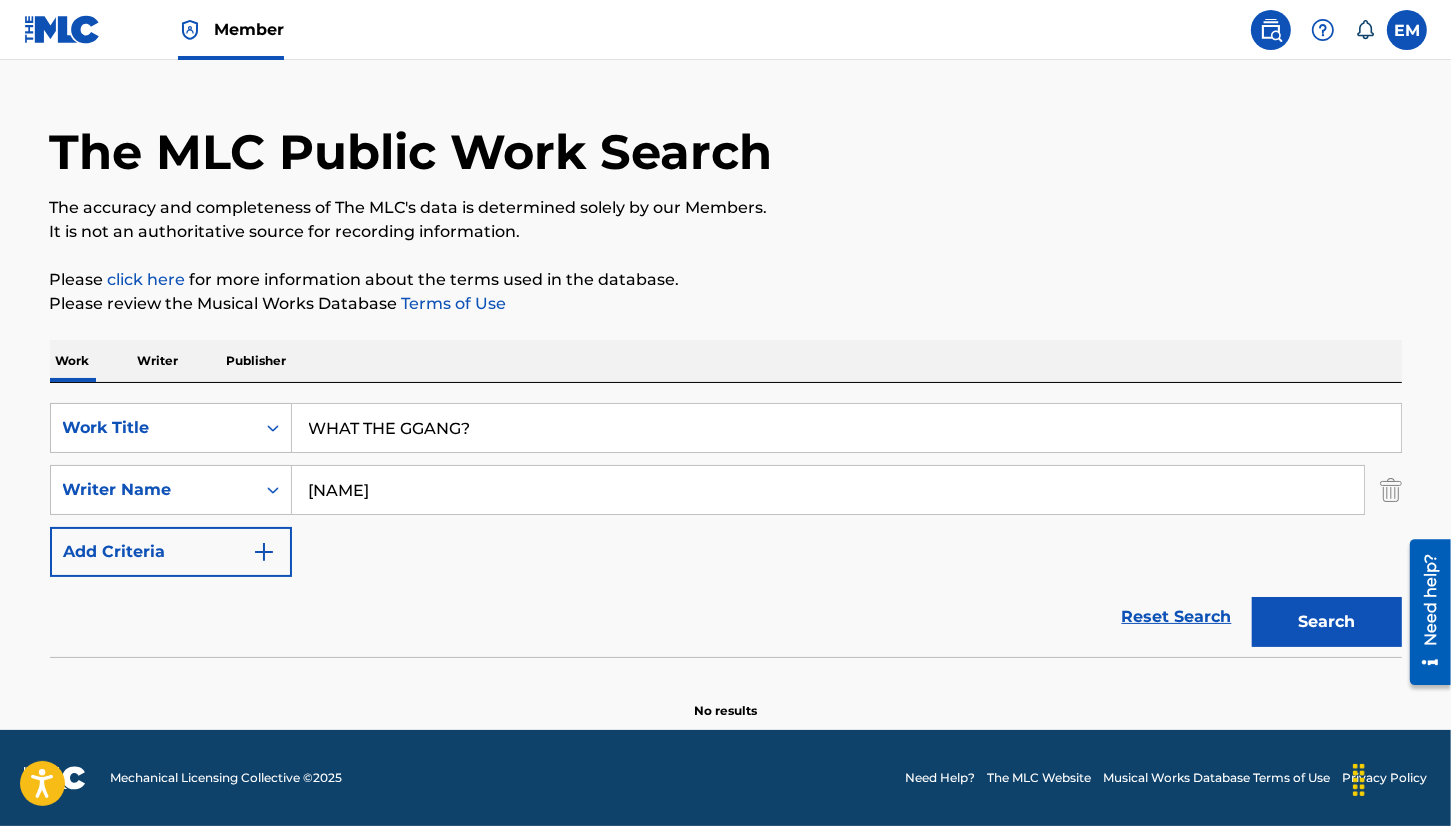 click on "Search" at bounding box center (1327, 622) 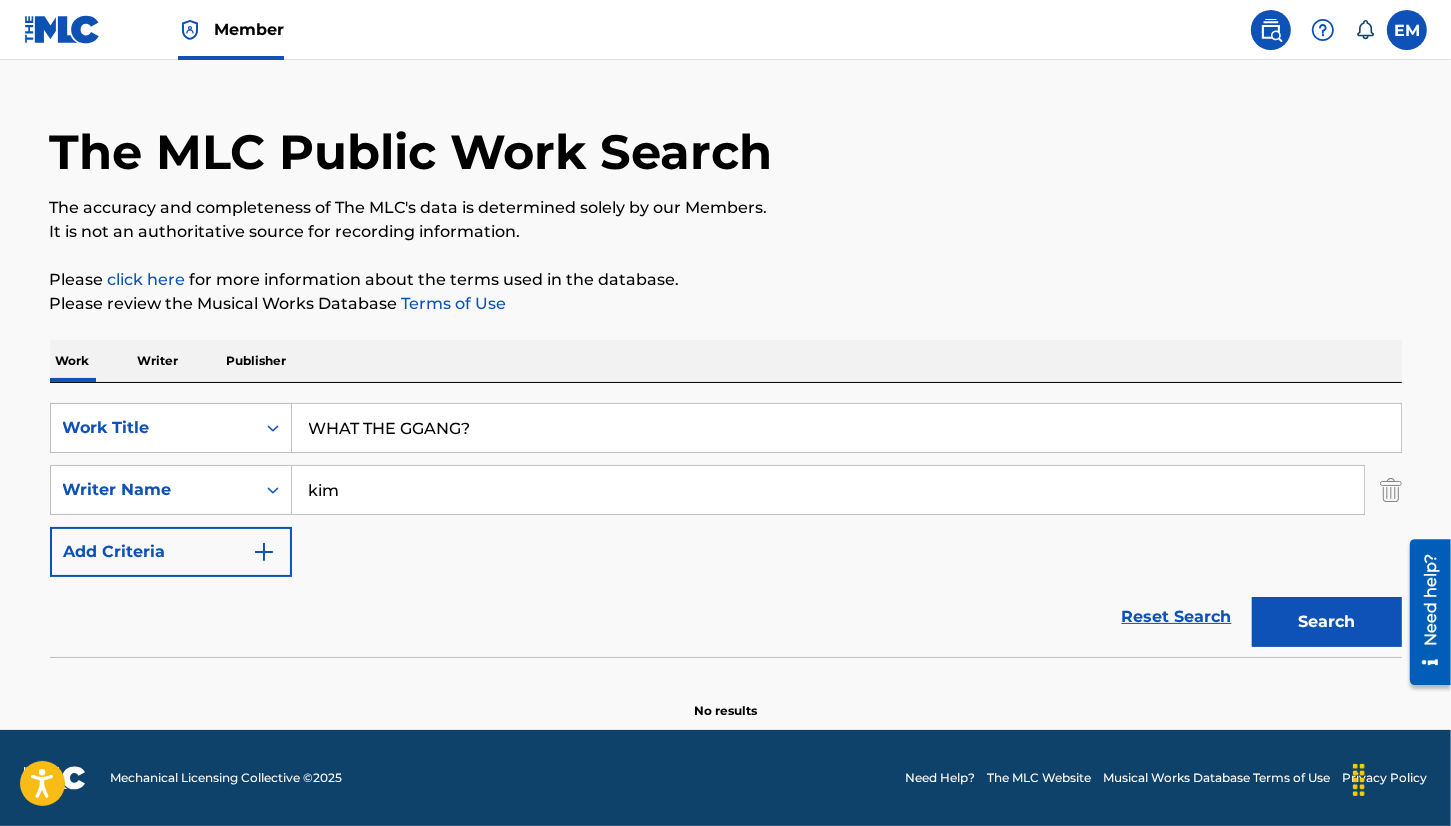 type on "kim" 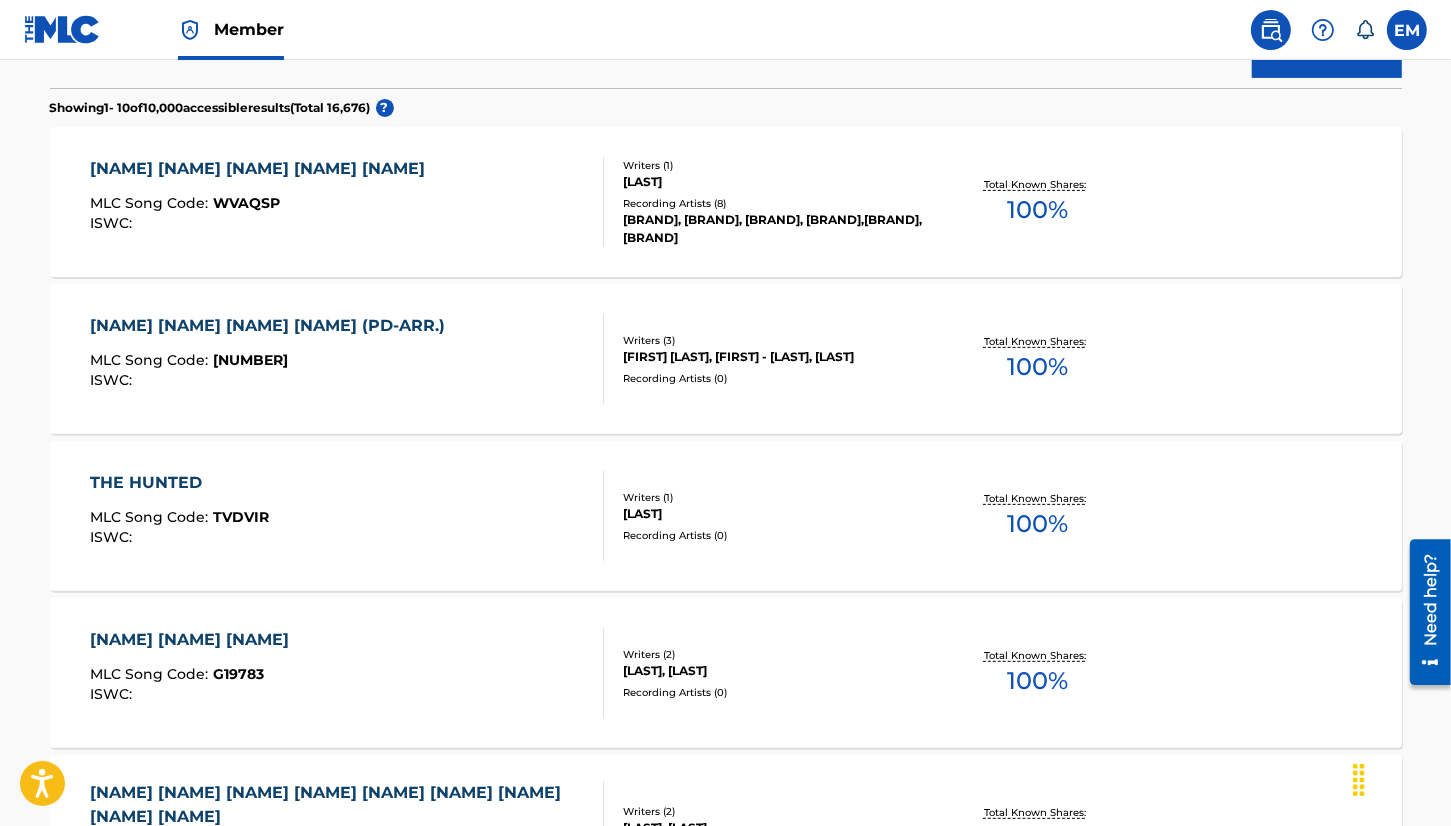 scroll, scrollTop: 943, scrollLeft: 0, axis: vertical 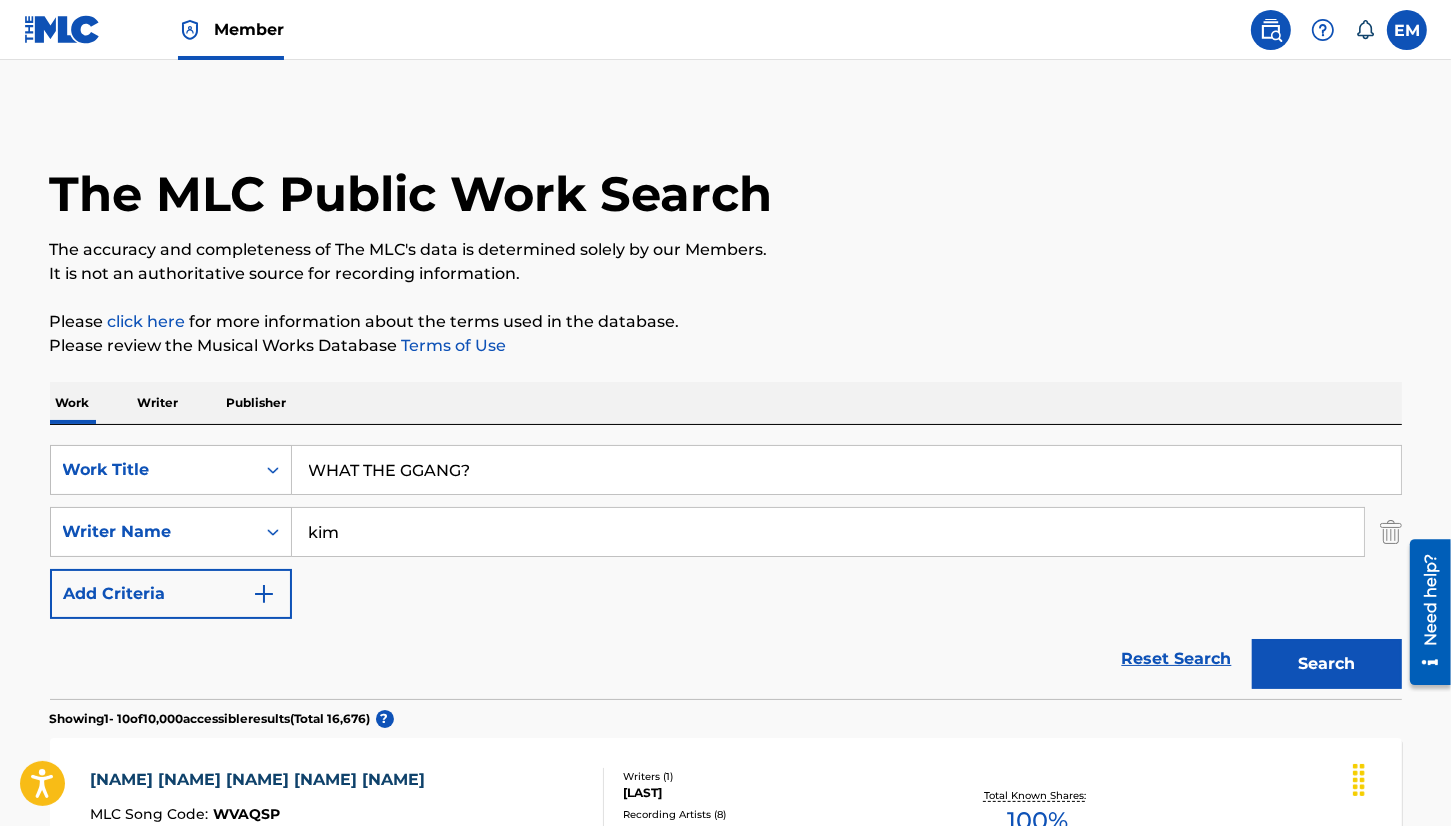 click on "WHAT THE GGANG?" at bounding box center [846, 470] 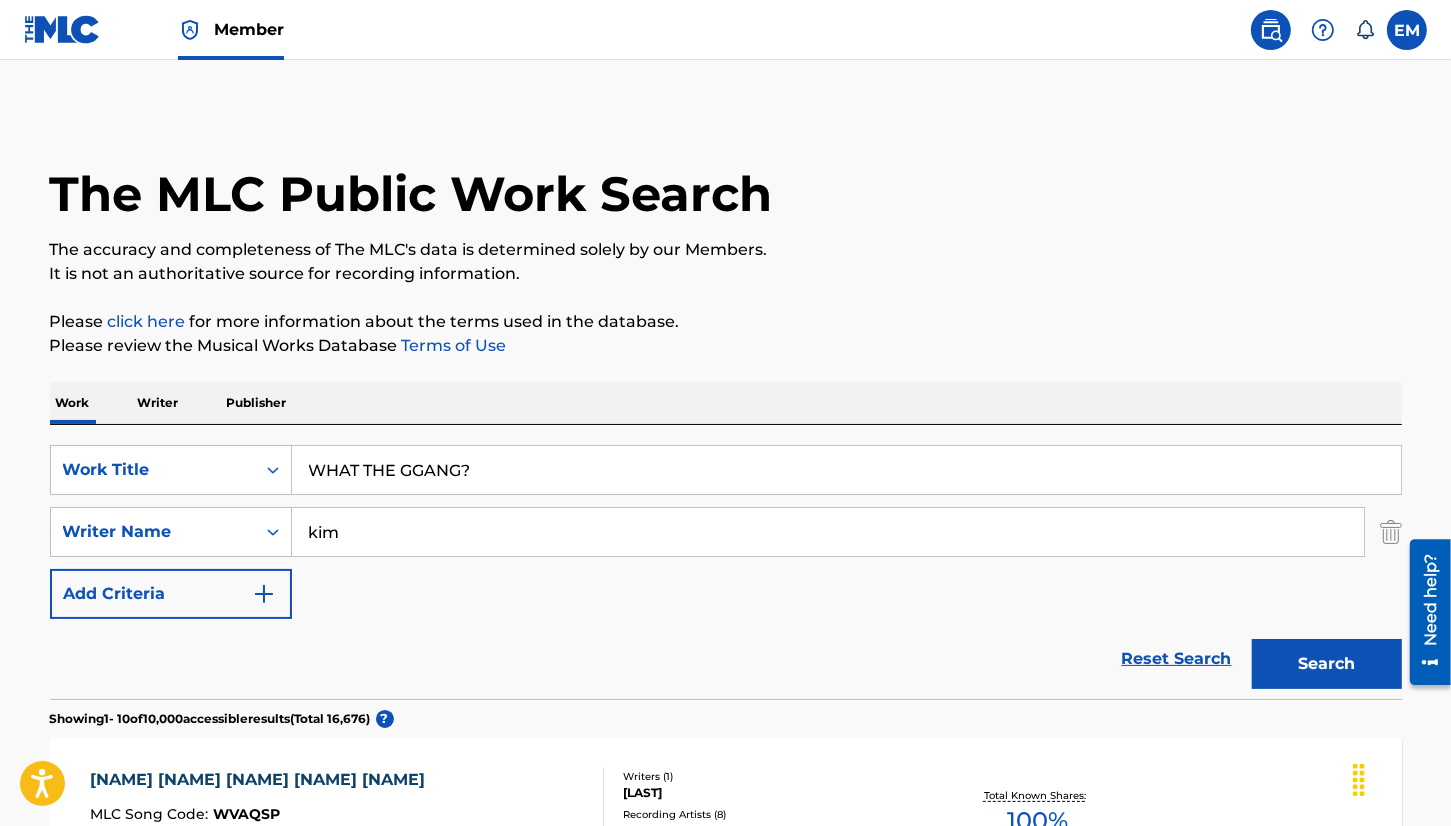 paste on "MU SEUN KANG EU RO" 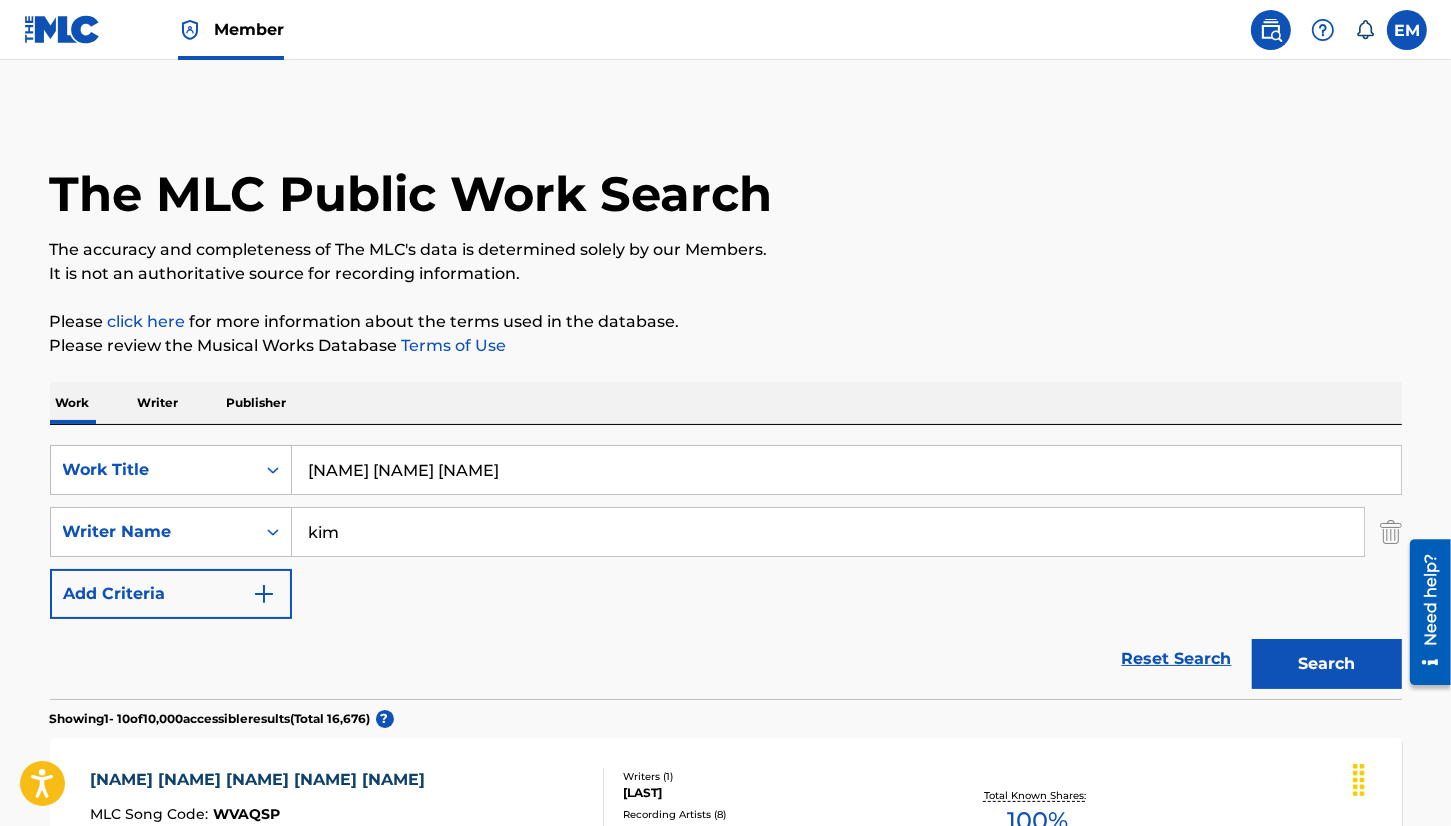 type on "MU SEUN KANG EU RO" 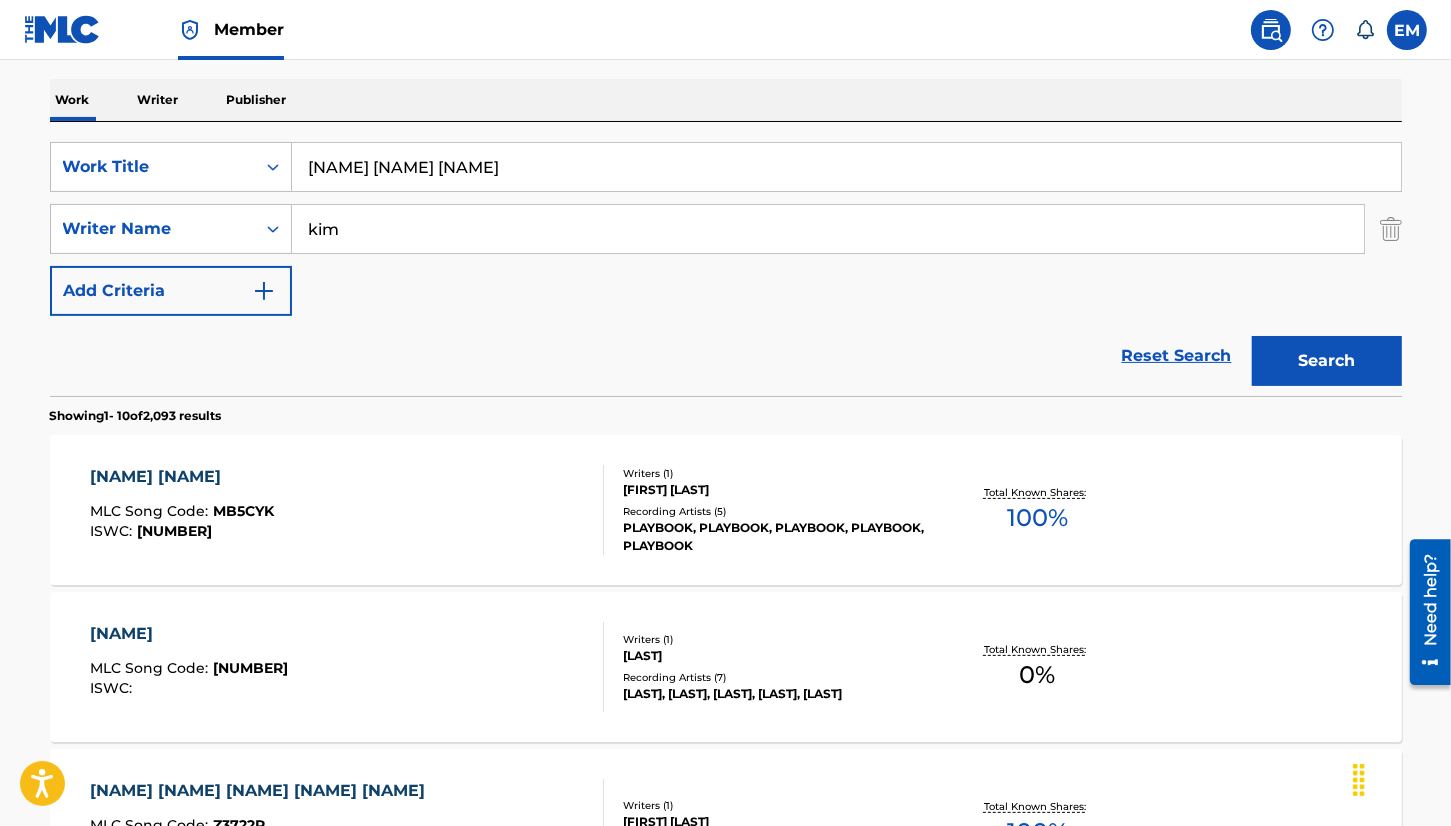 scroll, scrollTop: 304, scrollLeft: 0, axis: vertical 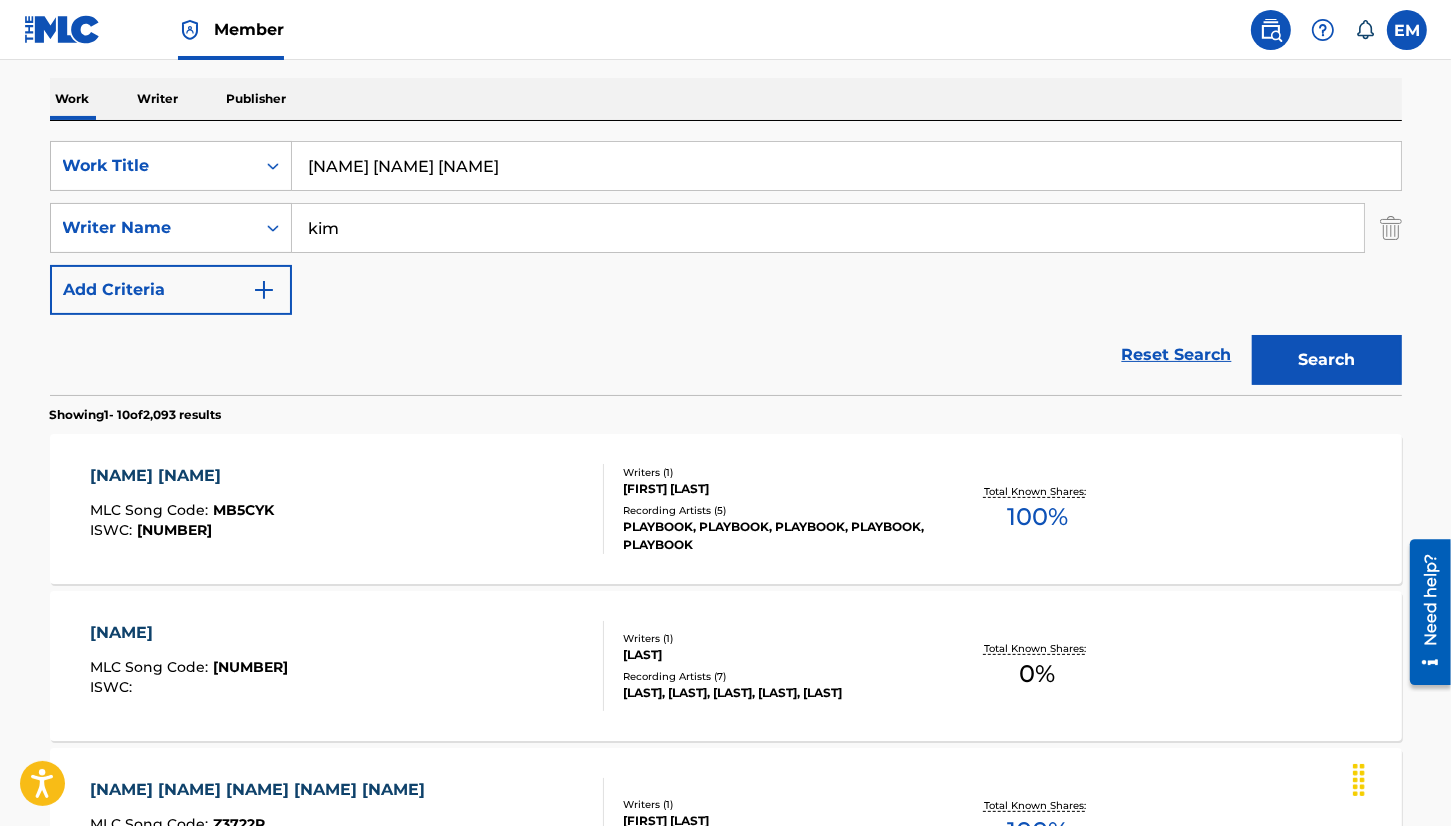 click on "MU SEUN KANG EU RO" at bounding box center [846, 166] 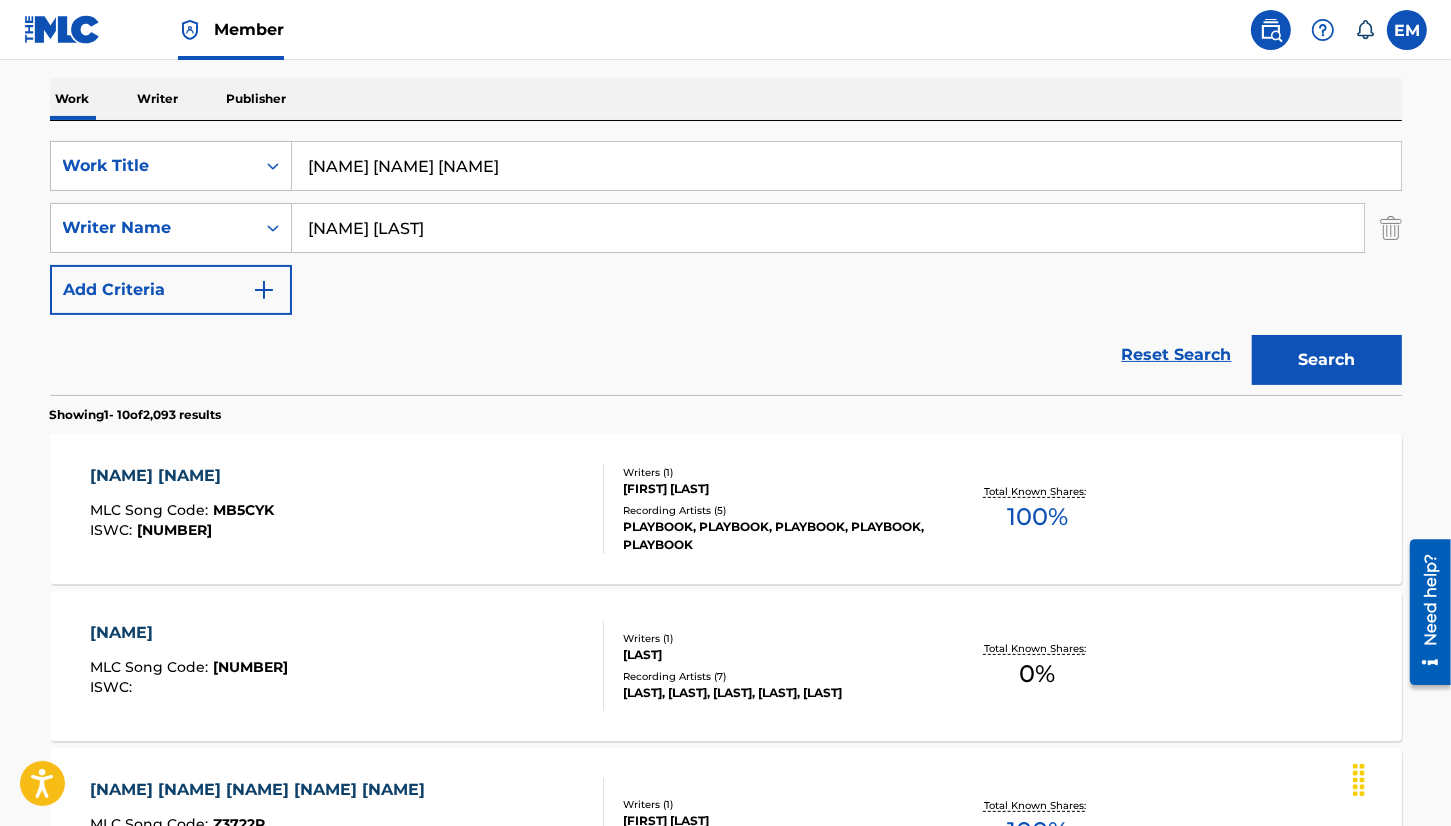 type on "jong chun" 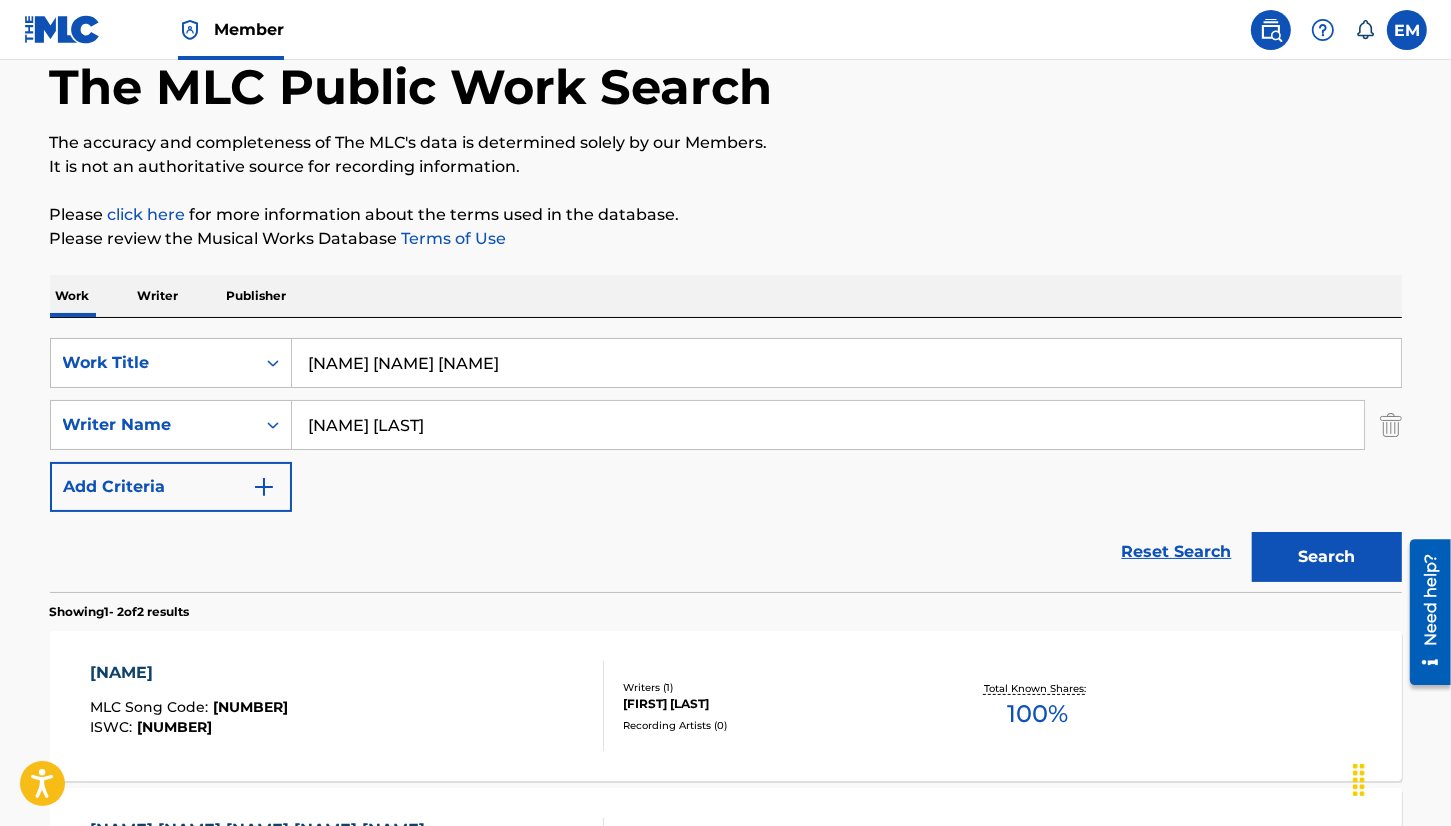 scroll, scrollTop: 304, scrollLeft: 0, axis: vertical 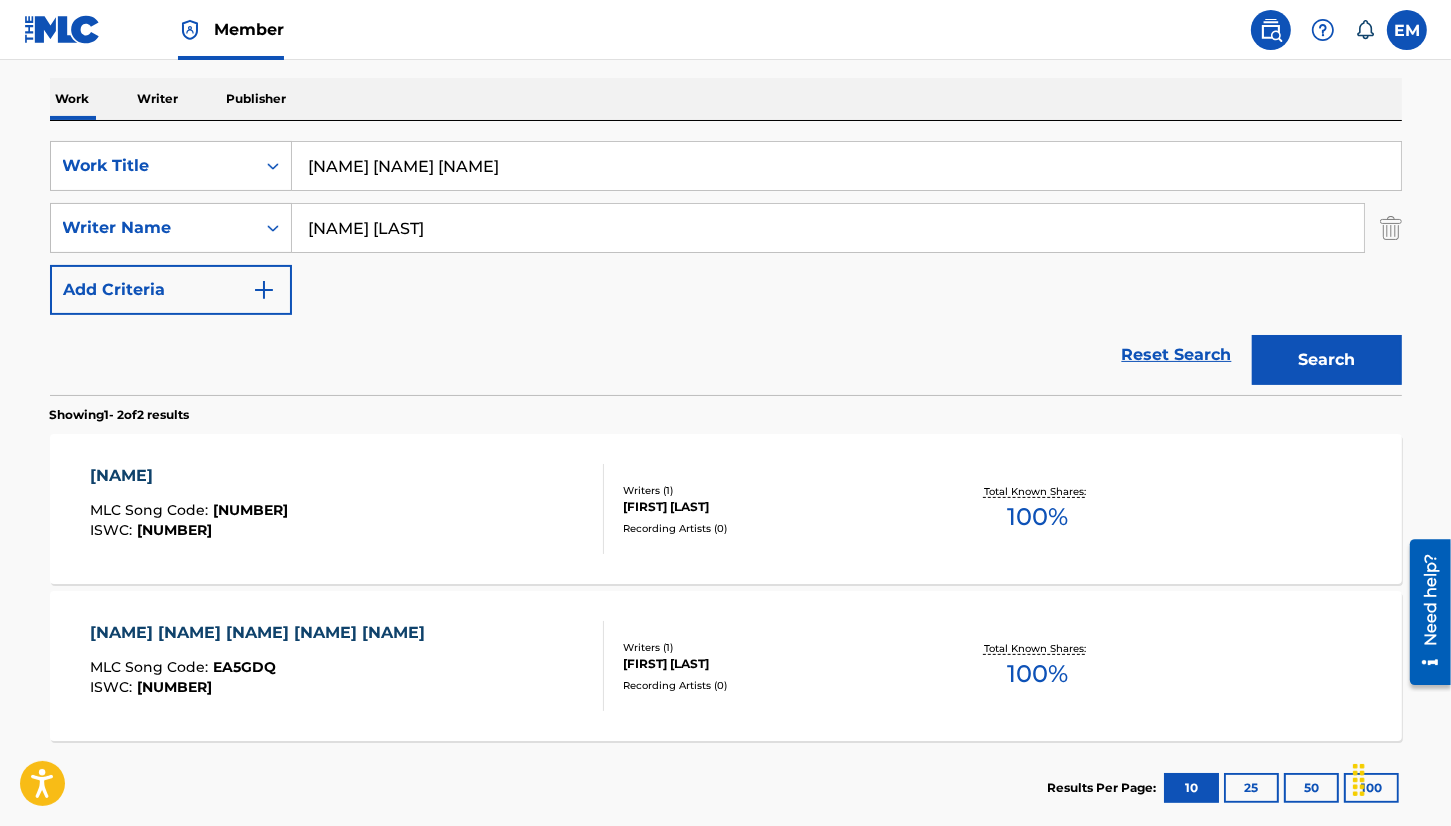 click on "SearchWithCriteria6cb638d7-61df-4fbe-a774-3415137bd58a Work Title MU SEUN KANG EU RO SearchWithCriteriabf44ce15-15ee-4b49-810f-05ff7f163f41 Writer Name jong chun Add Criteria" at bounding box center [726, 228] 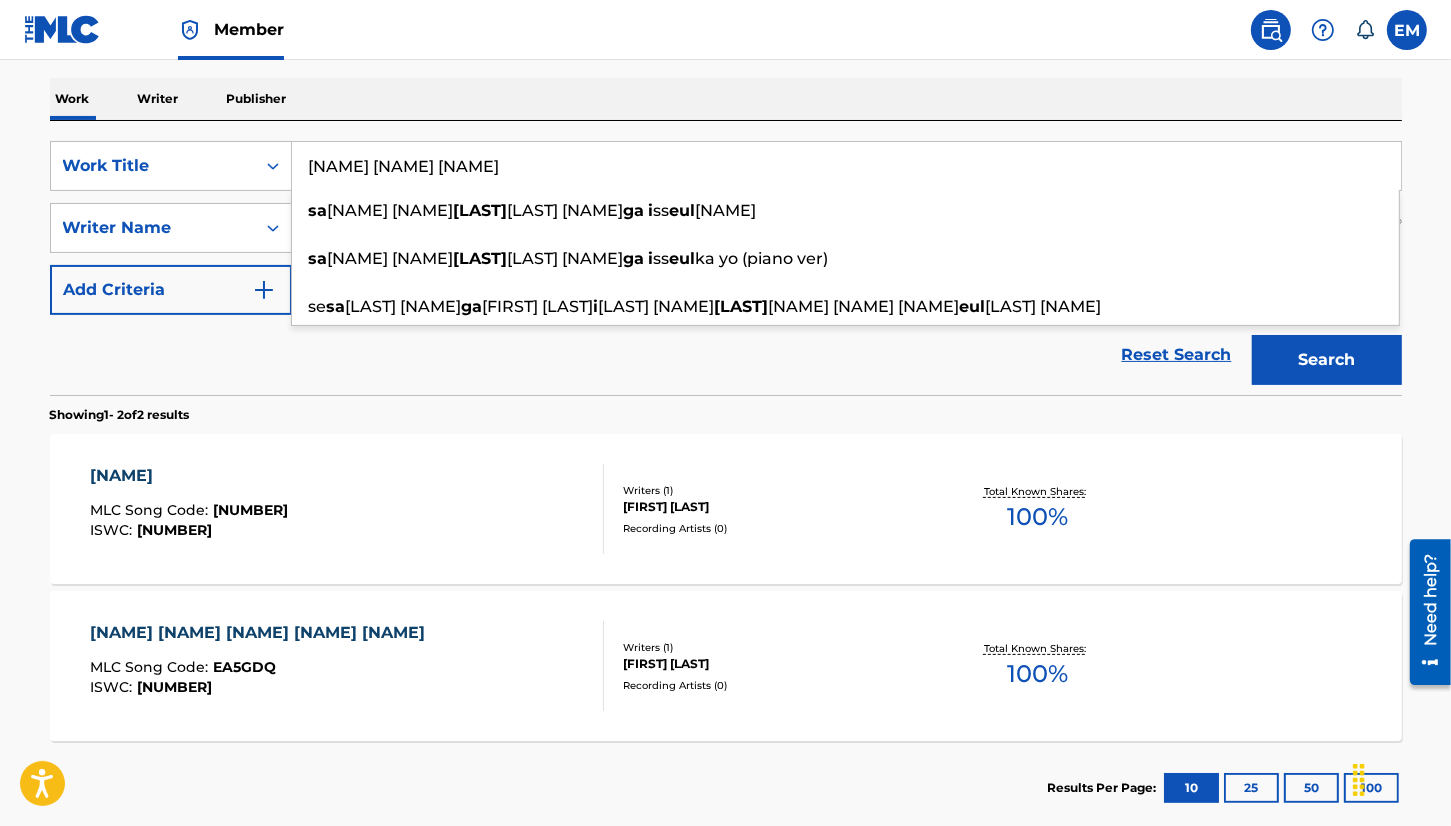 type on "GA EUL GGEUTH SA I" 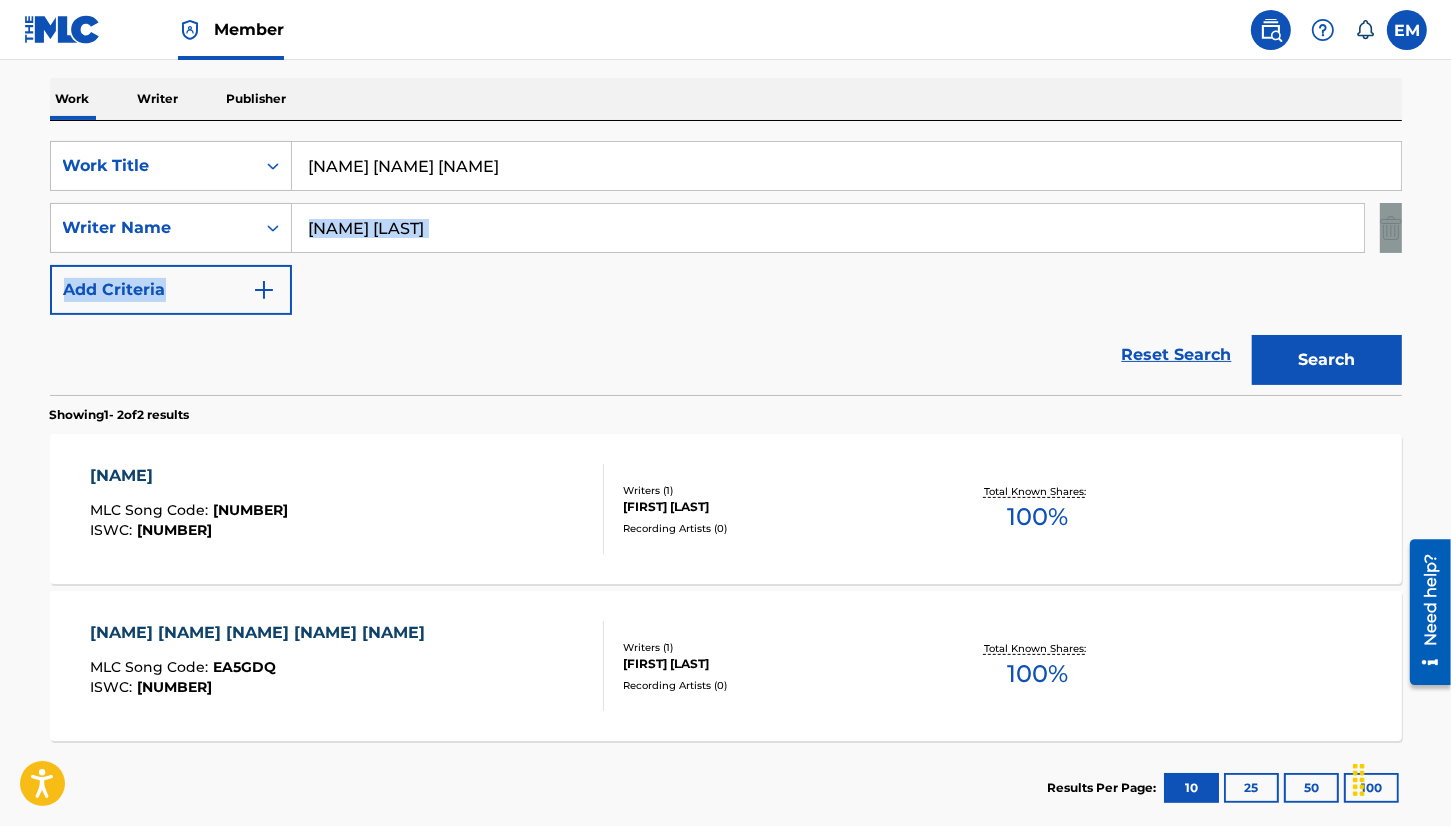 drag, startPoint x: 1267, startPoint y: 301, endPoint x: 484, endPoint y: 241, distance: 785.2955 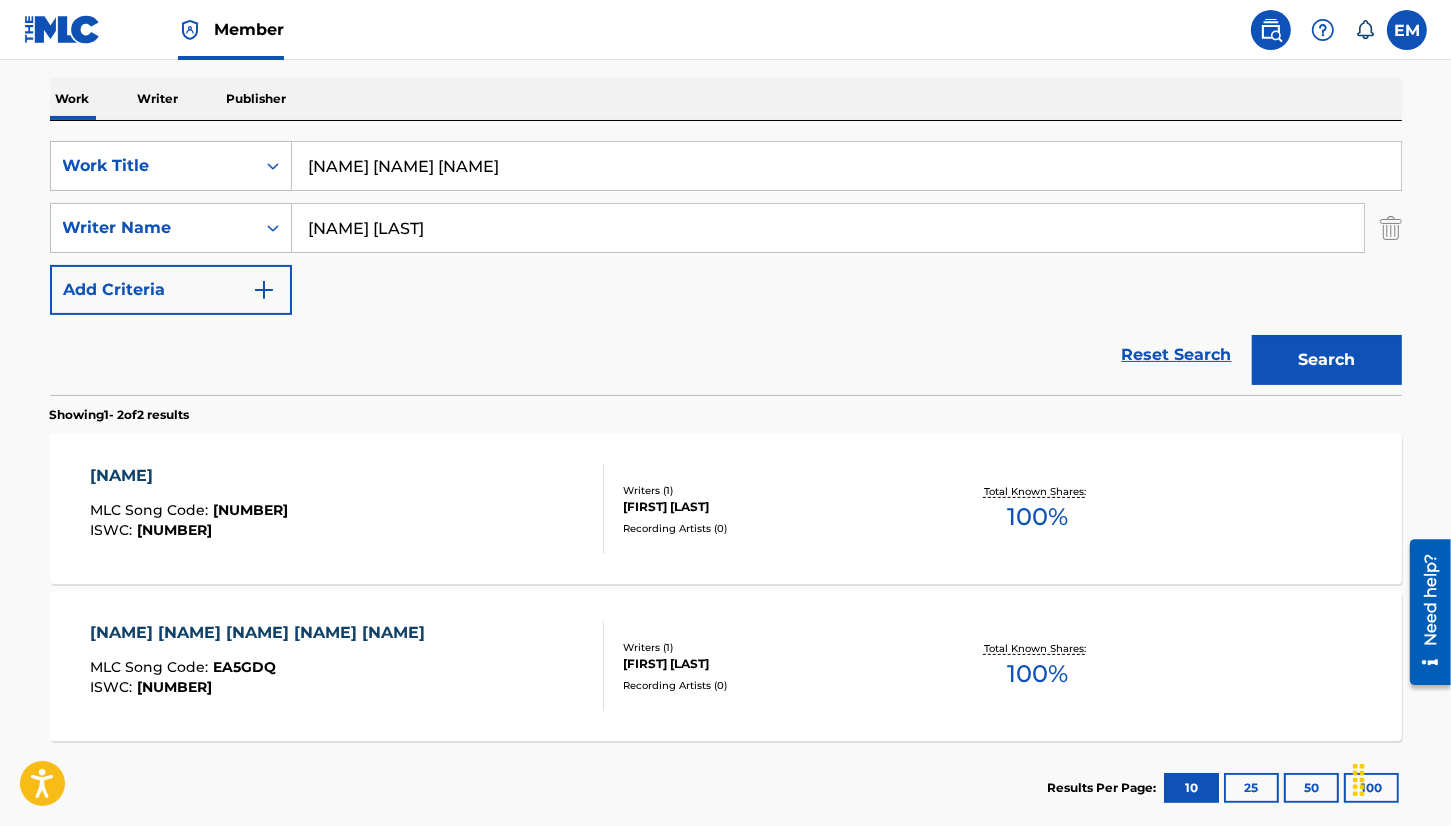 click on "jong chun" at bounding box center (828, 228) 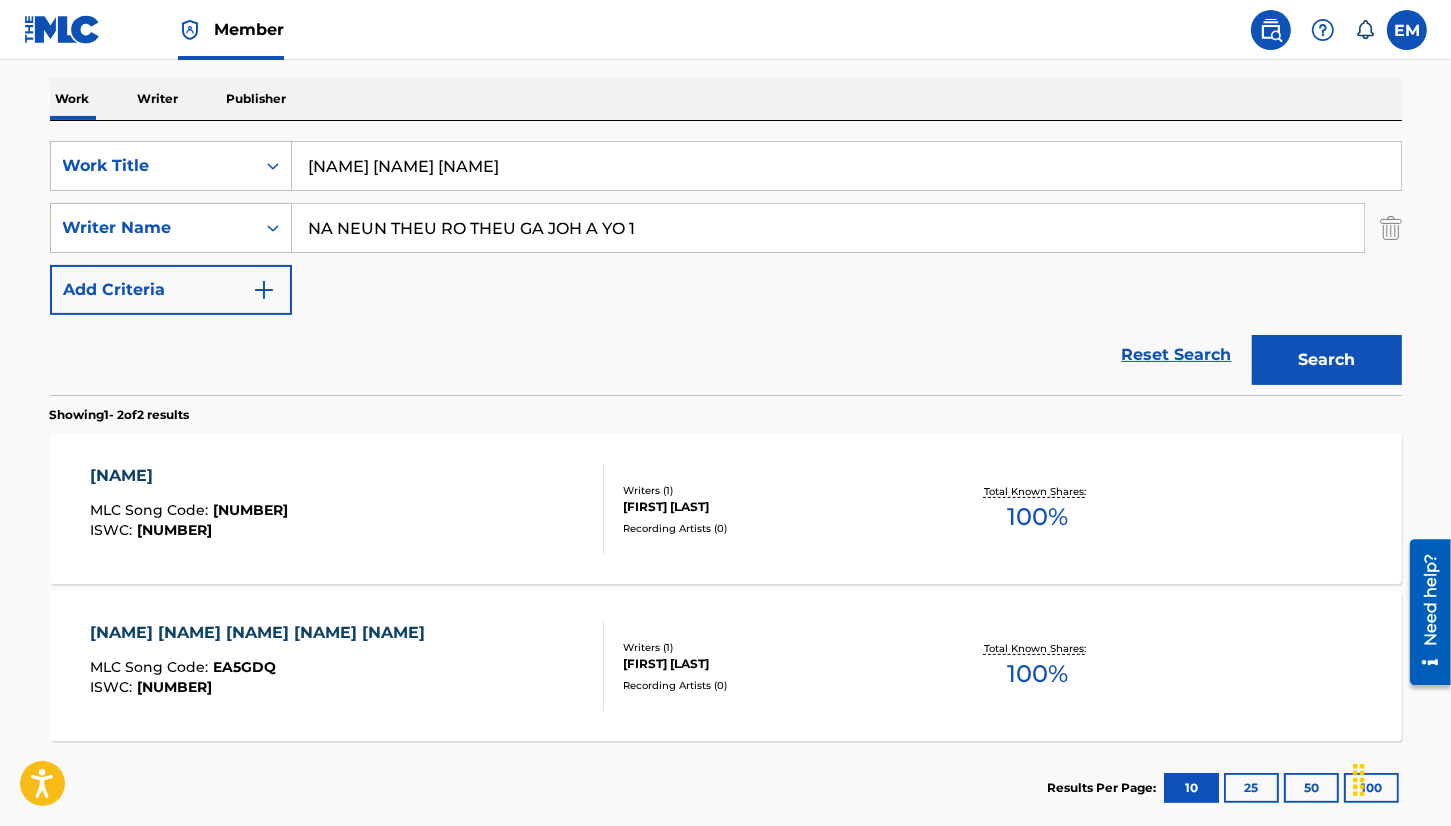 type on "NA NEUN THEU RO THEU GA JOH A YO 1" 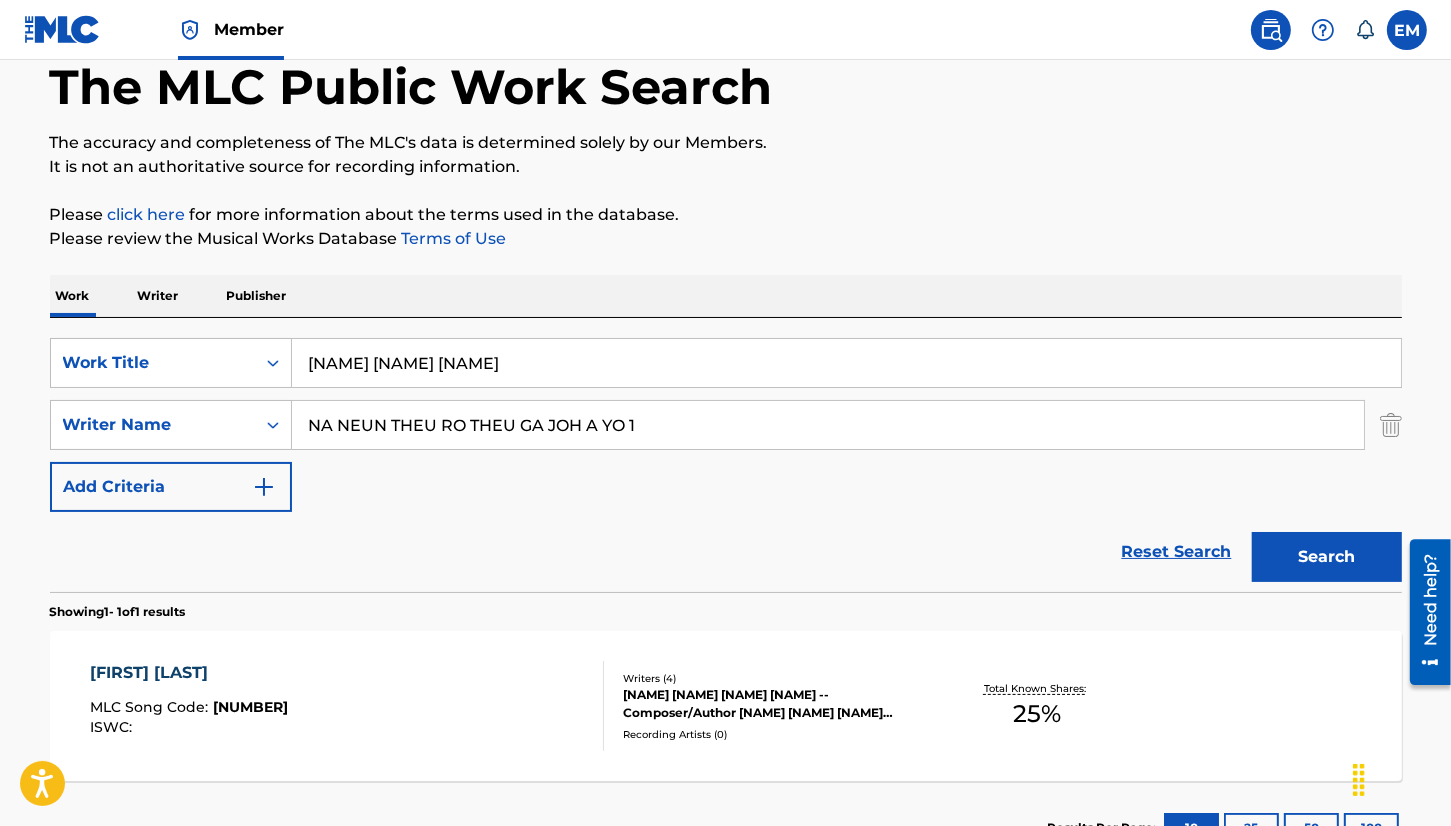scroll, scrollTop: 262, scrollLeft: 0, axis: vertical 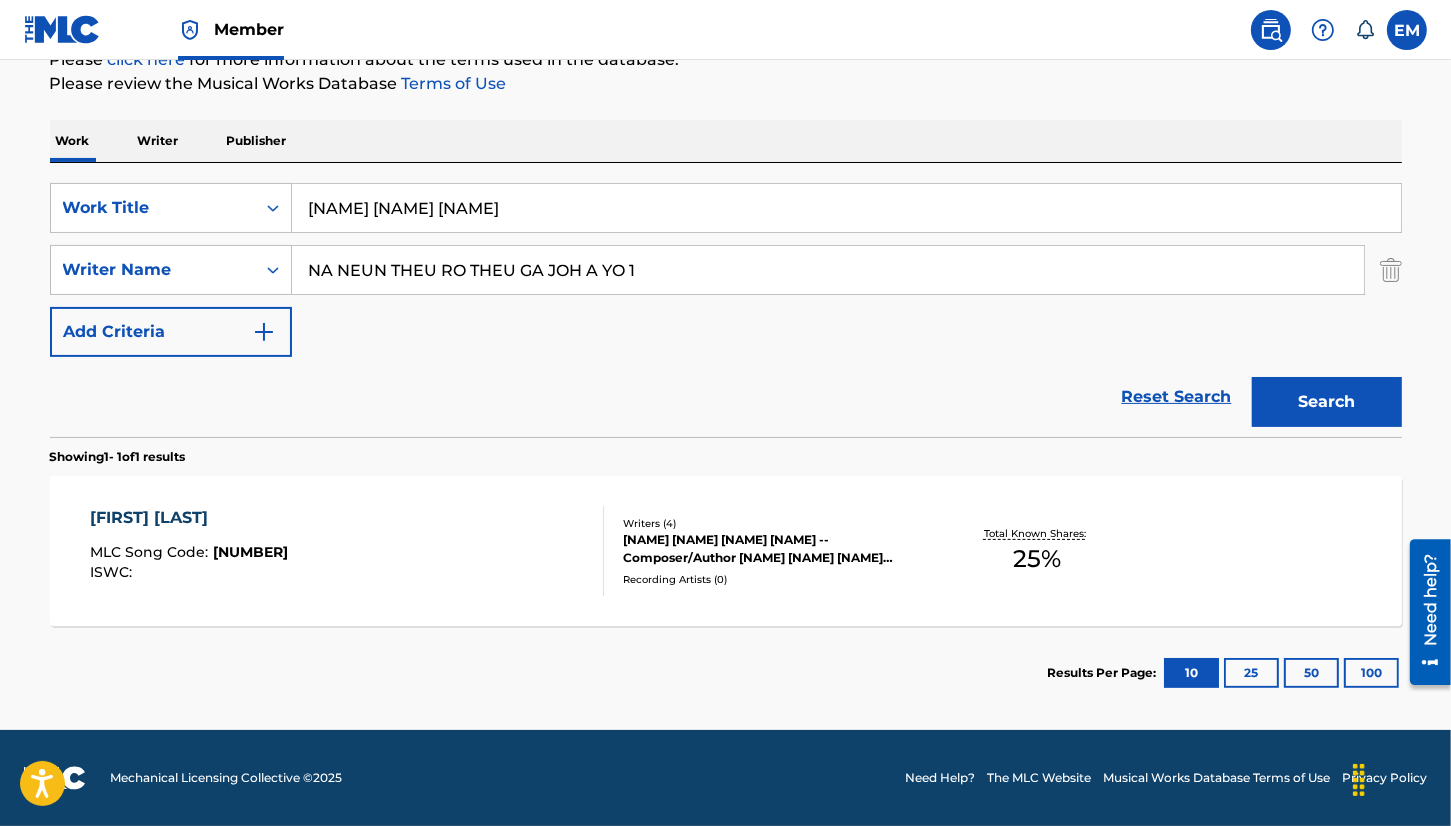 click on "CHEOL BU JI SA RANG MLC Song Code : CK7SQK ISWC :" at bounding box center (347, 551) 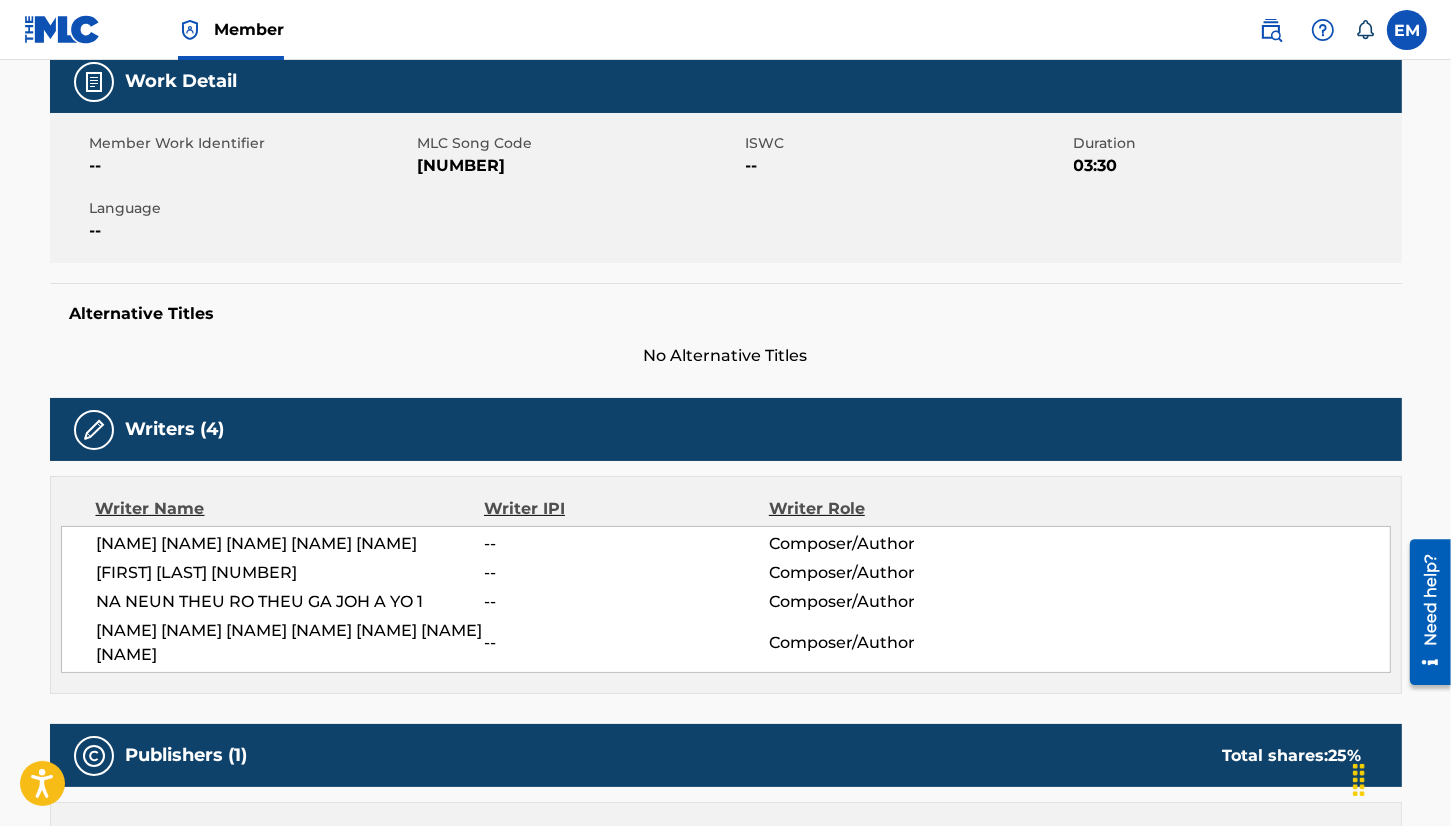 scroll, scrollTop: 444, scrollLeft: 0, axis: vertical 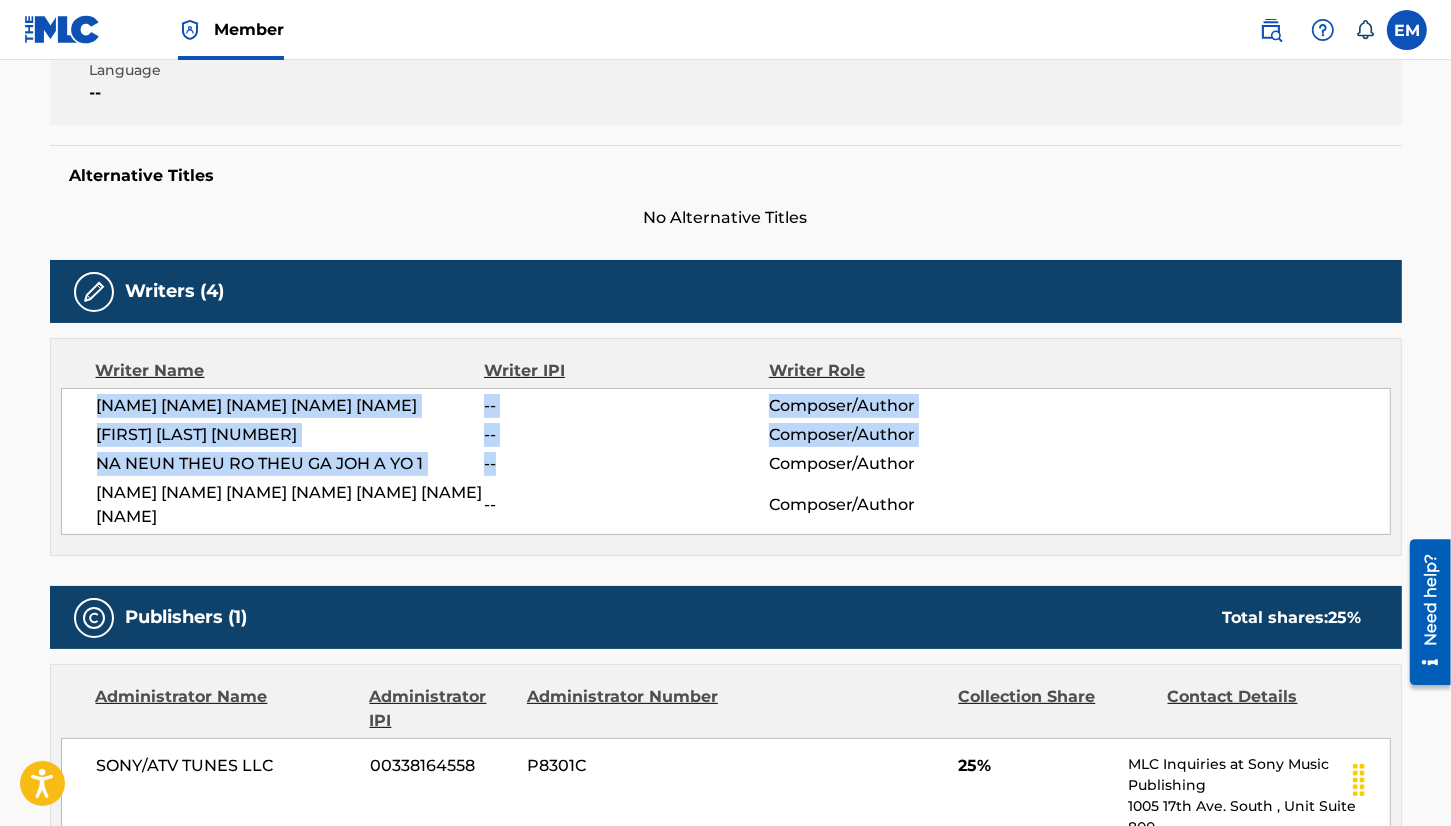 drag, startPoint x: 1268, startPoint y: 355, endPoint x: 526, endPoint y: 476, distance: 751.80115 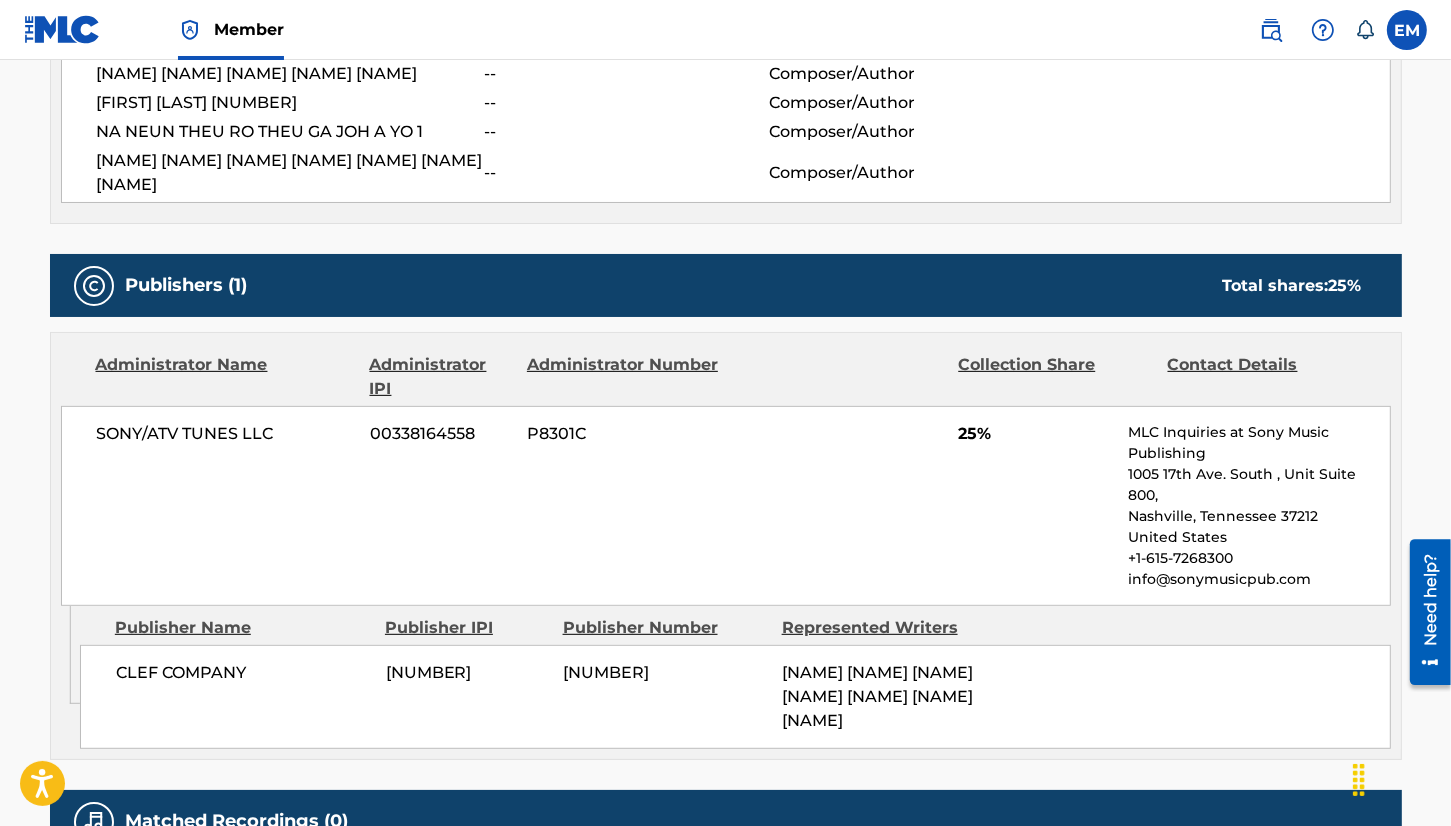 scroll, scrollTop: 778, scrollLeft: 0, axis: vertical 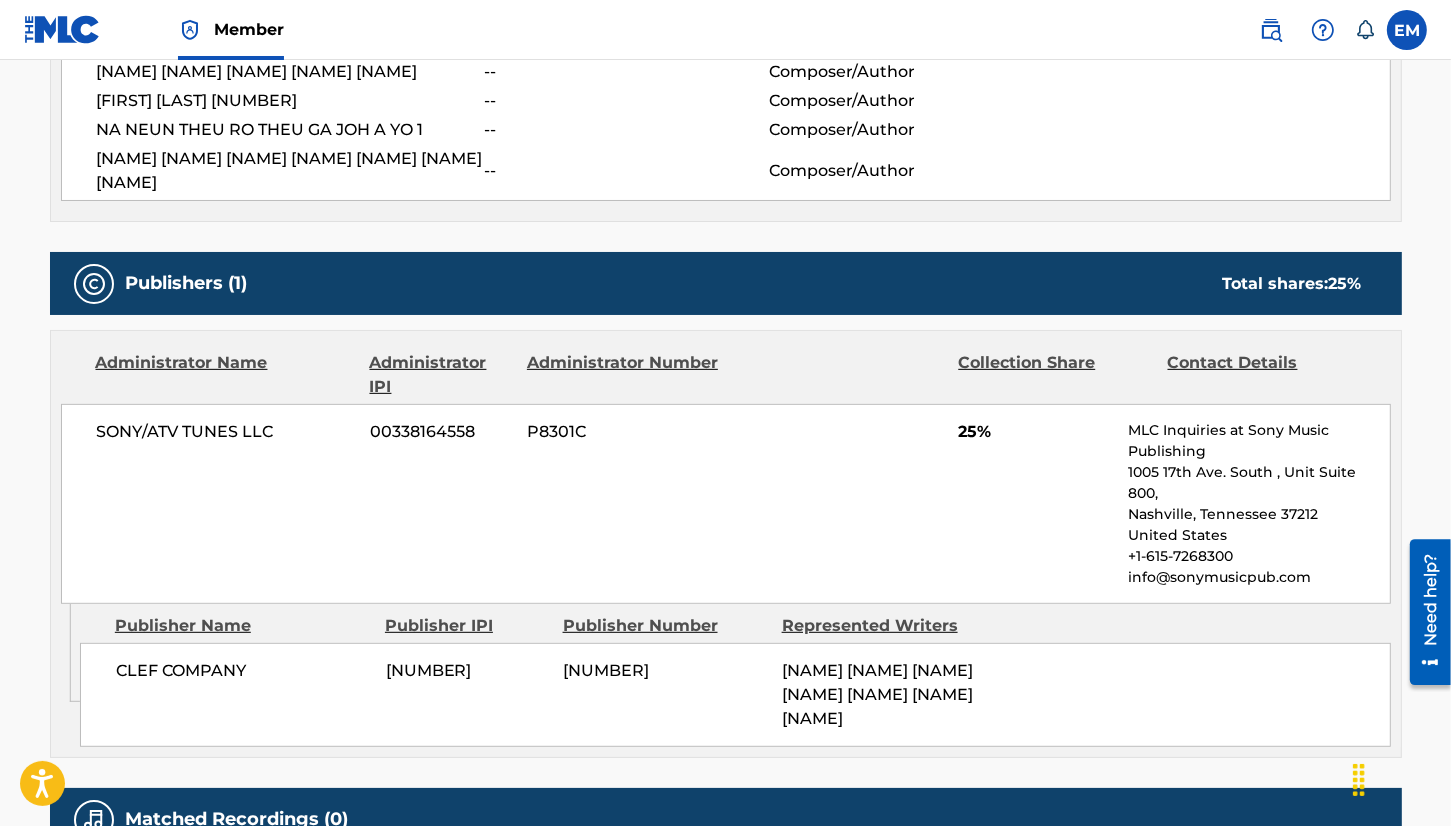 click on "SONY/ATV TUNES LLC 00338164558 P8301C 25% MLC Inquiries at Sony Music Publishing 1005 17th Ave. South , Unit Suite 800,  Nashville, Tennessee 37212 United States +1-615-7268300 info@sonymusicpub.com" at bounding box center [726, 504] 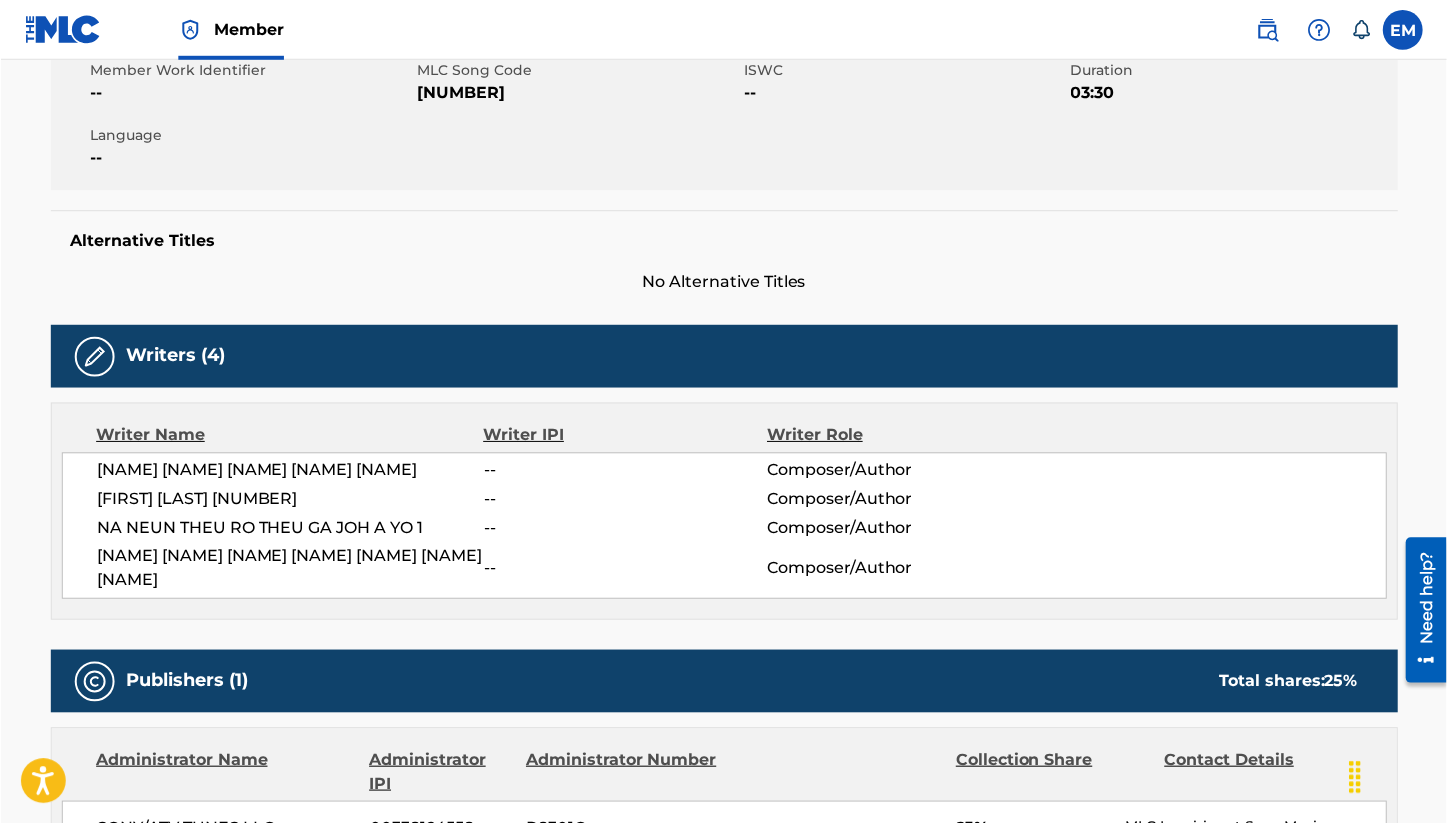scroll, scrollTop: 0, scrollLeft: 0, axis: both 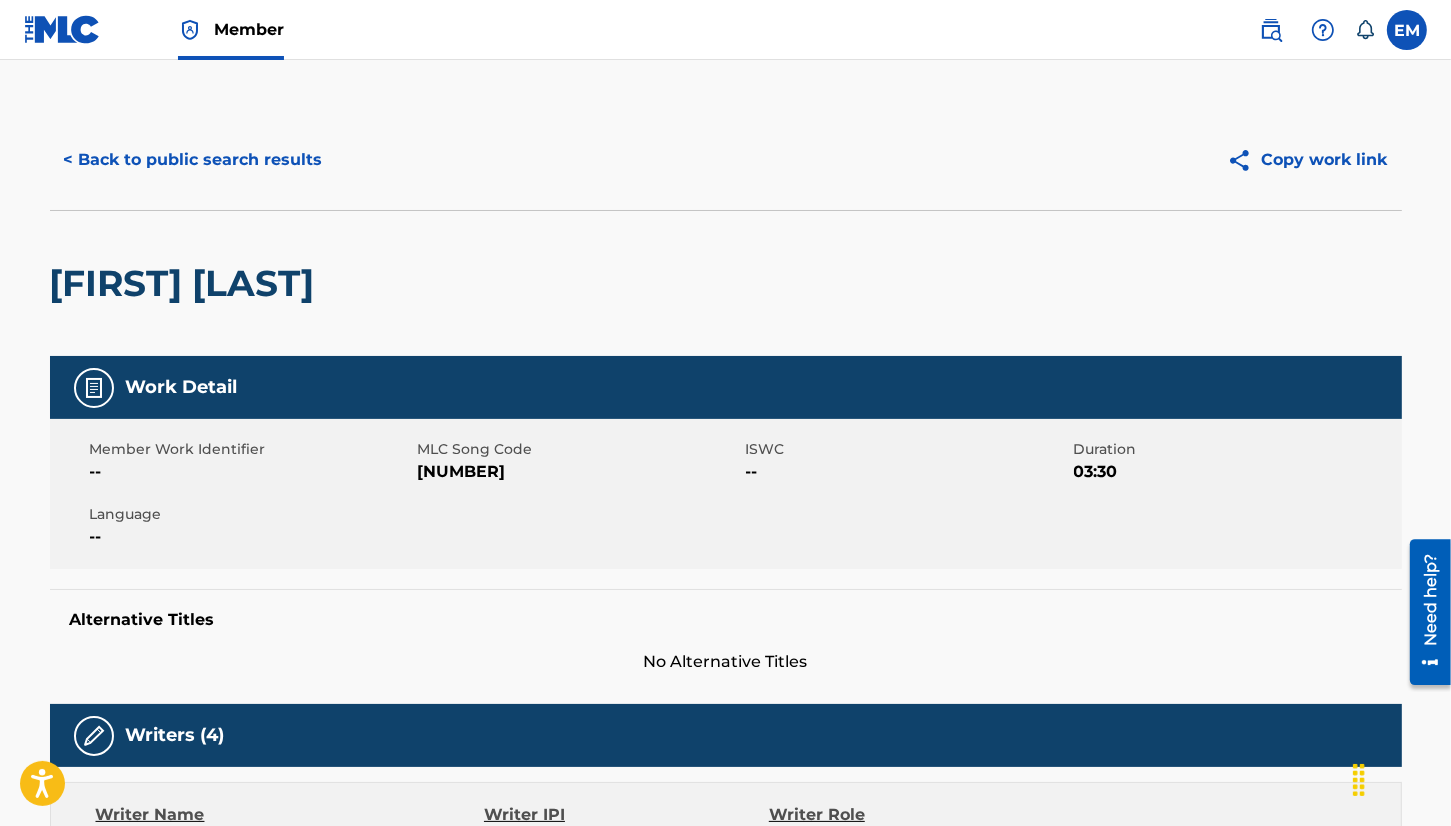 click on "CK7SQK" at bounding box center [579, 472] 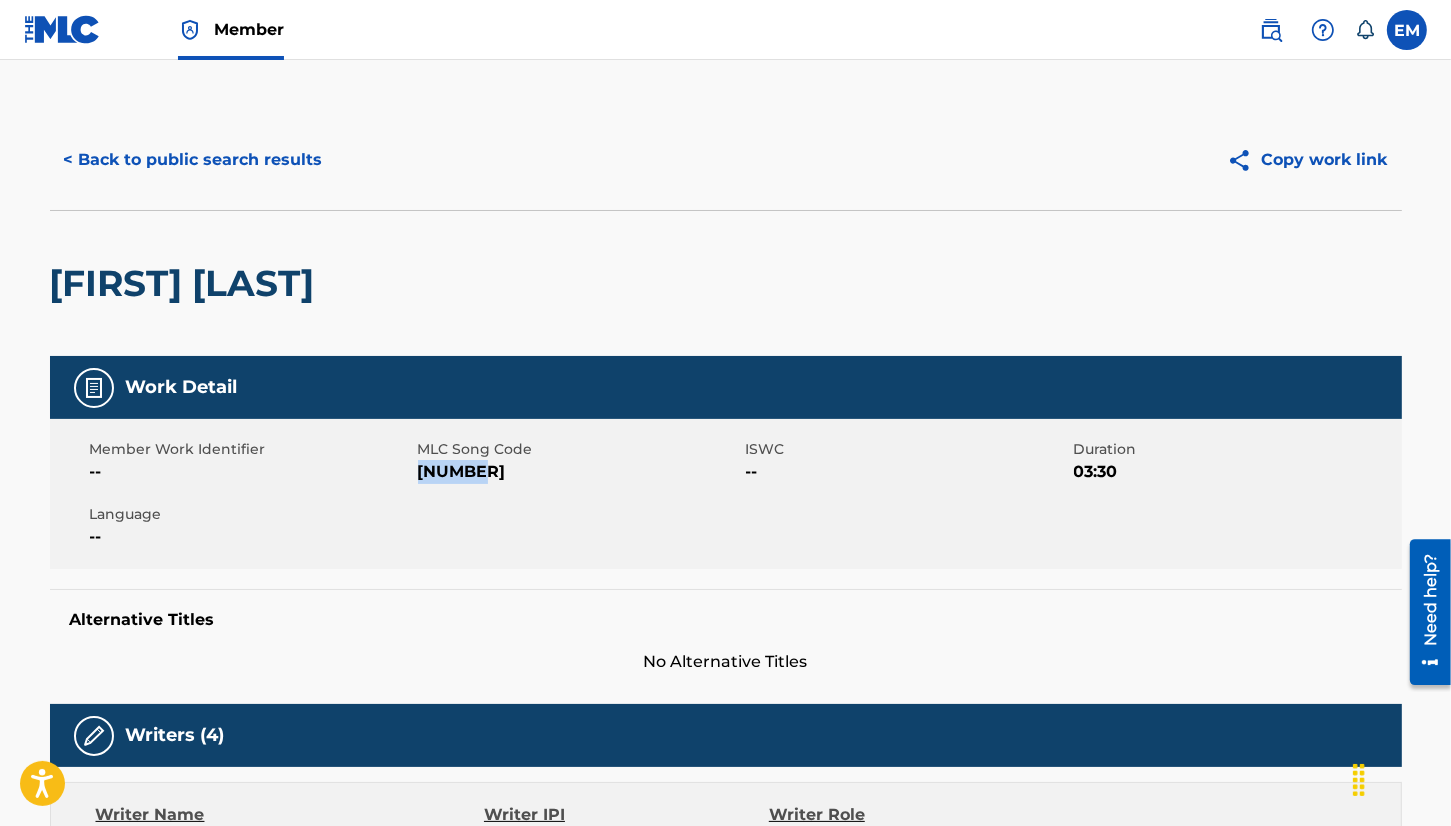 click on "CK7SQK" at bounding box center [579, 472] 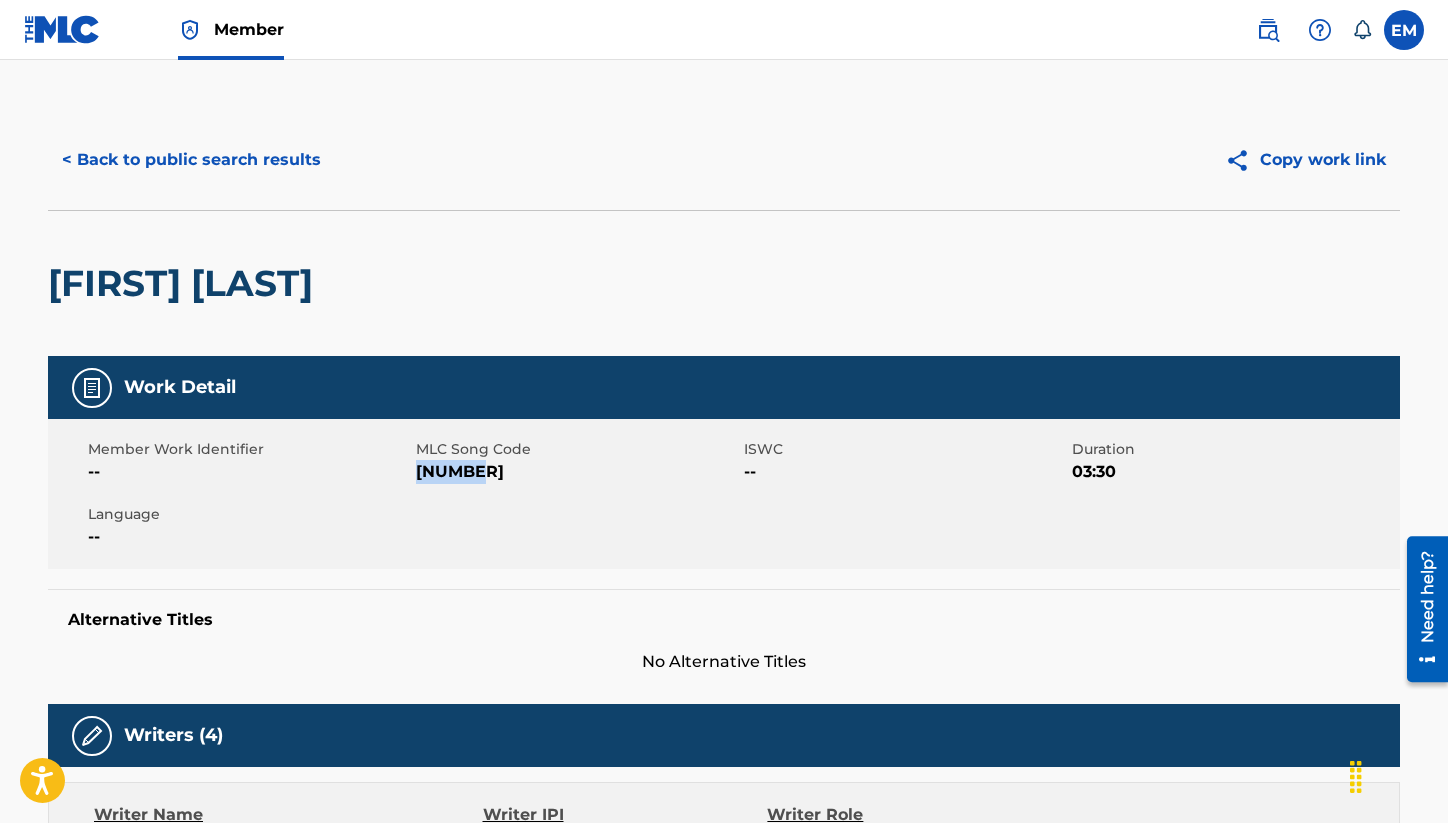 click on "< Back to public search results" at bounding box center (191, 160) 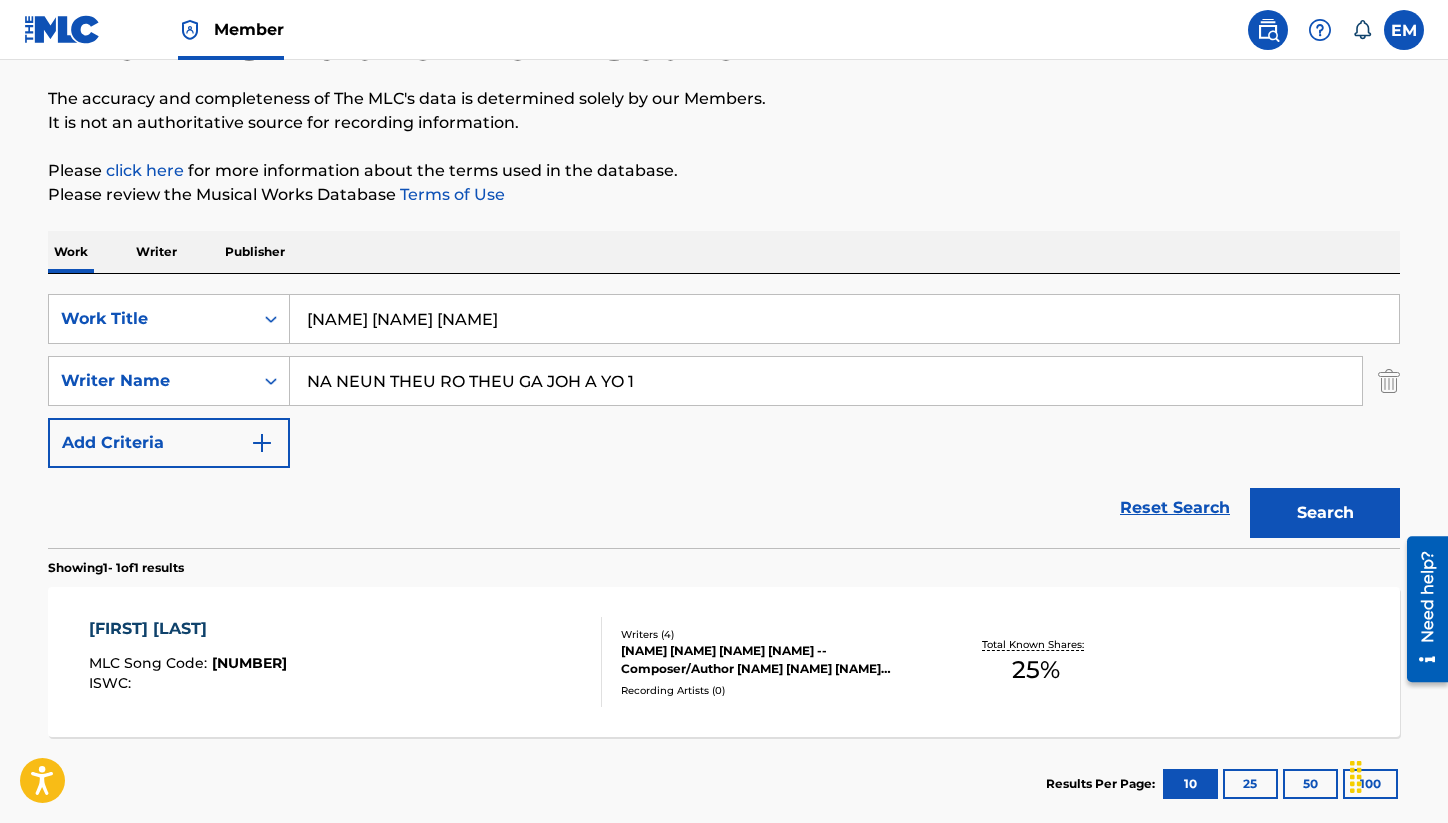 click on "GA EUL GGEUTH SA I" at bounding box center [844, 319] 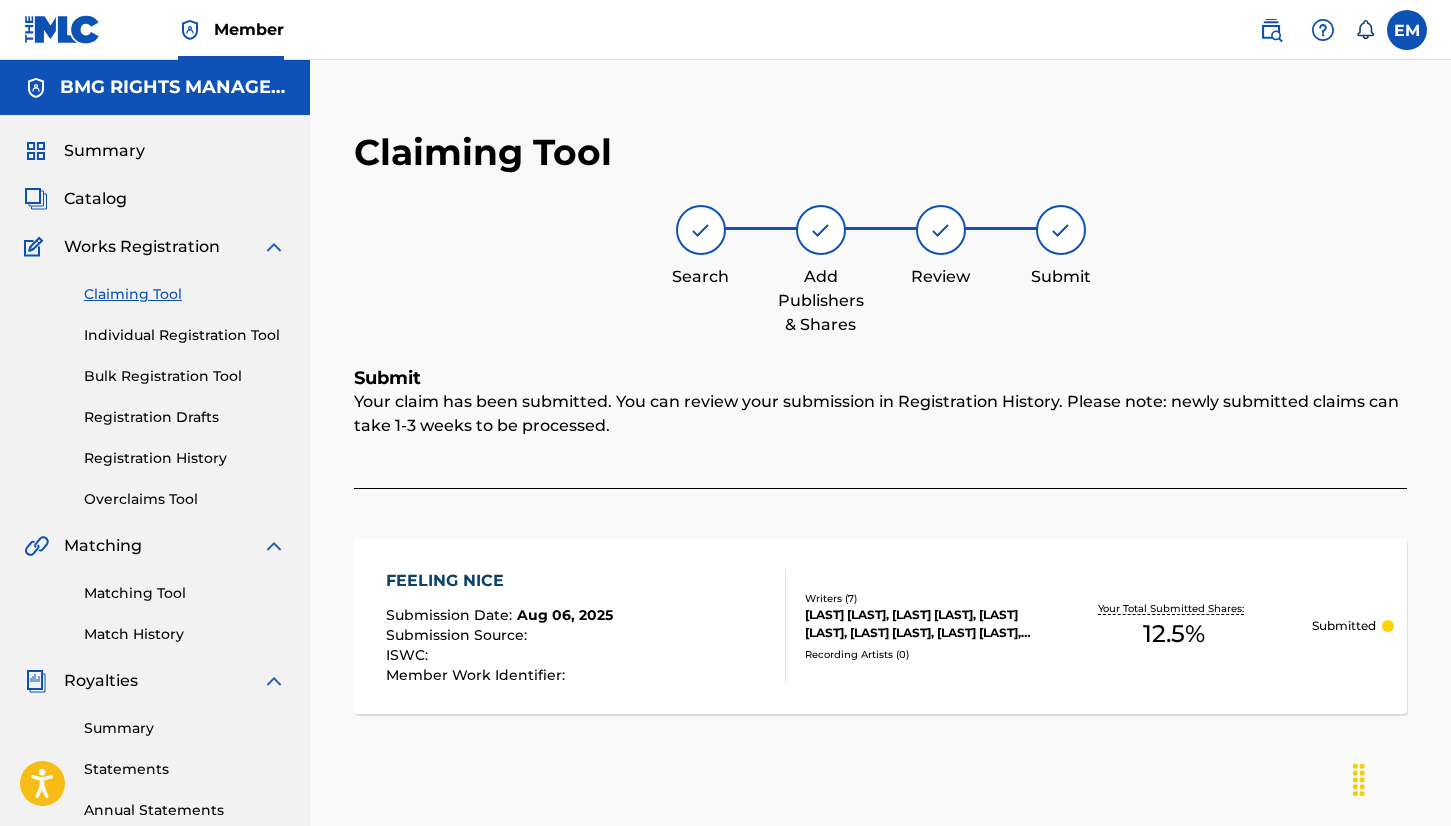 scroll, scrollTop: 0, scrollLeft: 0, axis: both 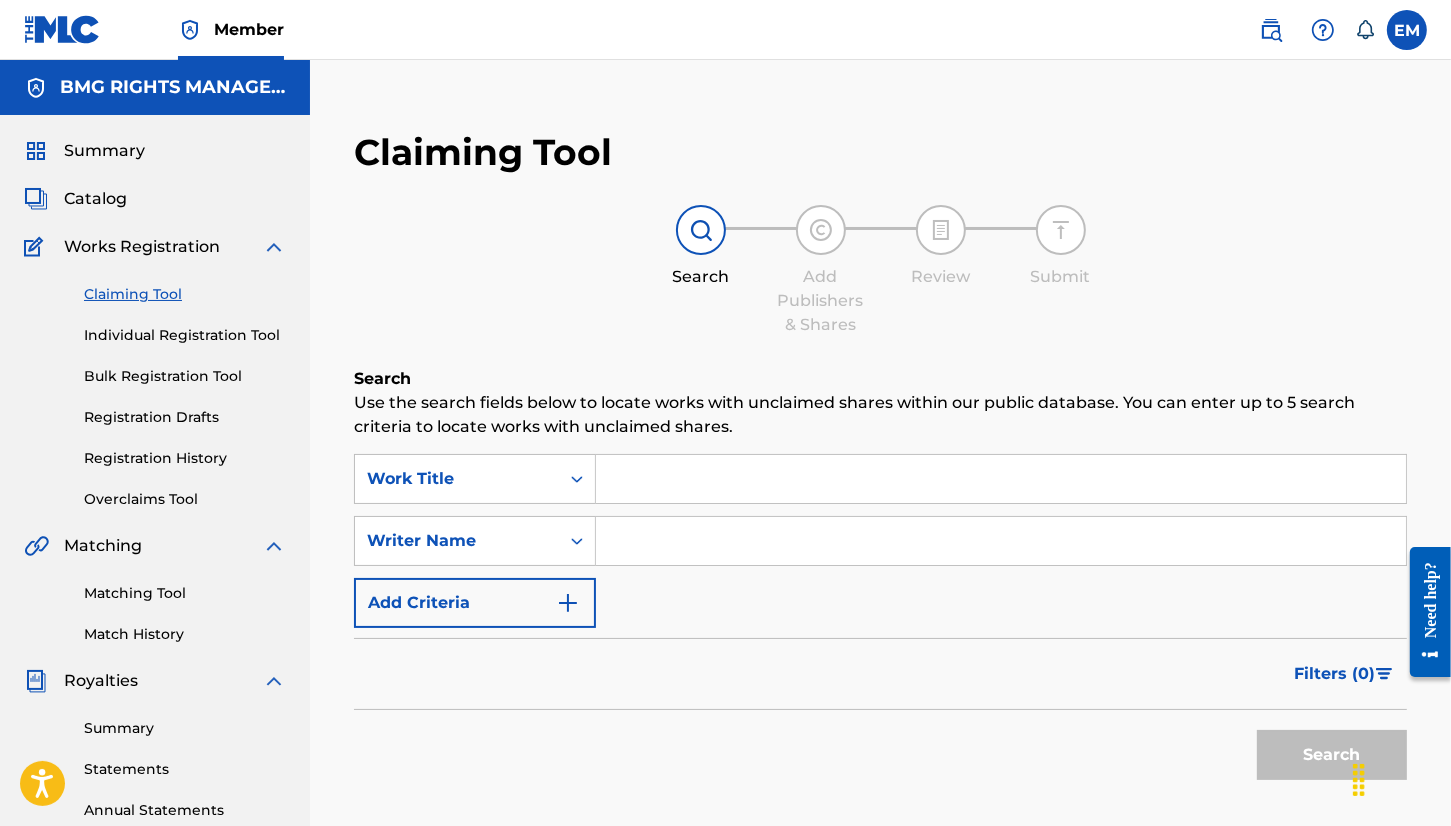 click on "Search Add Publishers & Shares Review Submit" at bounding box center [880, 271] 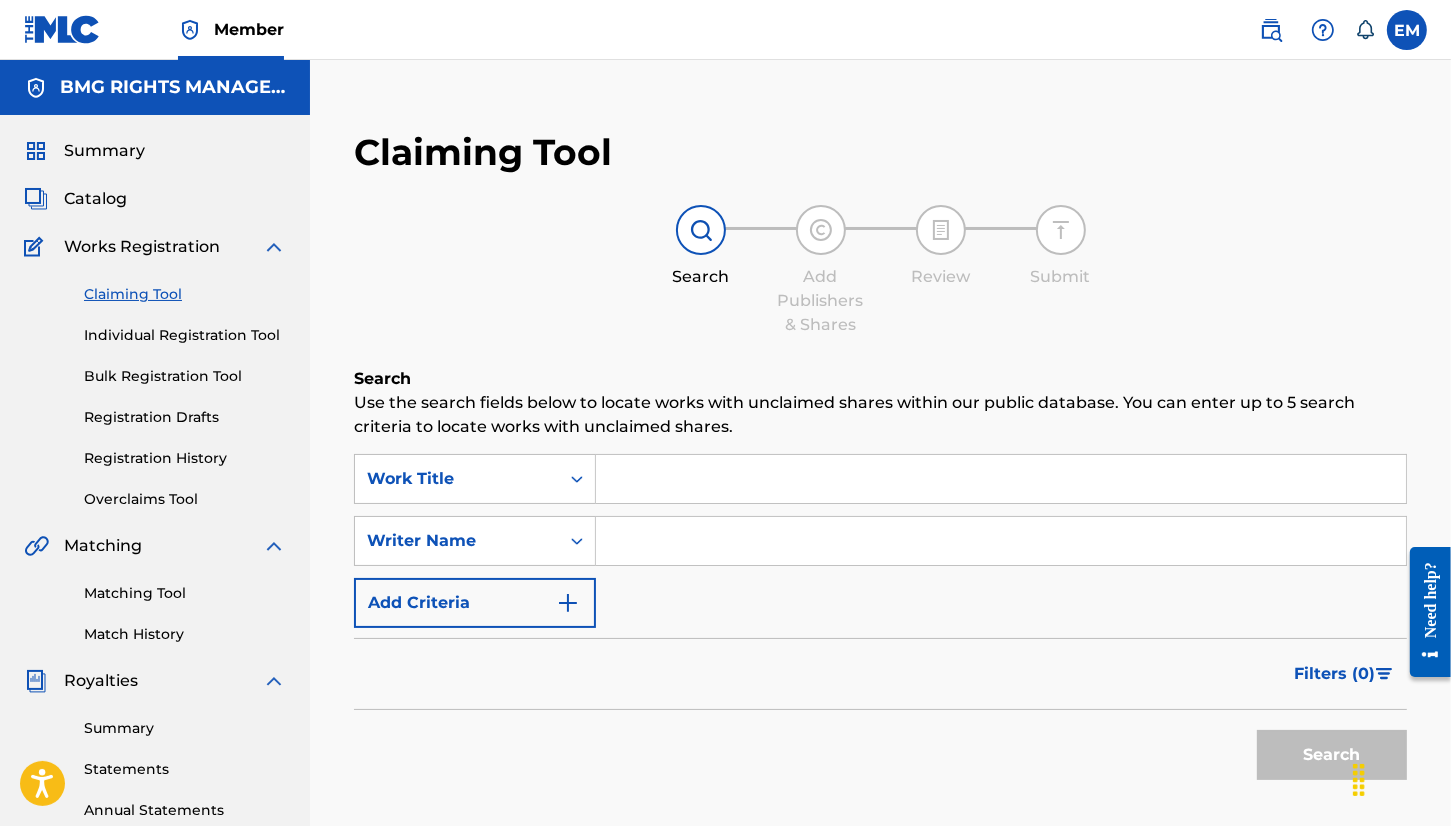 click on "Claiming Tool Search Add Publishers & Shares Review Submit Search Use the search fields below to locate works with unclaimed shares within our public database. You can enter up
to 5 search criteria to locate works with unclaimed shares. SearchWithCriteria[UUID] Work Title SearchWithCriteria[UUID] Writer Name Add Criteria Filter Claim Search Filters Include works claimed by my Member   Remove Filters Apply Filters Filters ( 0 ) Search" at bounding box center [880, 581] 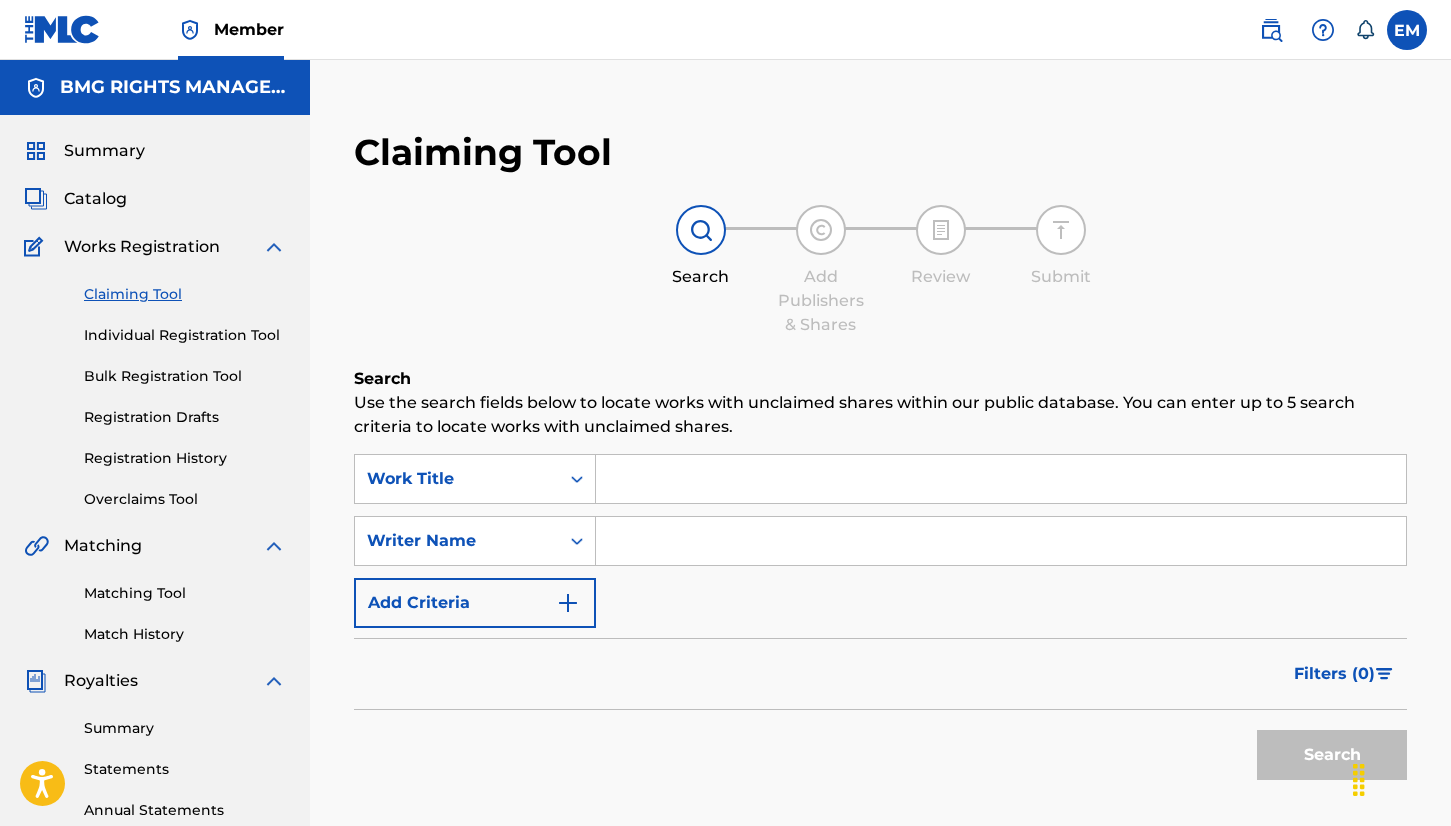 scroll, scrollTop: 0, scrollLeft: 0, axis: both 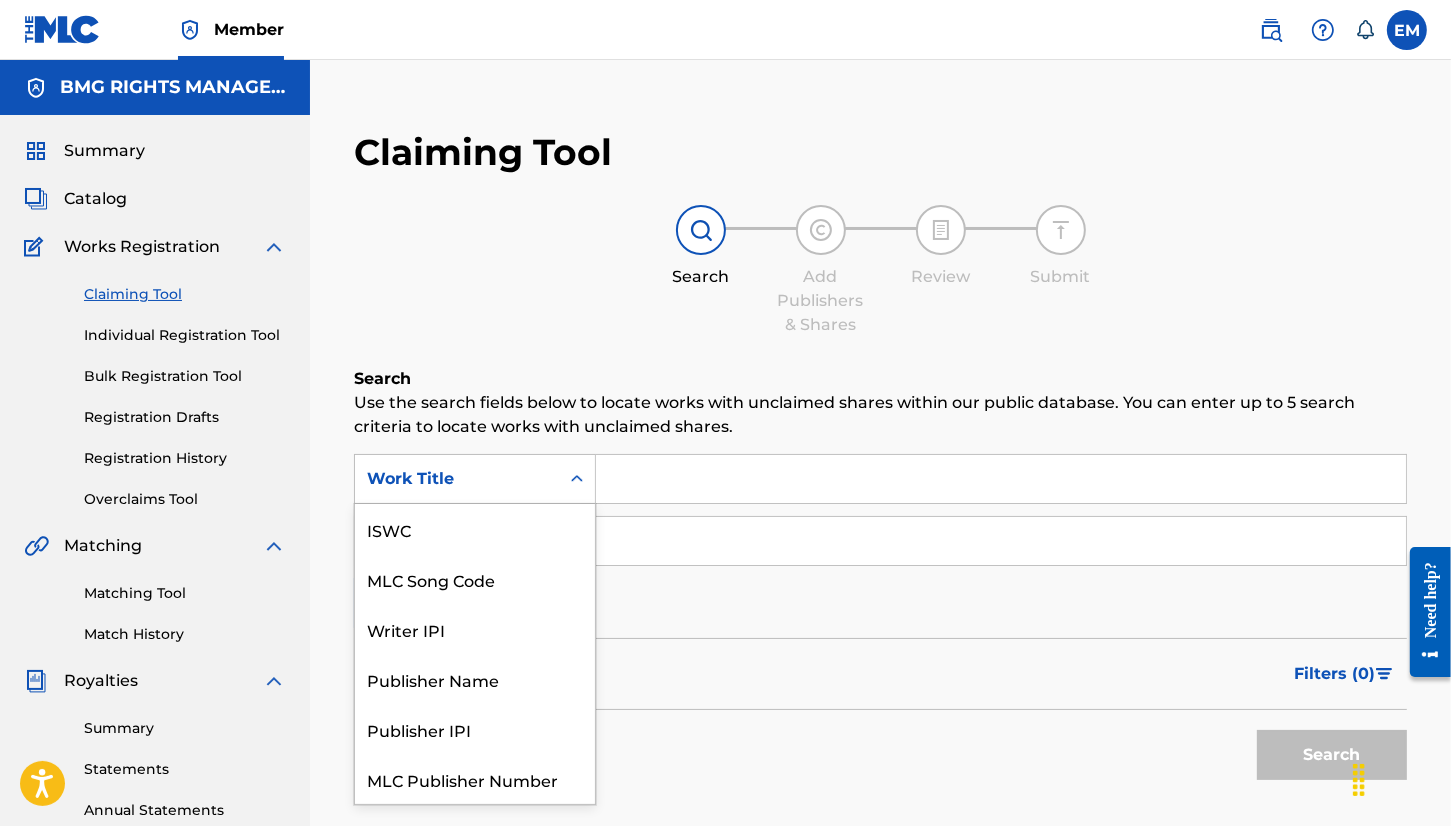 click on "Work Title" at bounding box center [457, 479] 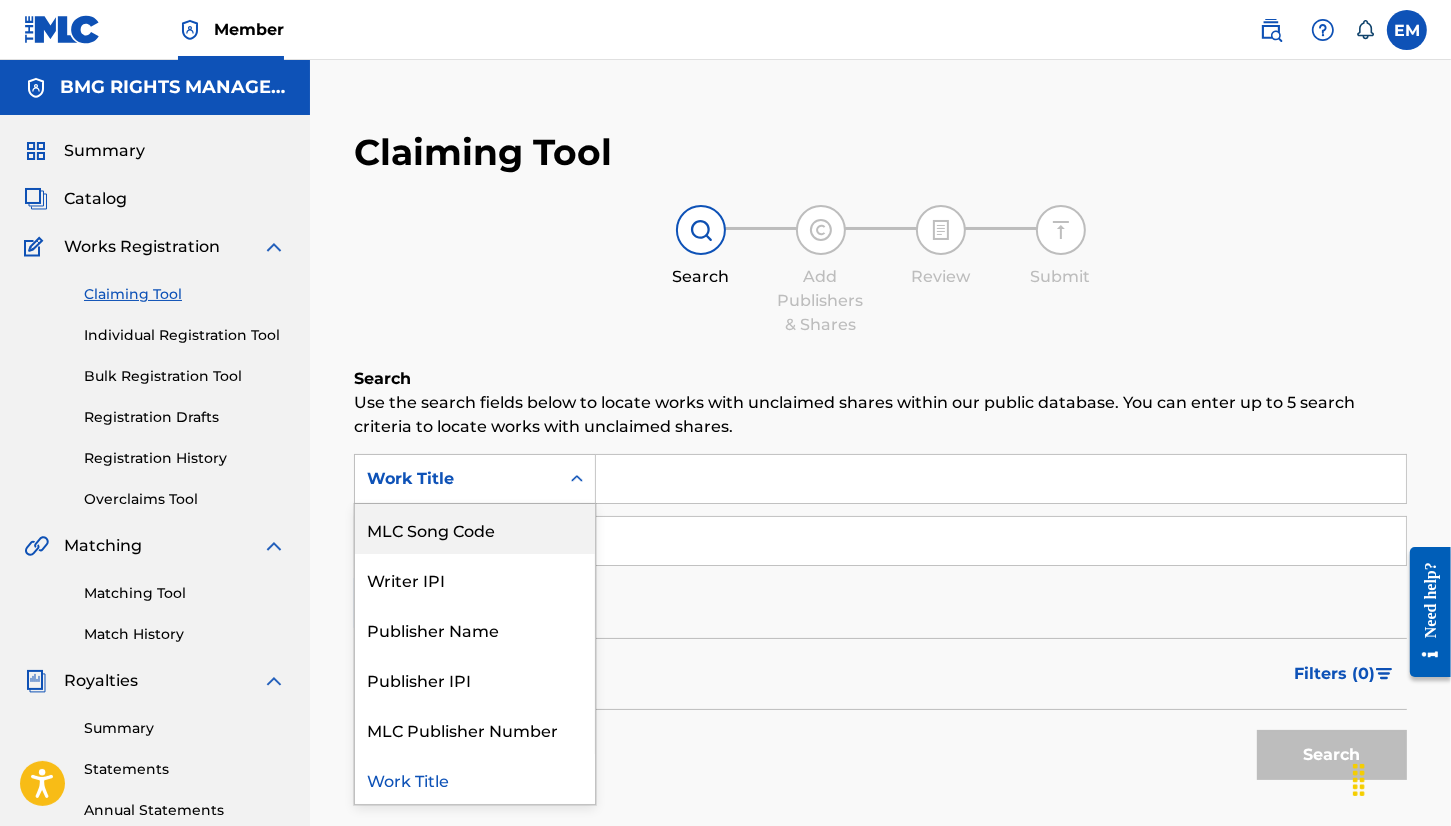 click on "MLC Song Code" at bounding box center (475, 529) 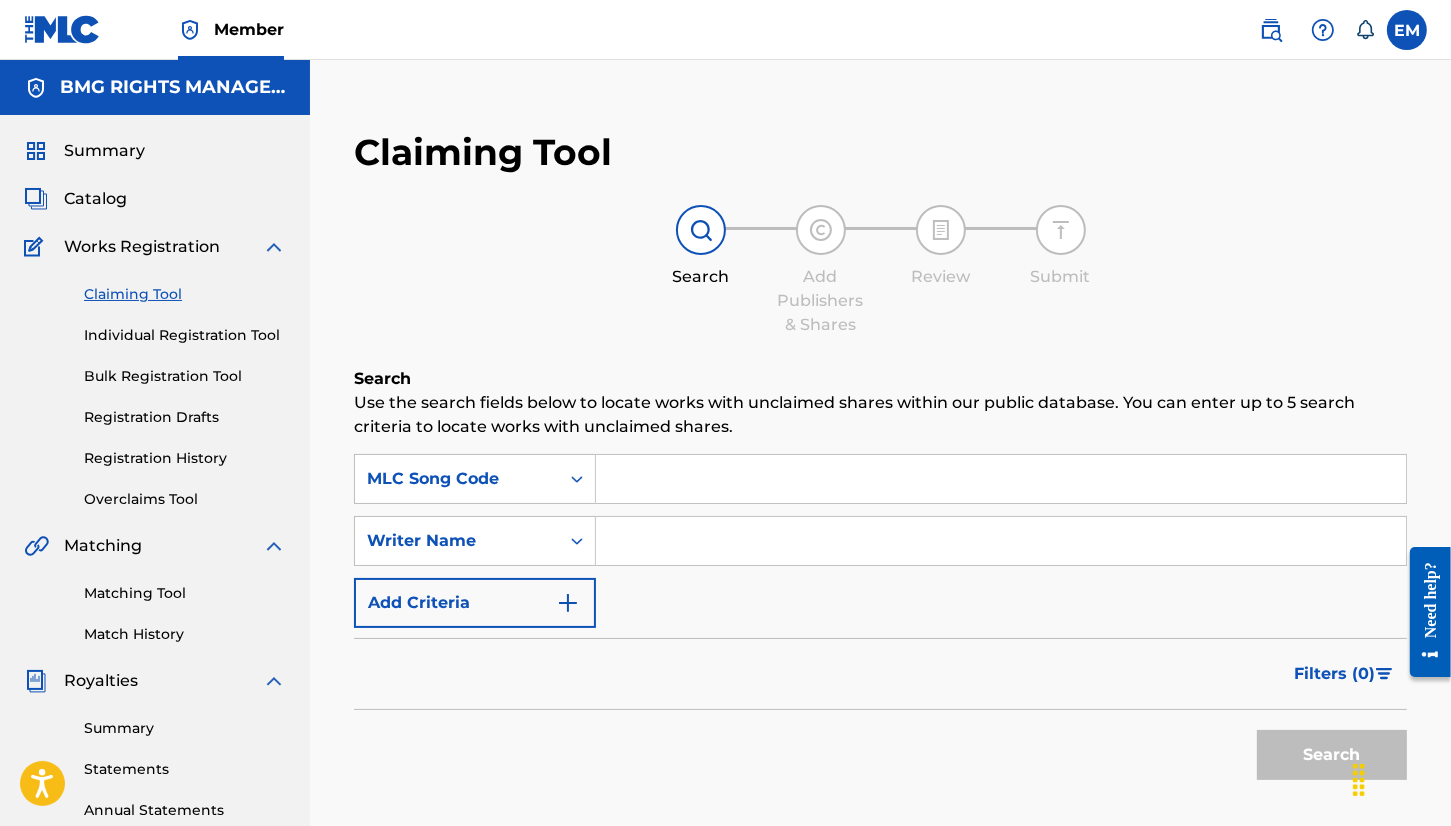 drag, startPoint x: 516, startPoint y: 506, endPoint x: 648, endPoint y: 478, distance: 134.93703 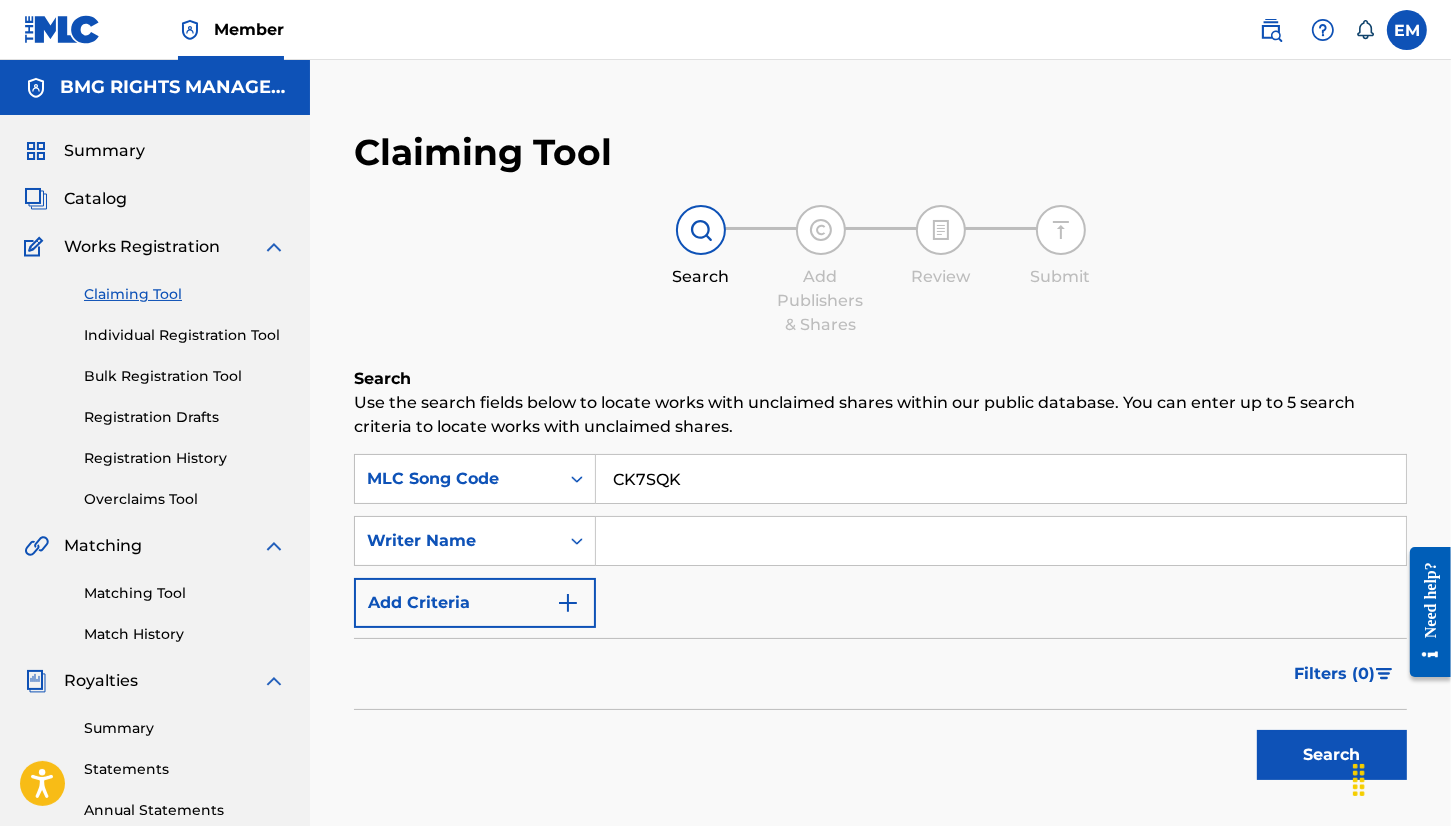 type on "CK7SQK" 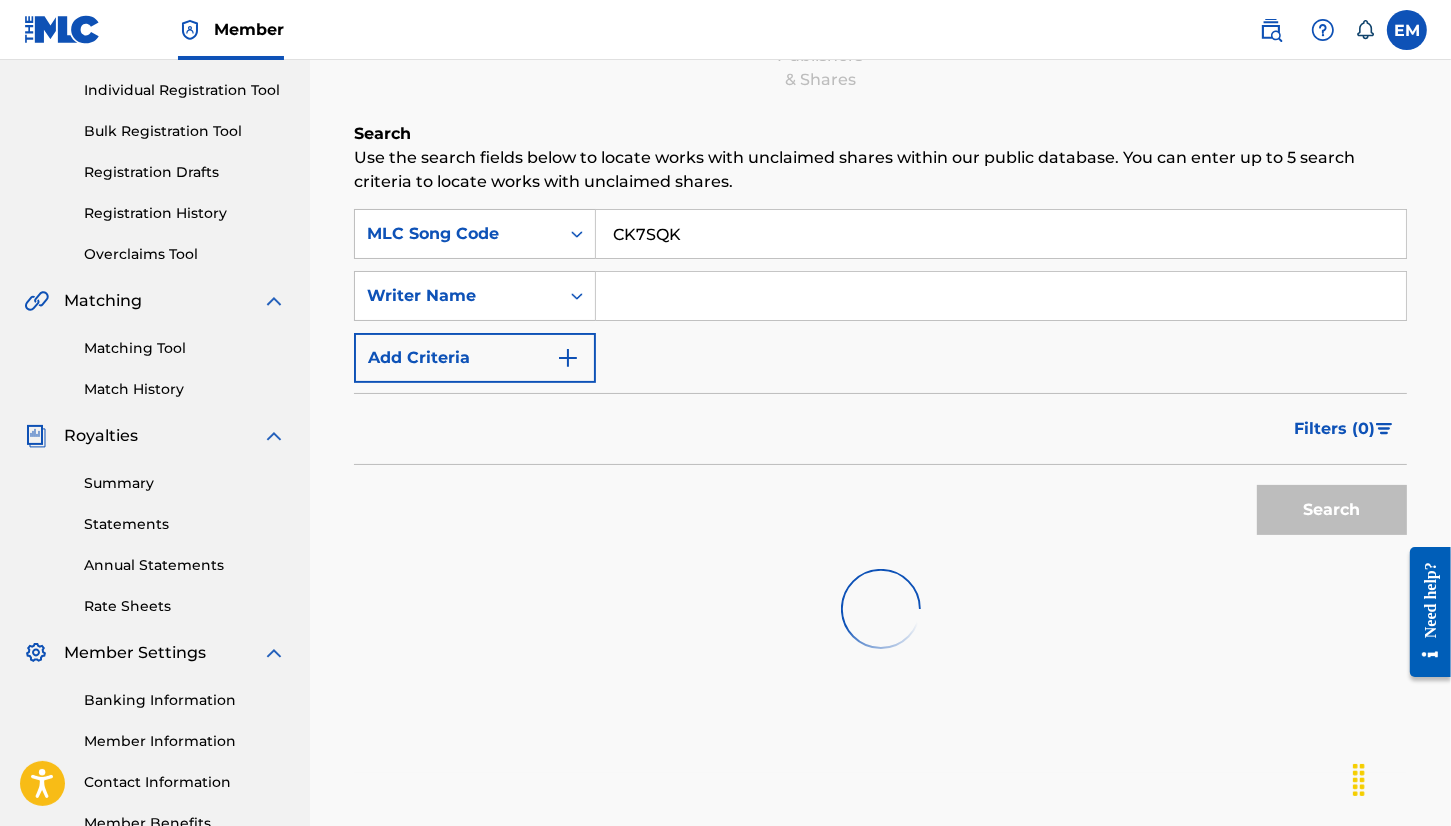 scroll, scrollTop: 373, scrollLeft: 0, axis: vertical 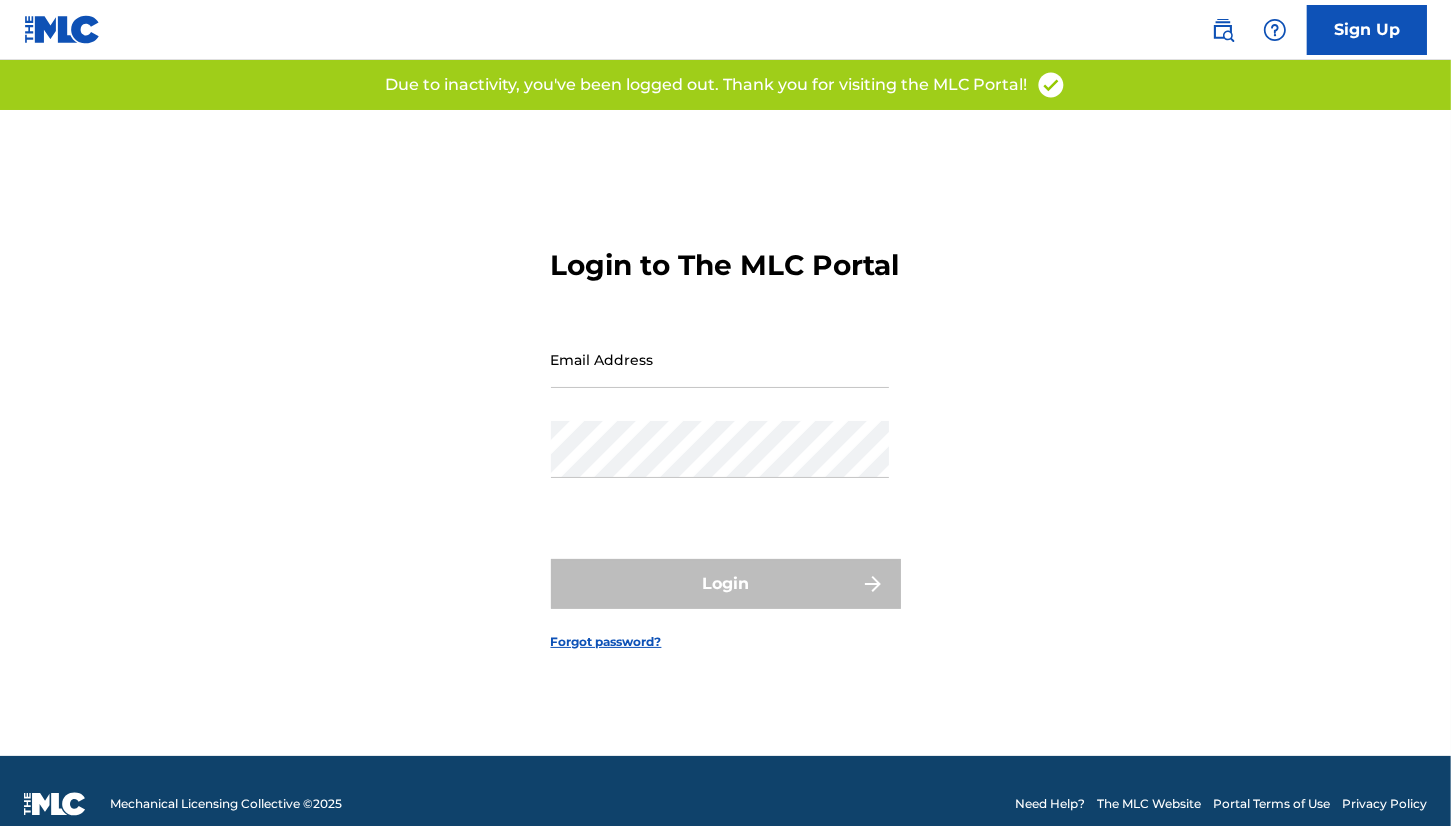 click on "Email Address" at bounding box center (720, 359) 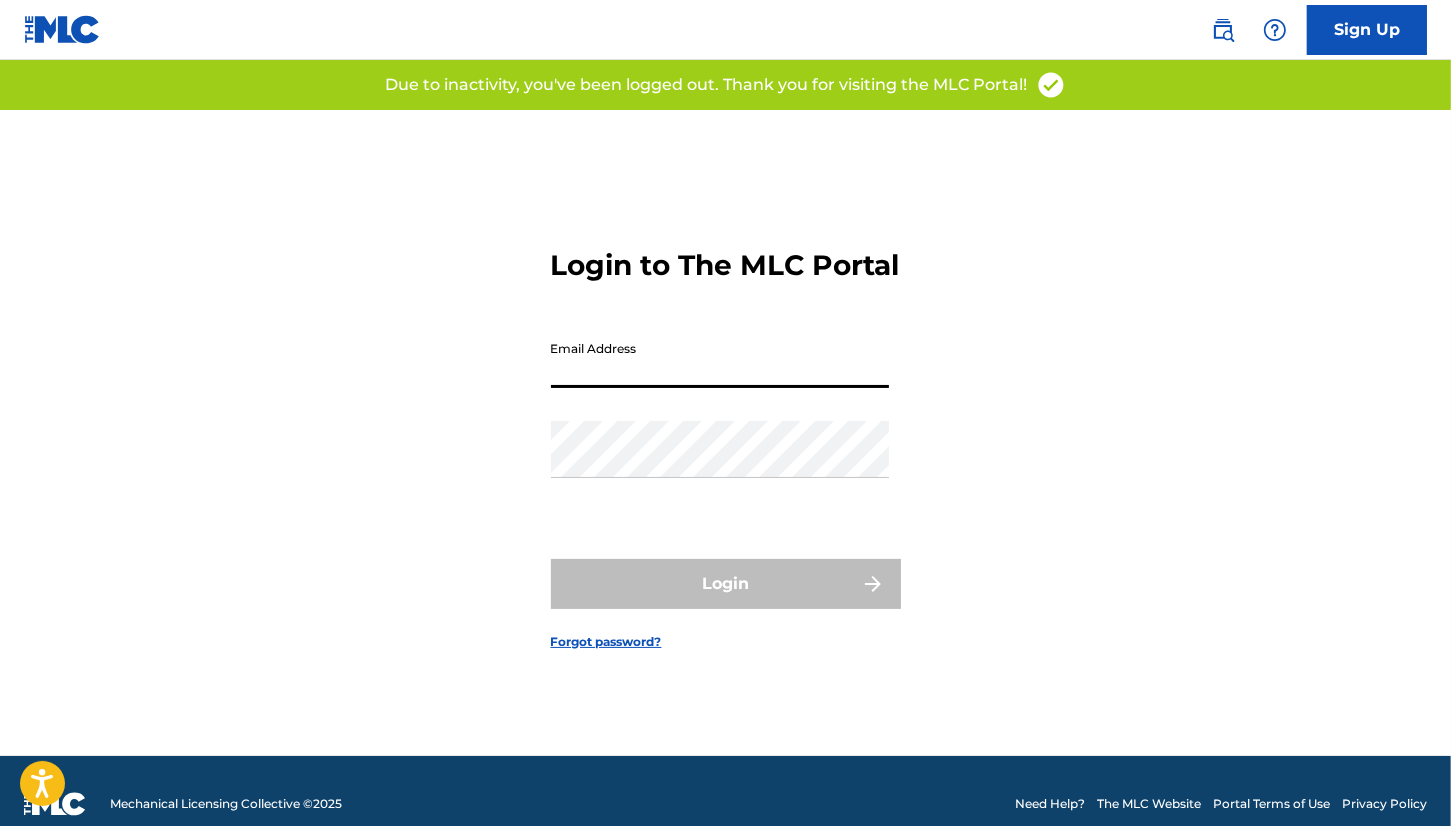 click on "Email Address" at bounding box center [720, 359] 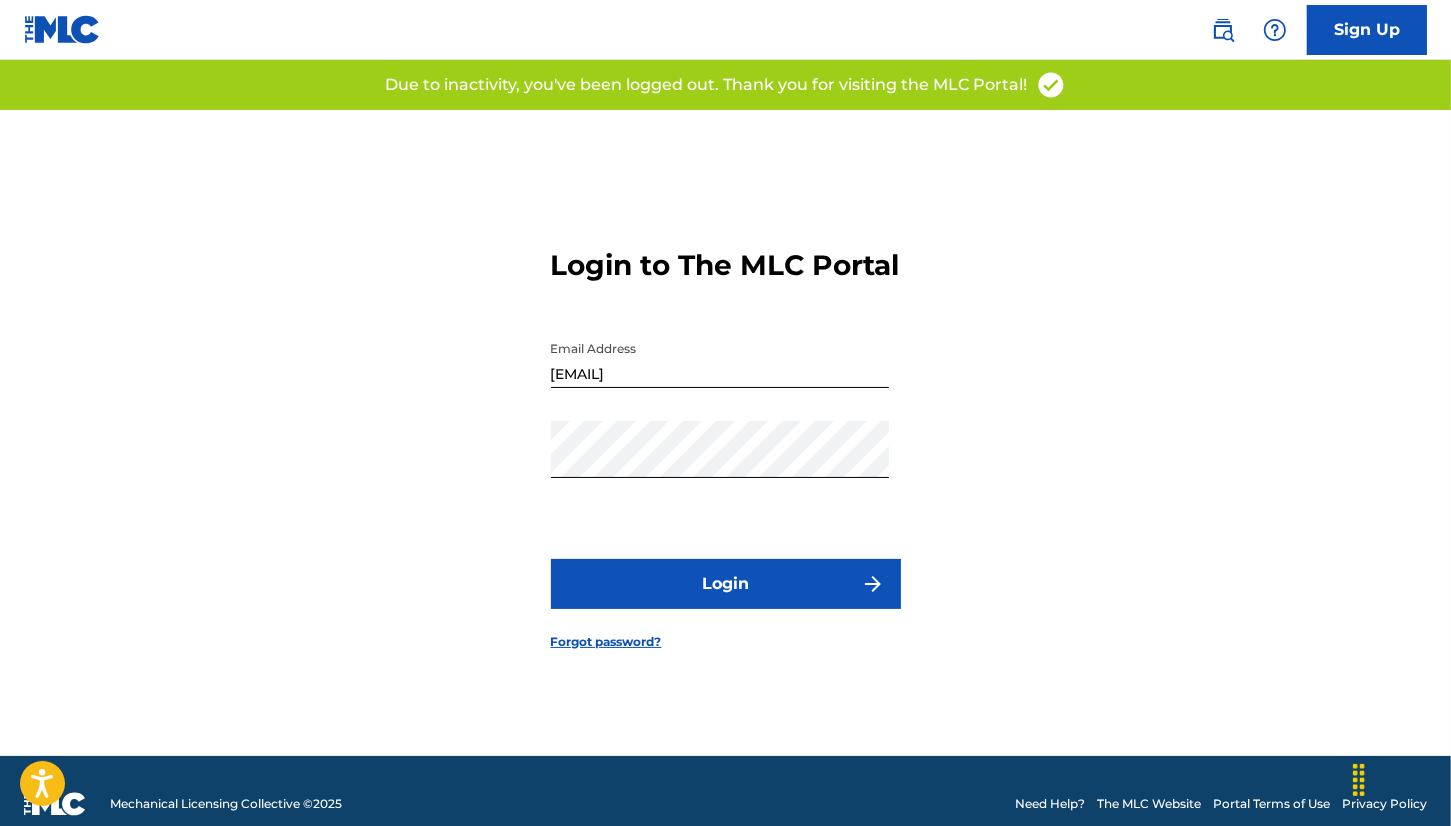 click on "Login" at bounding box center [726, 584] 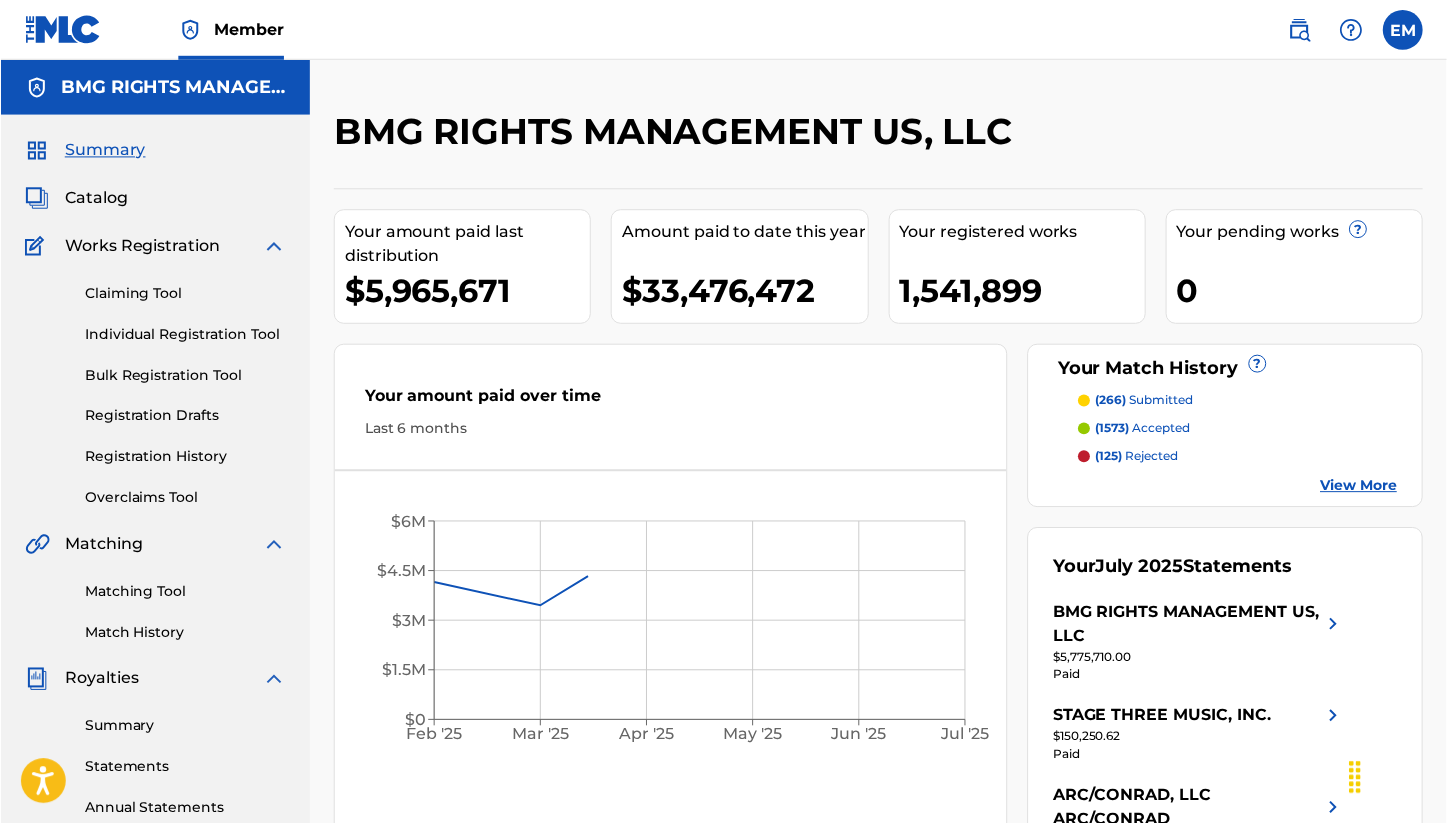 scroll, scrollTop: 0, scrollLeft: 0, axis: both 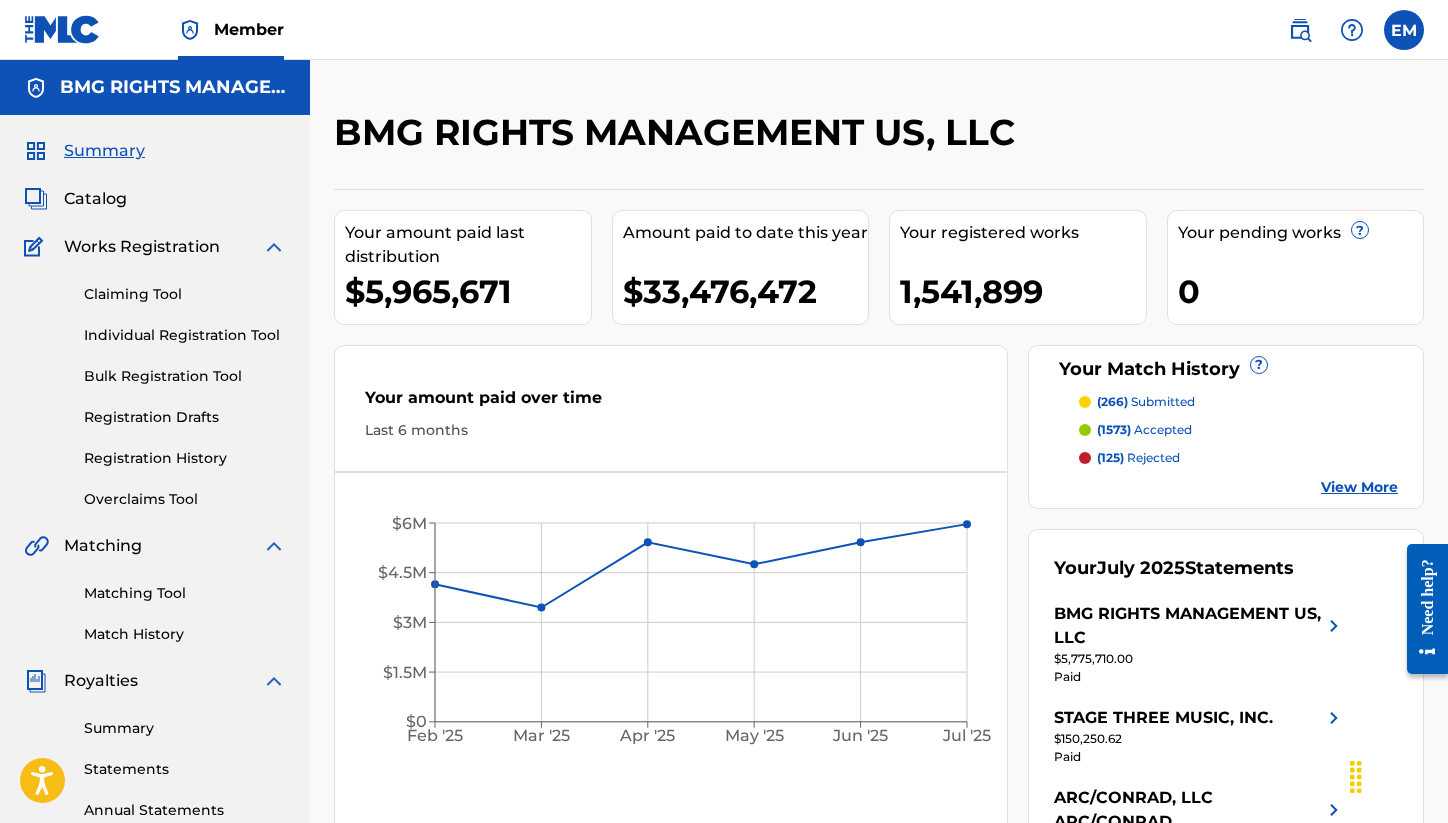 click on "Claiming Tool" at bounding box center (185, 294) 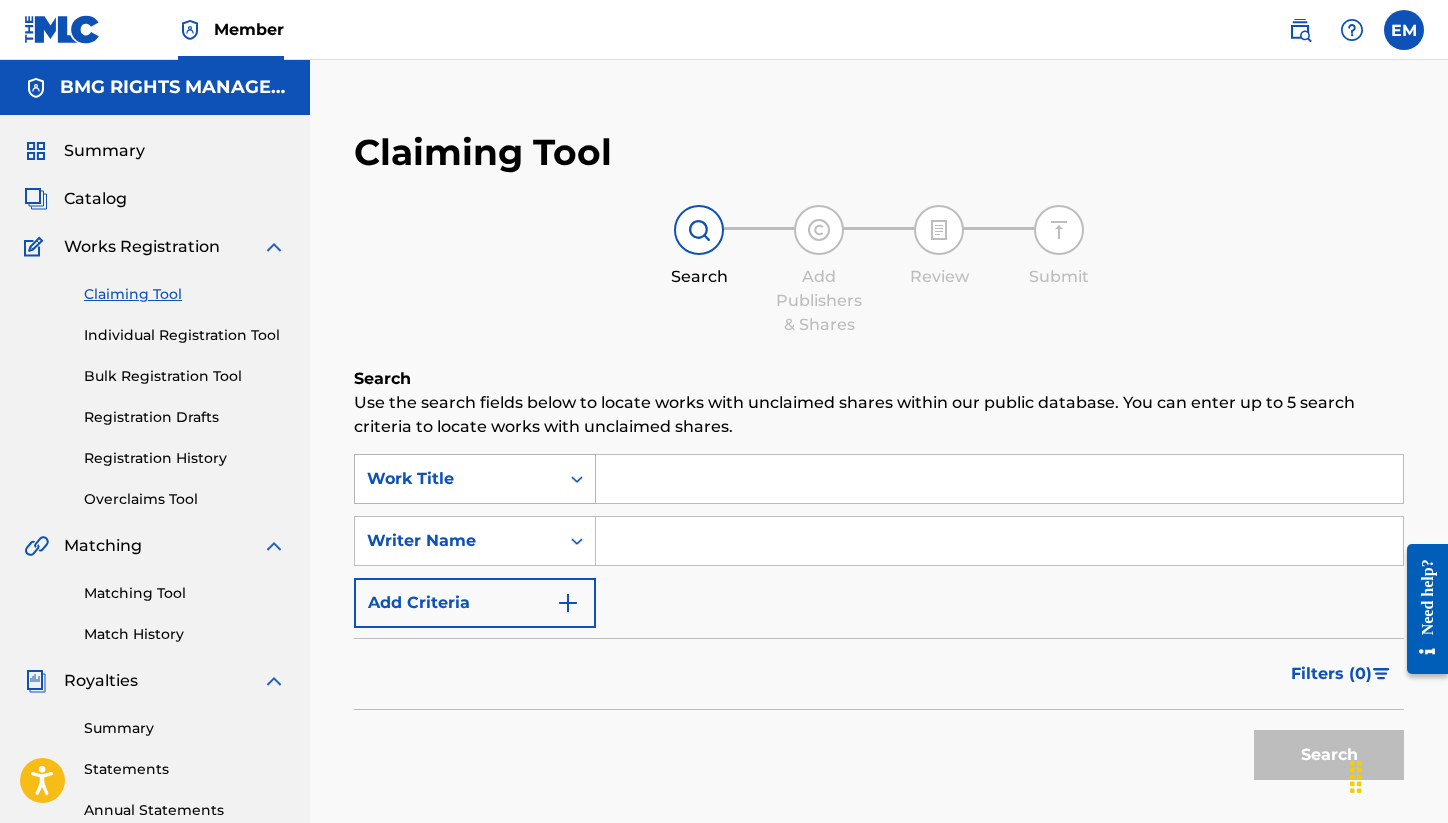 drag, startPoint x: 583, startPoint y: 478, endPoint x: 556, endPoint y: 488, distance: 28.79236 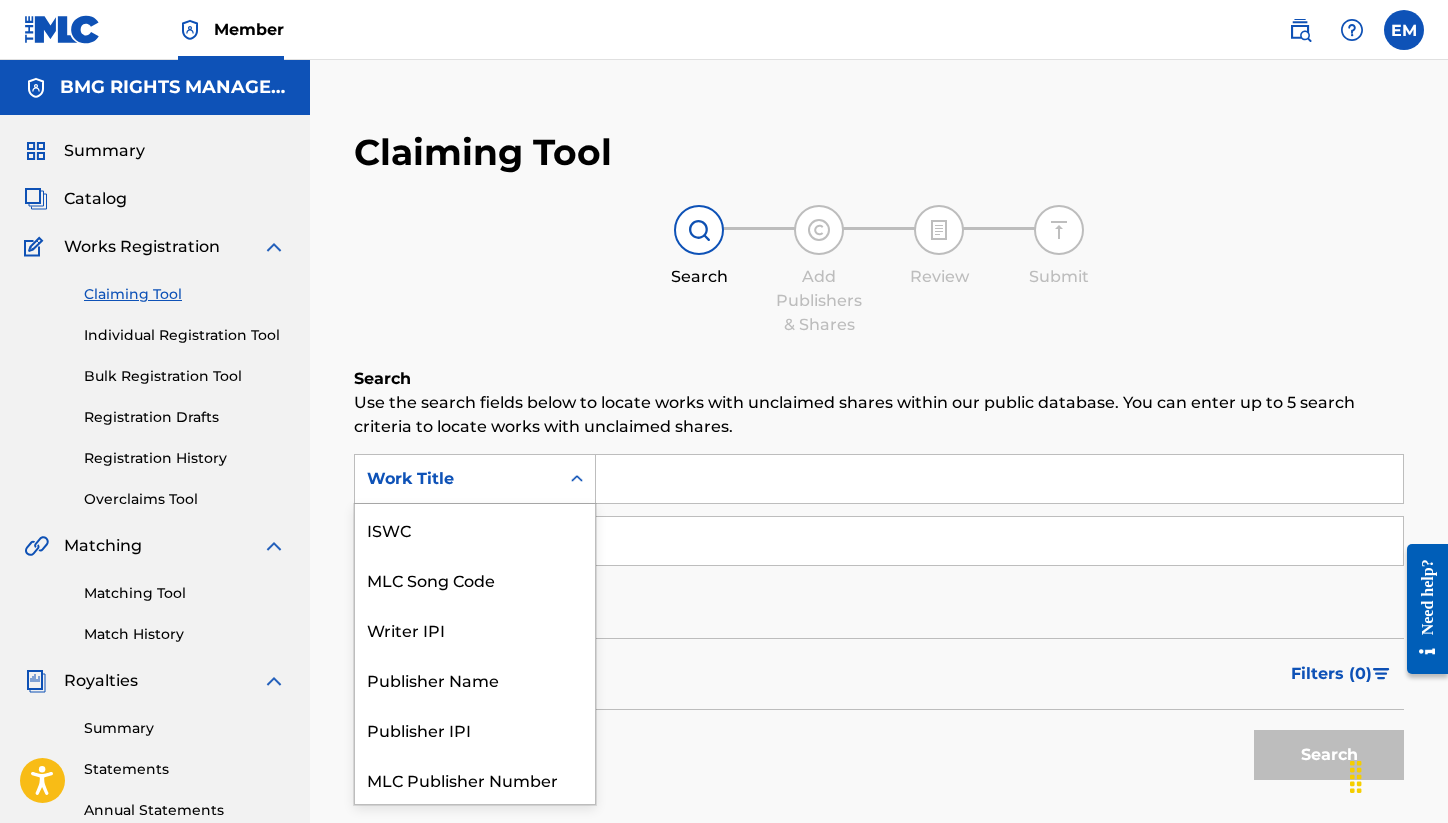 scroll, scrollTop: 50, scrollLeft: 0, axis: vertical 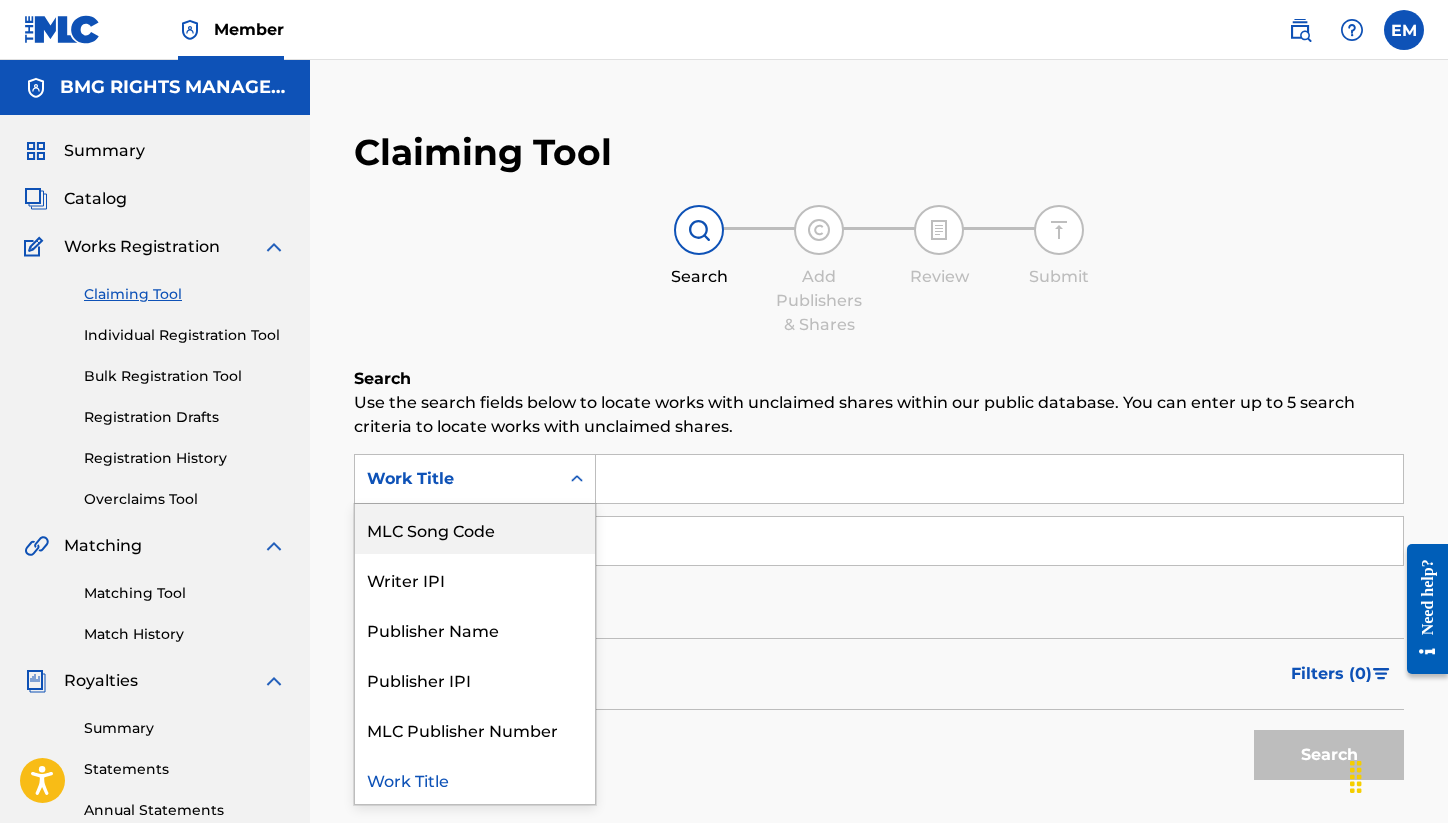 click on "MLC Song Code" at bounding box center (475, 529) 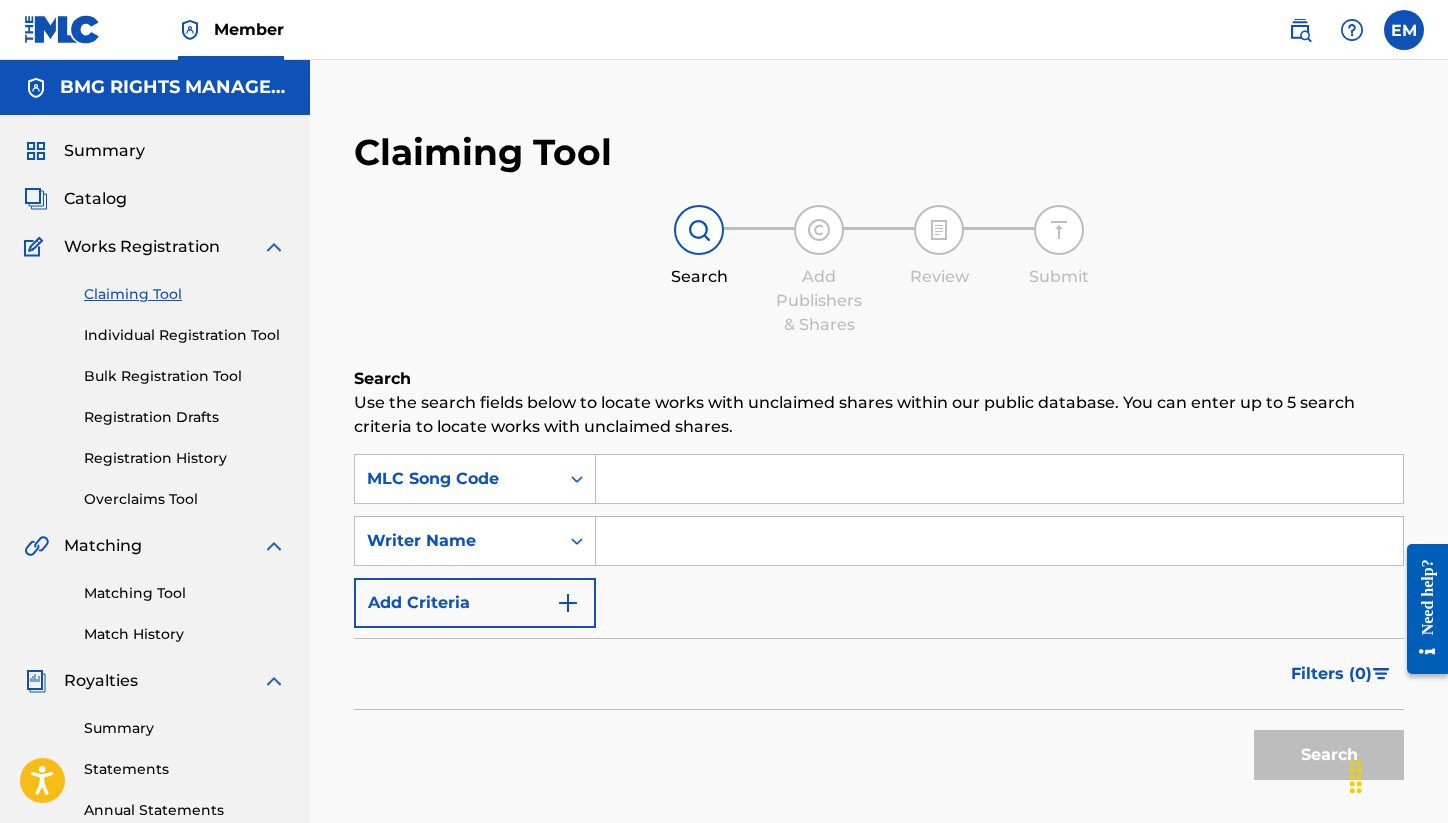 click at bounding box center [999, 479] 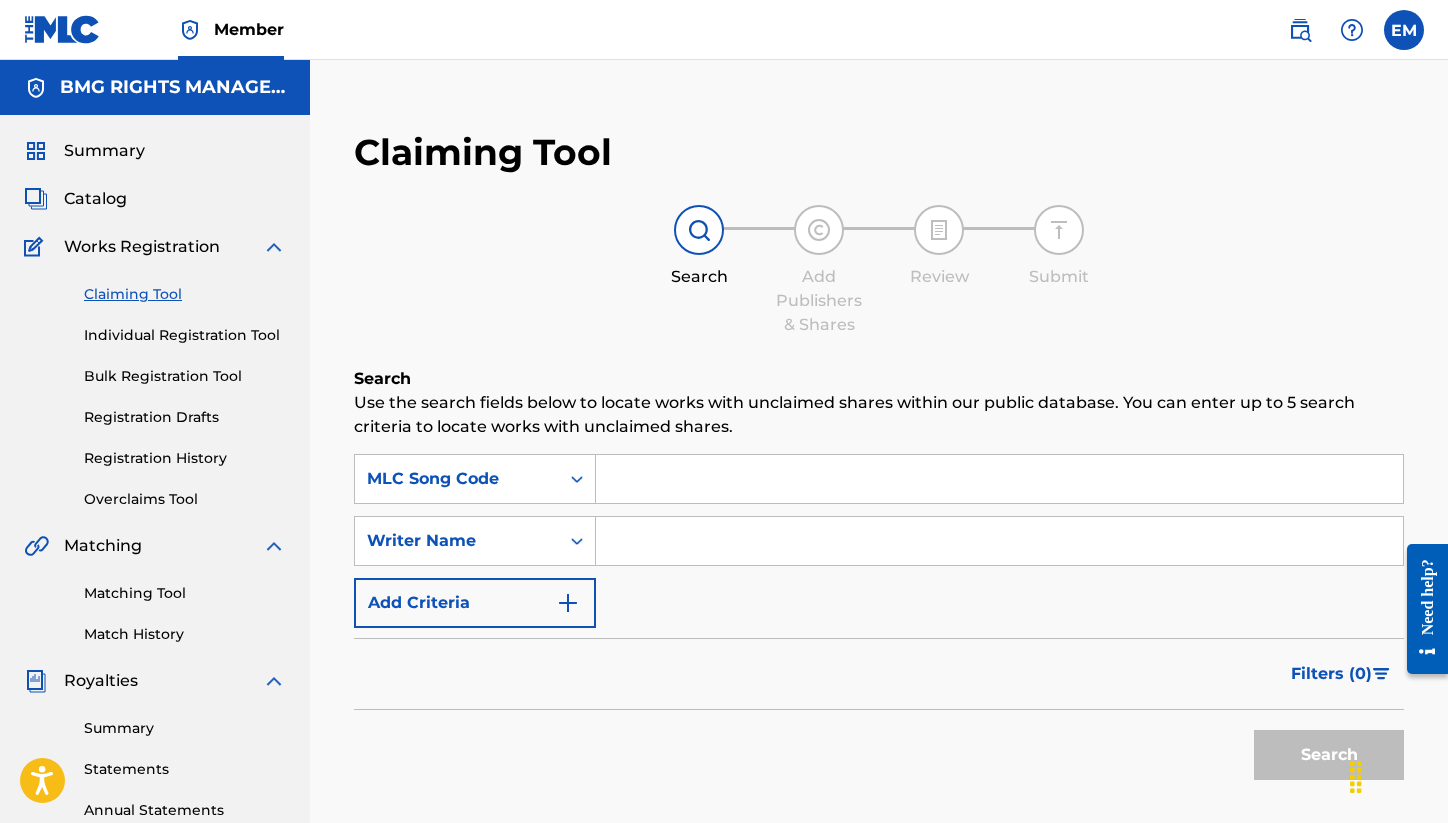 click at bounding box center [999, 479] 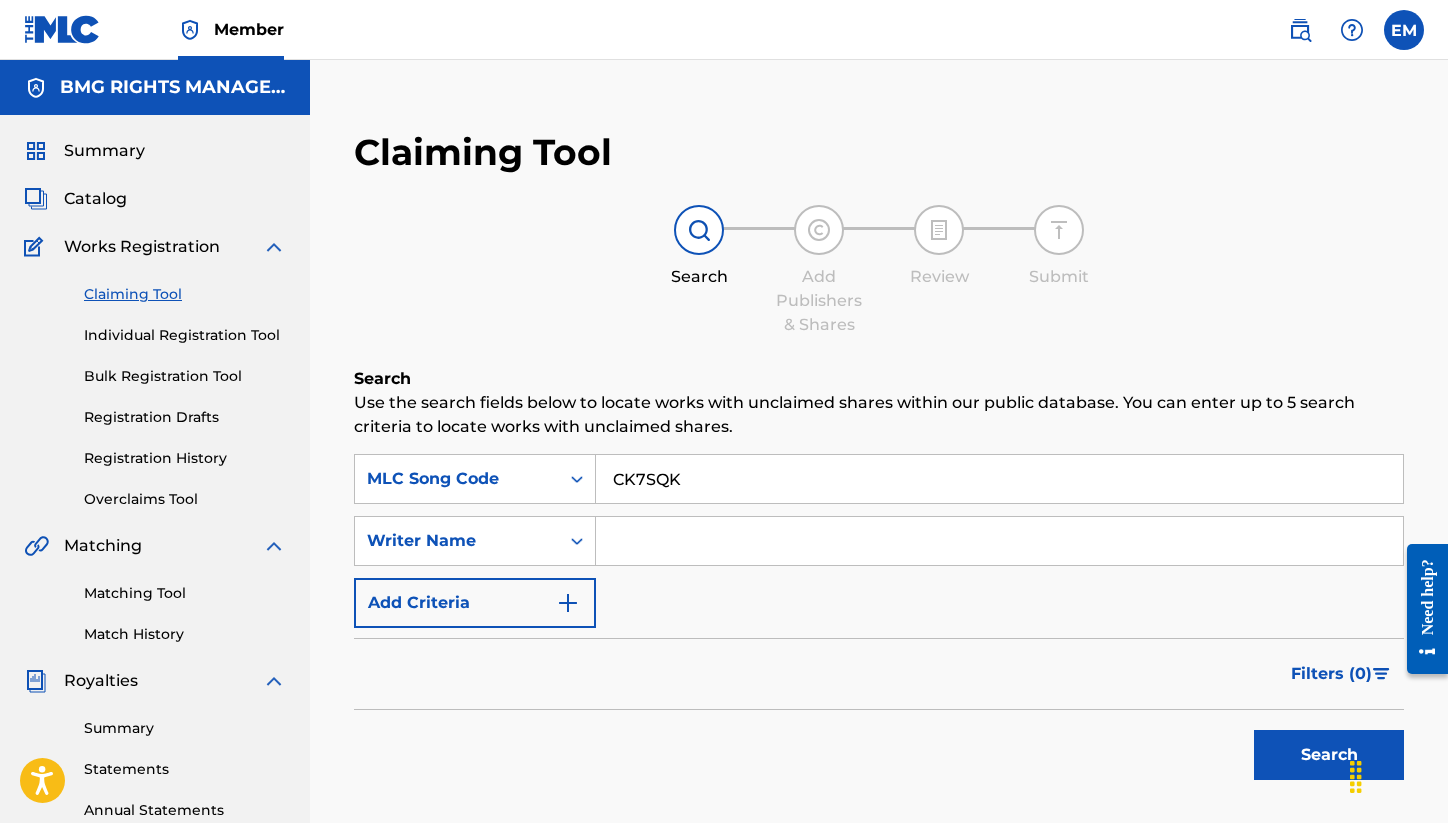 type on "CK7SQK" 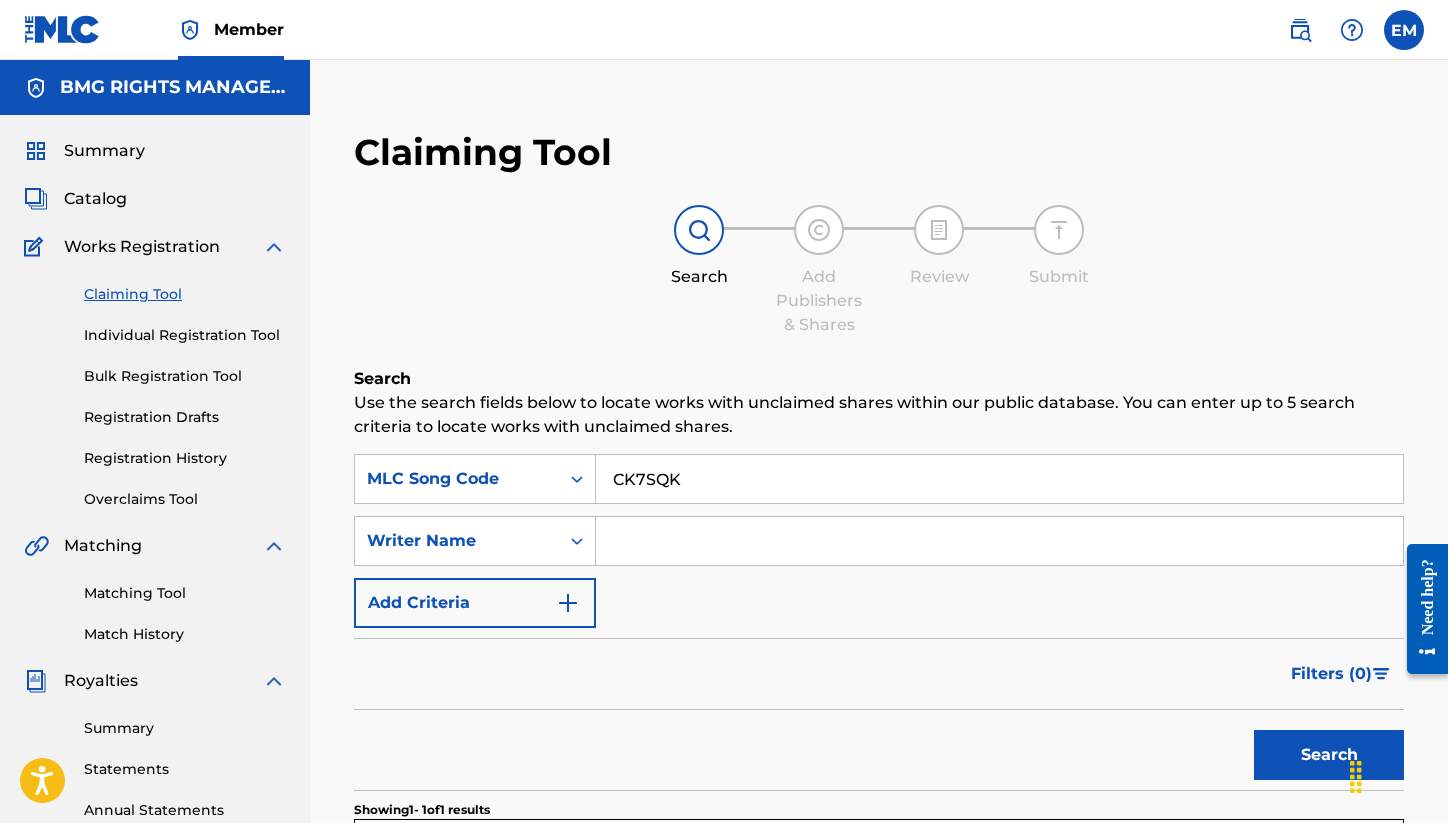 scroll, scrollTop: 400, scrollLeft: 0, axis: vertical 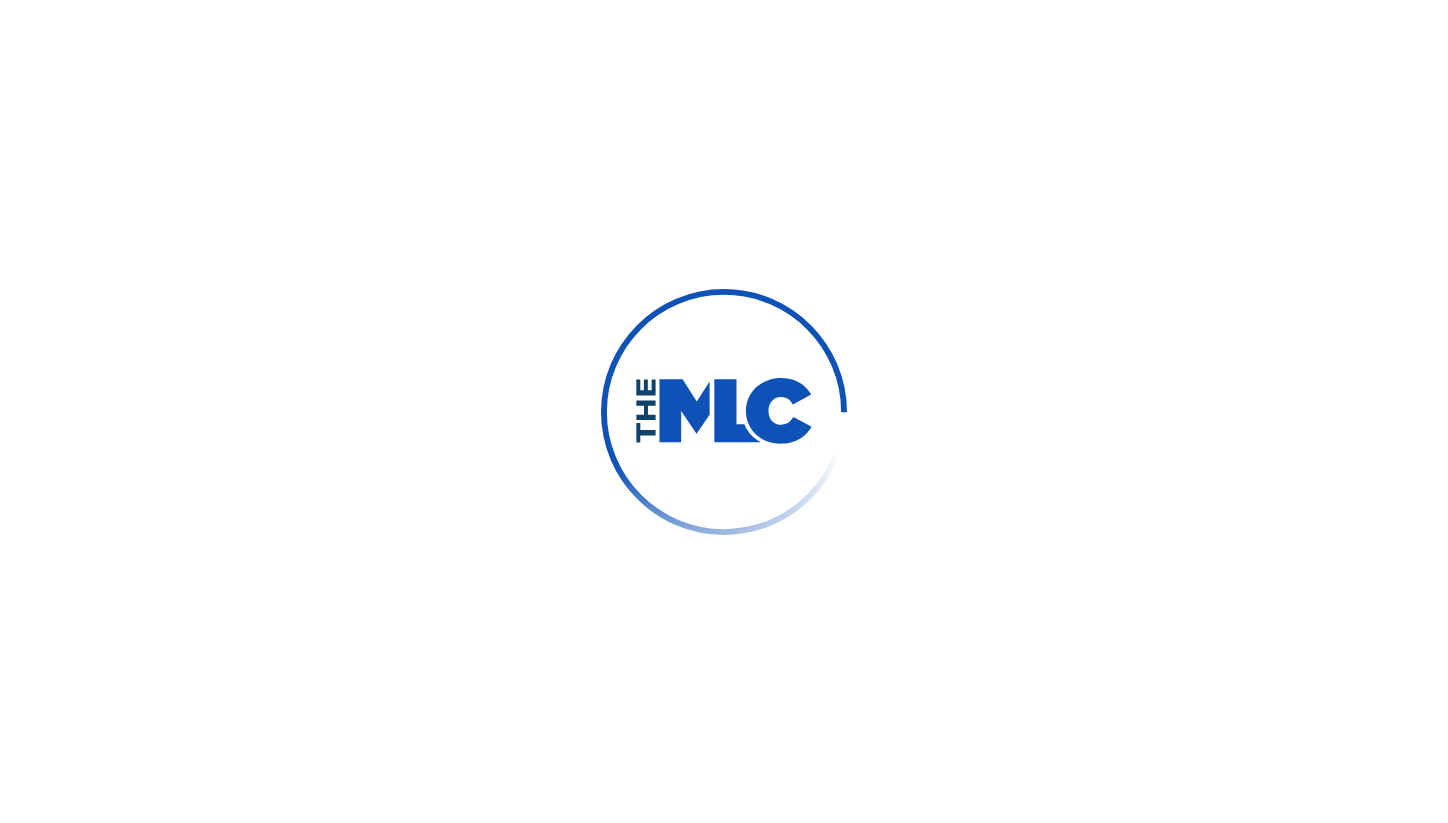 click at bounding box center [724, 411] 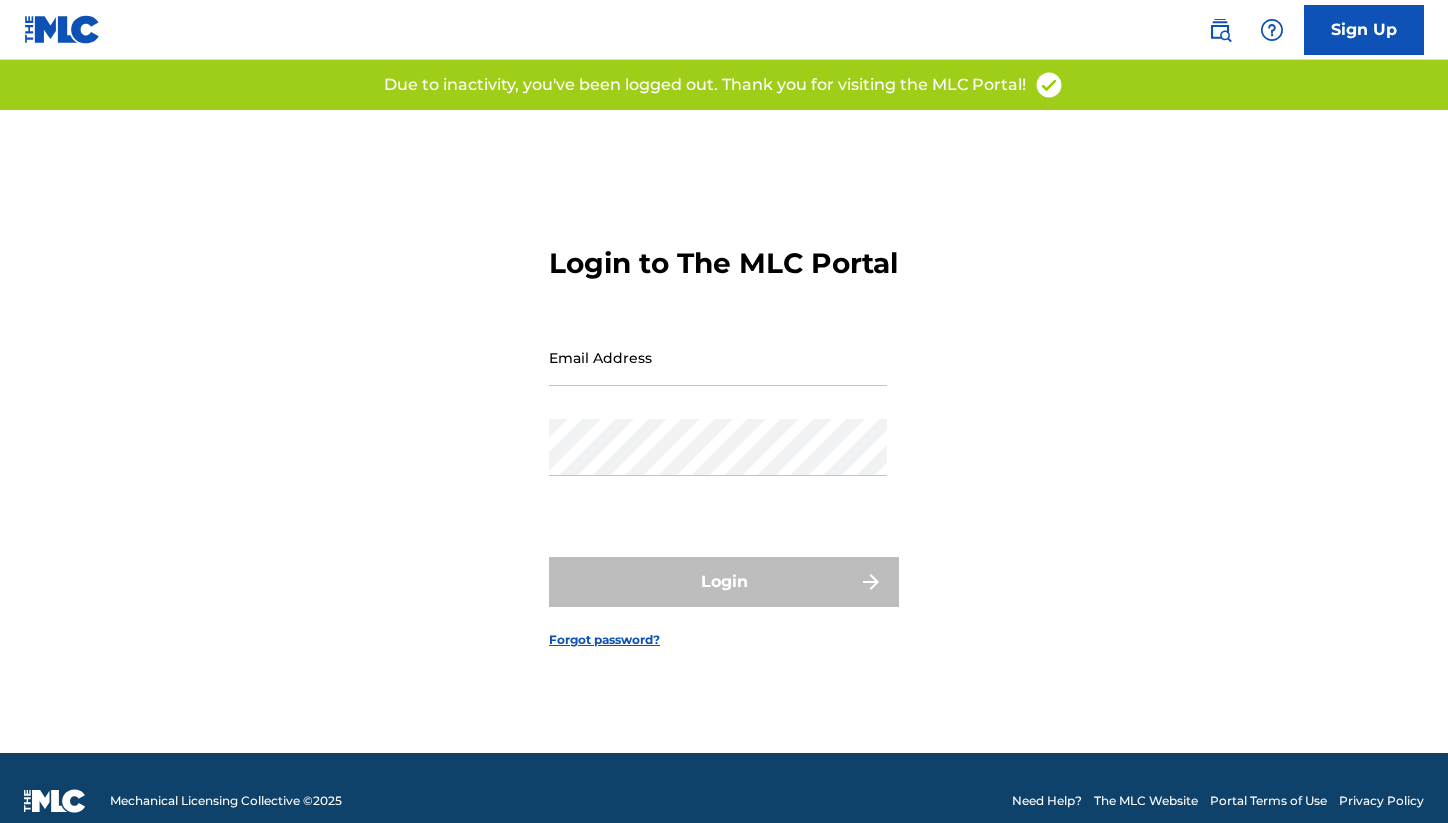 click on "Email Address" at bounding box center (718, 357) 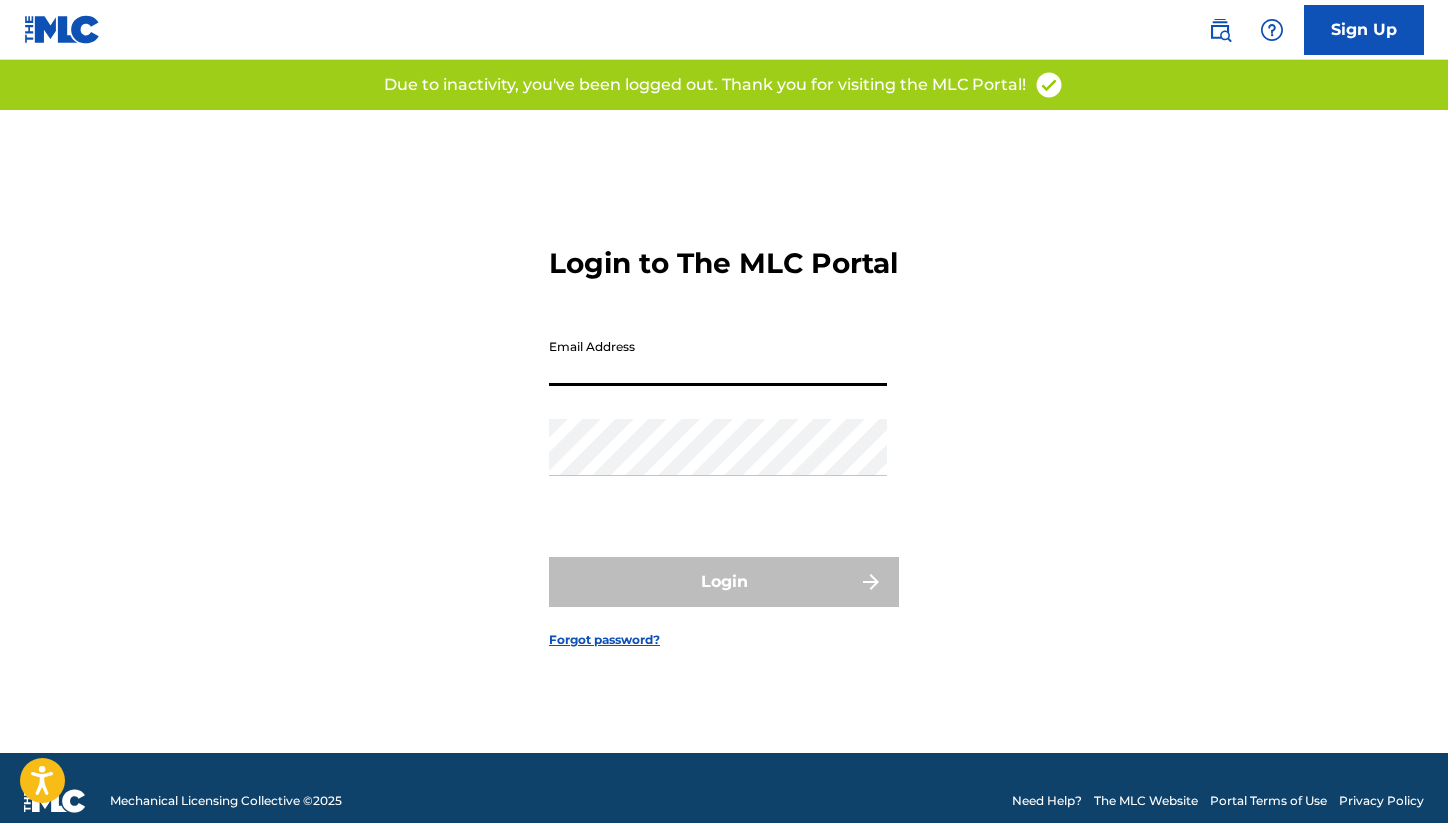 type on "[FIRST].[LAST]@example.com" 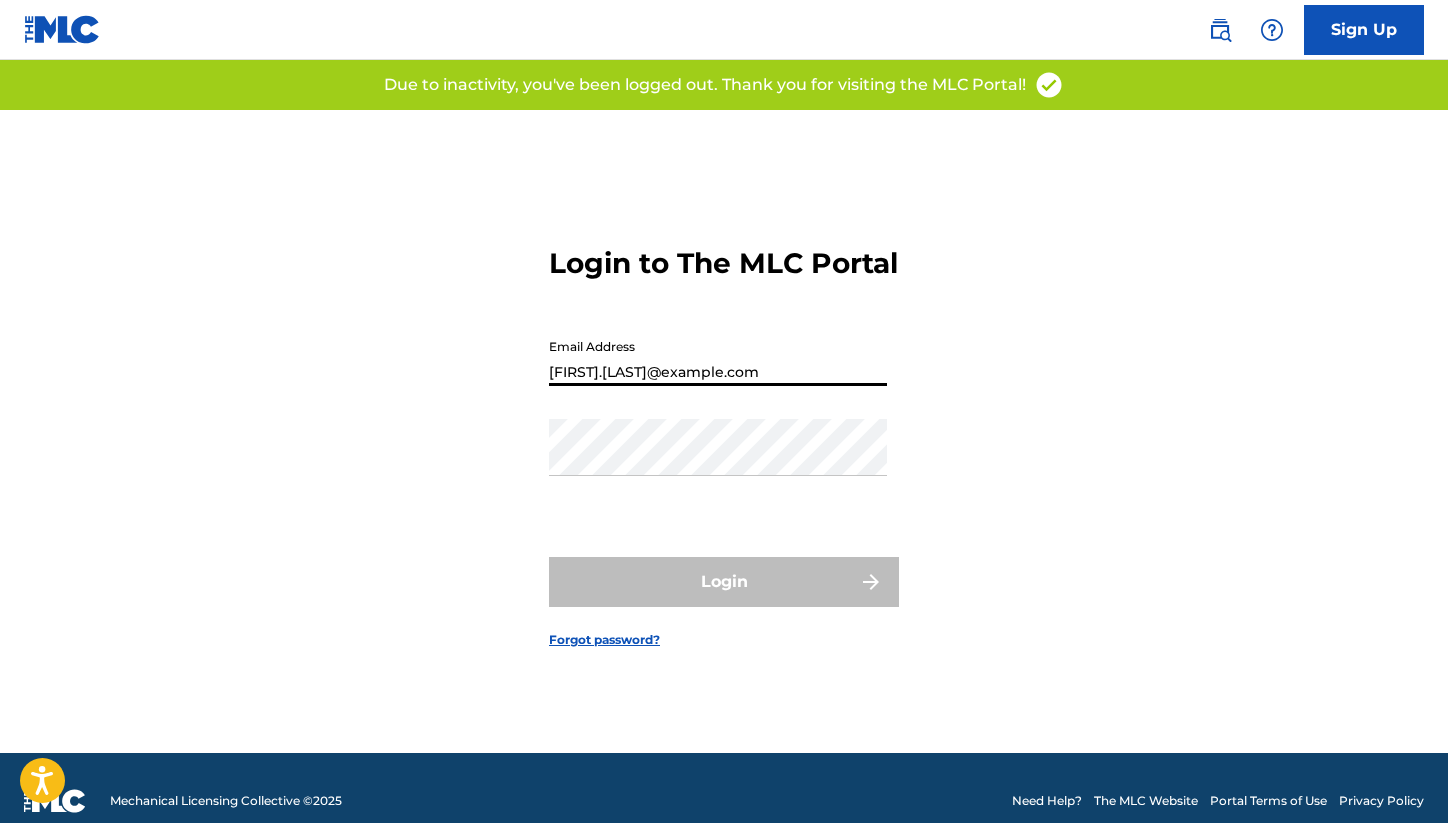scroll, scrollTop: 0, scrollLeft: 0, axis: both 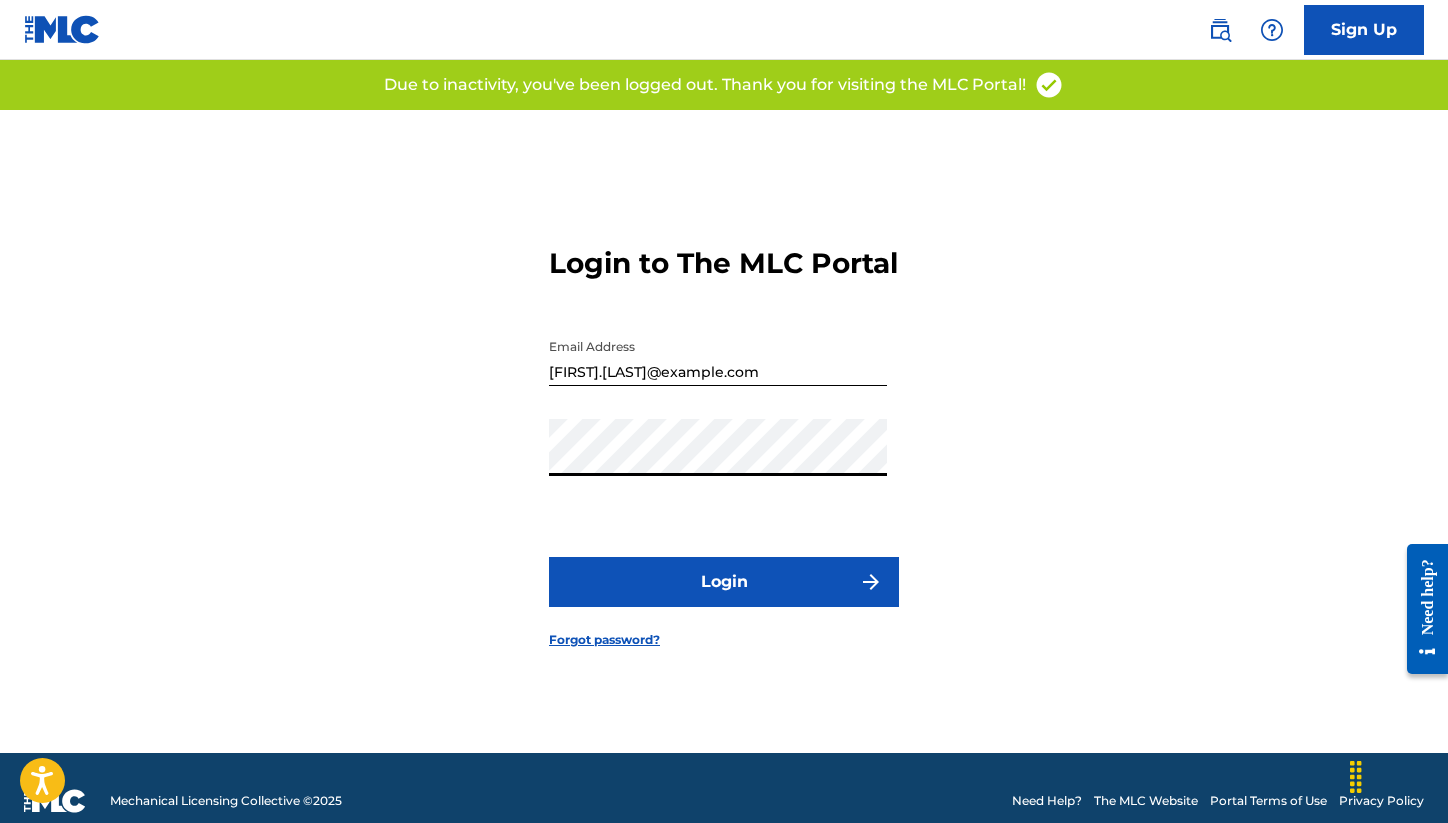 click on "Login" at bounding box center (724, 582) 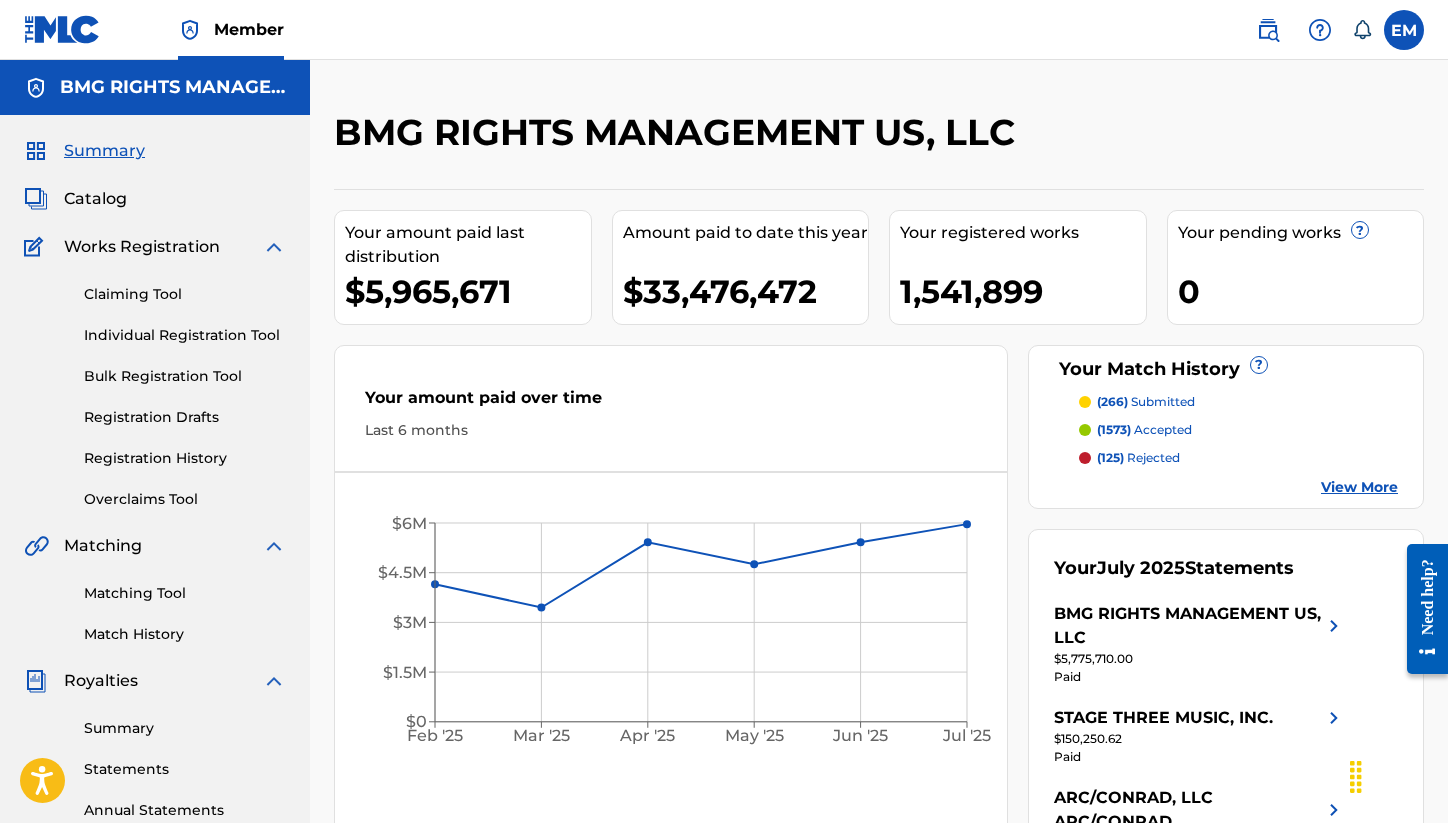 click at bounding box center (1268, 30) 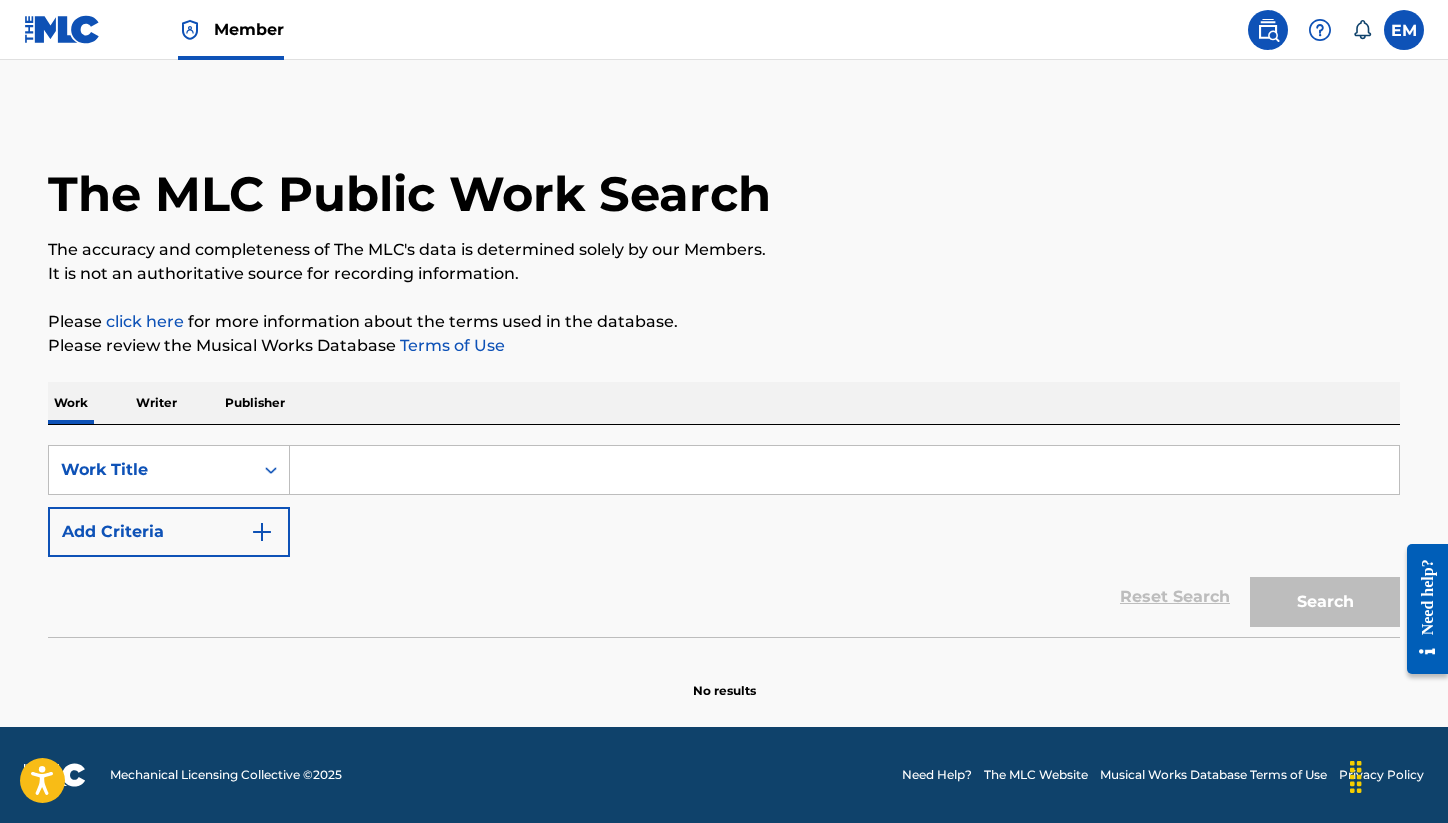 paste on "GA EUL GGEUTH SA I" 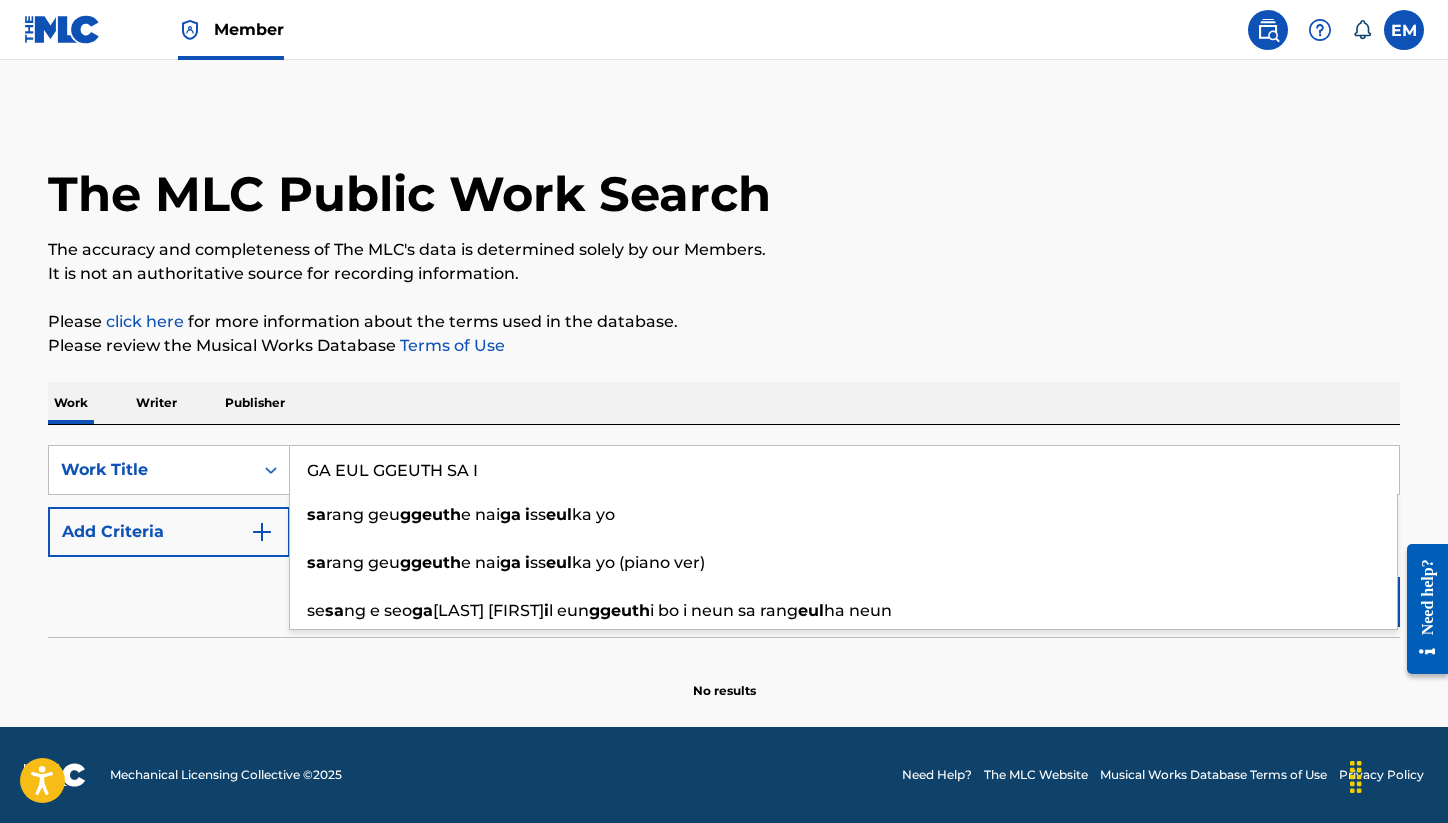 type on "GA EUL GGEUTH SA I" 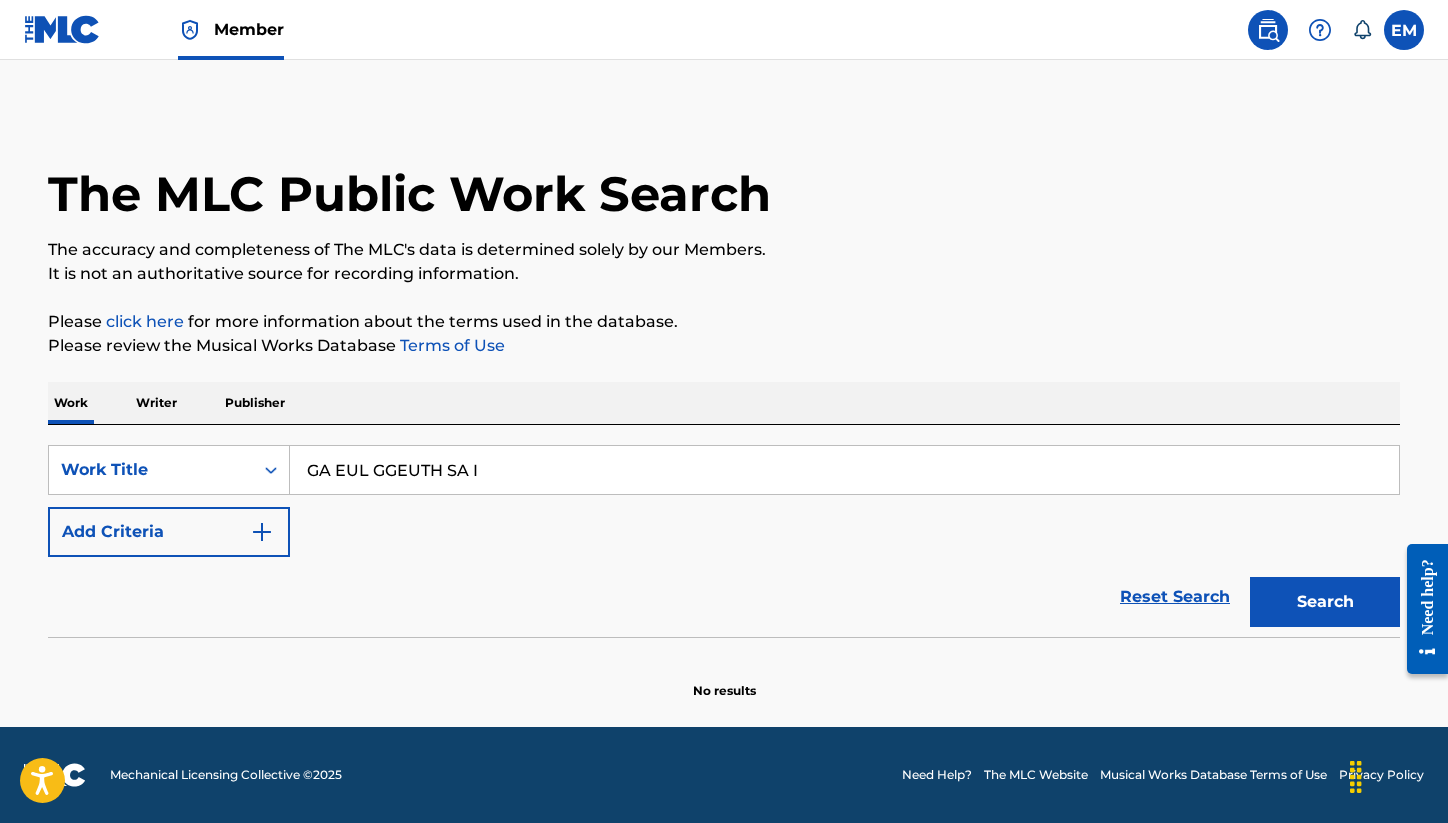 drag, startPoint x: 1015, startPoint y: 378, endPoint x: 1137, endPoint y: 456, distance: 144.80331 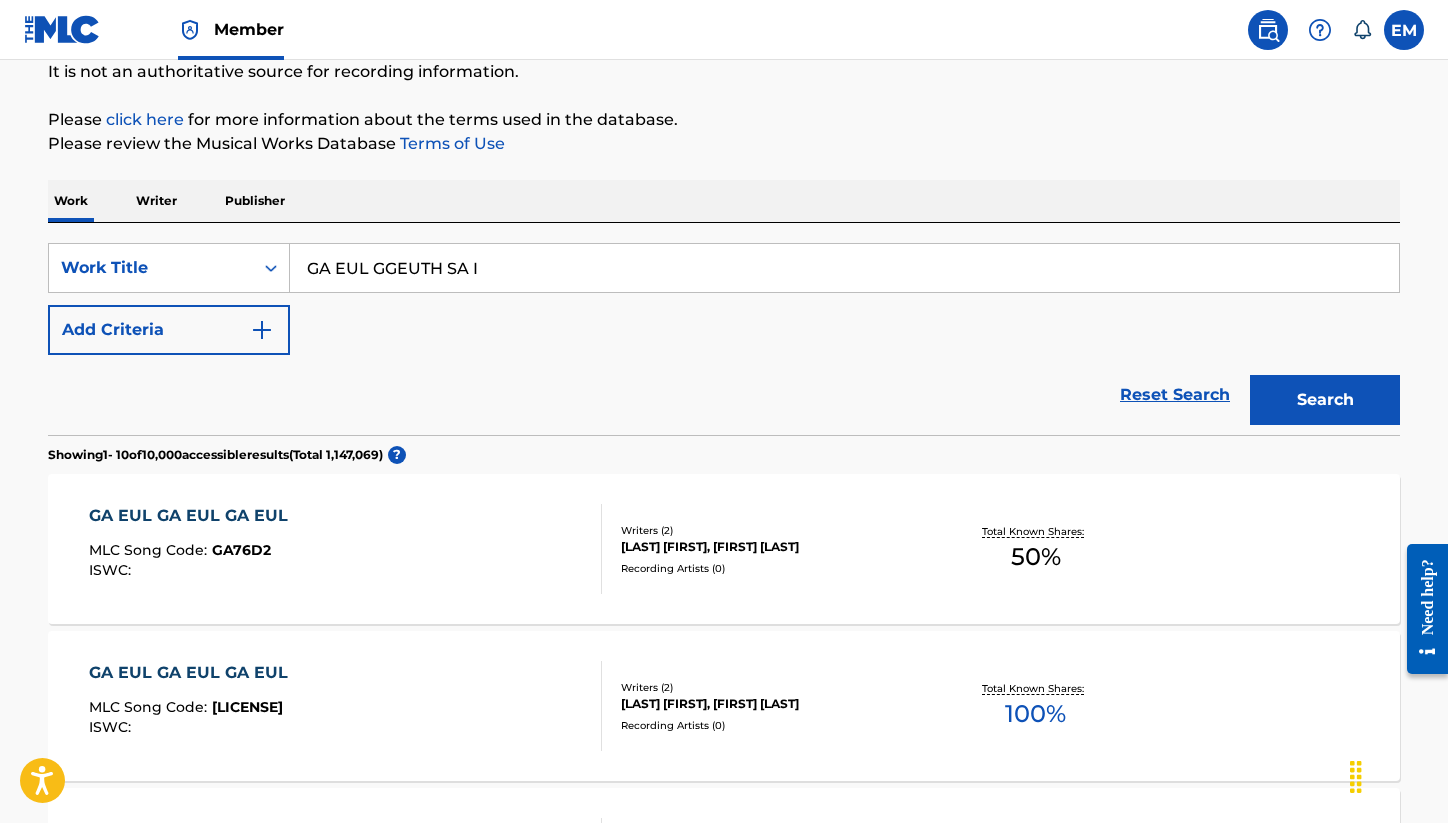scroll, scrollTop: 200, scrollLeft: 0, axis: vertical 